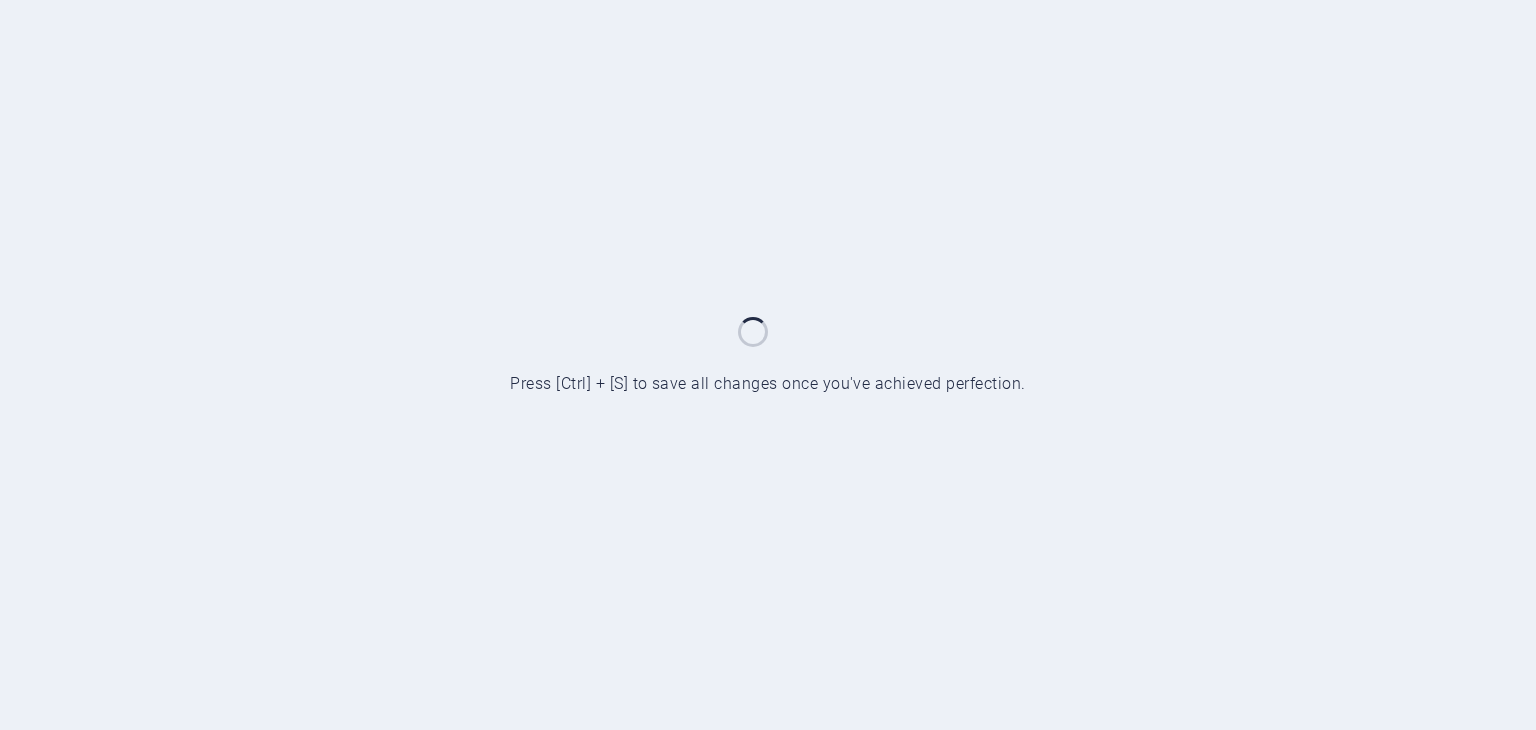 scroll, scrollTop: 0, scrollLeft: 0, axis: both 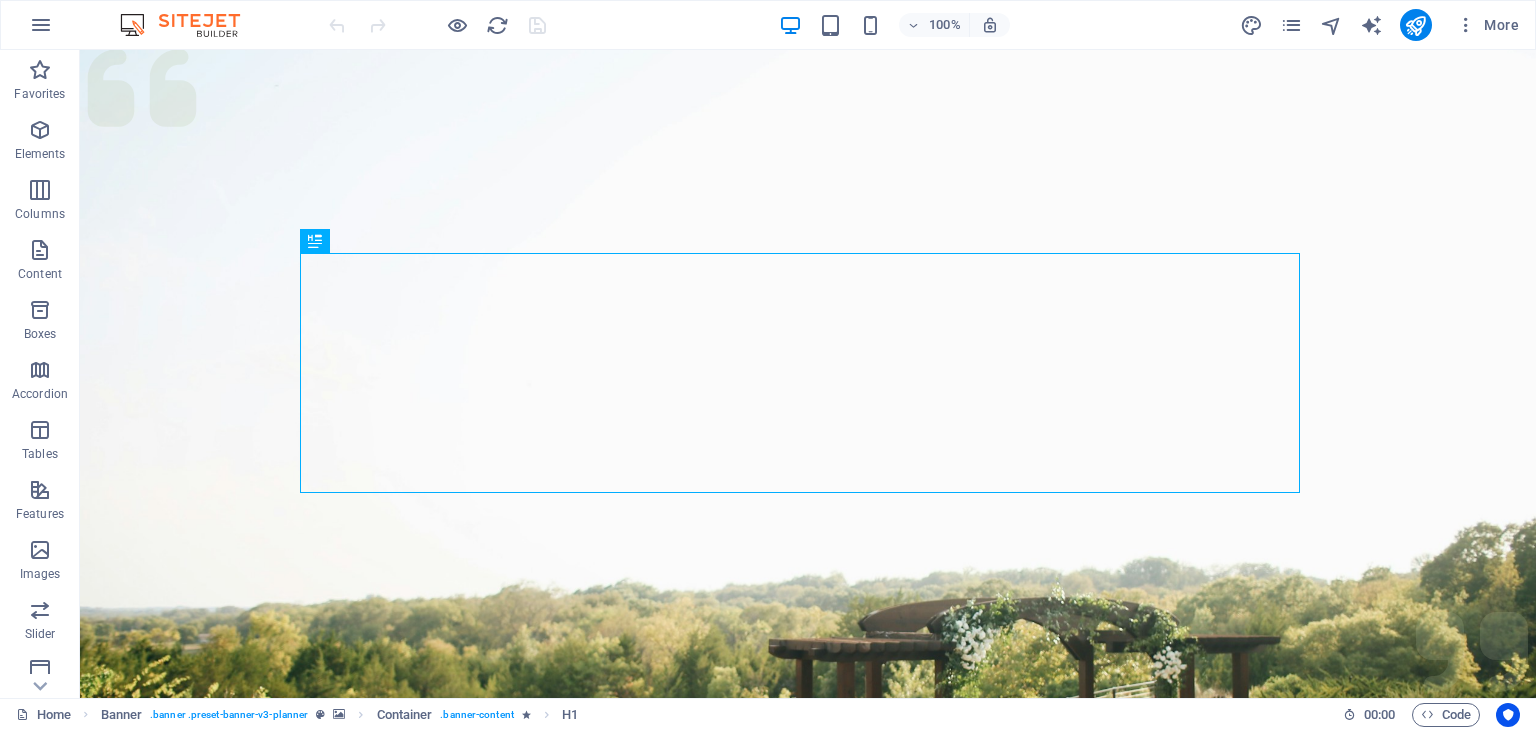 drag, startPoint x: 1528, startPoint y: 136, endPoint x: 1612, endPoint y: 125, distance: 84.71718 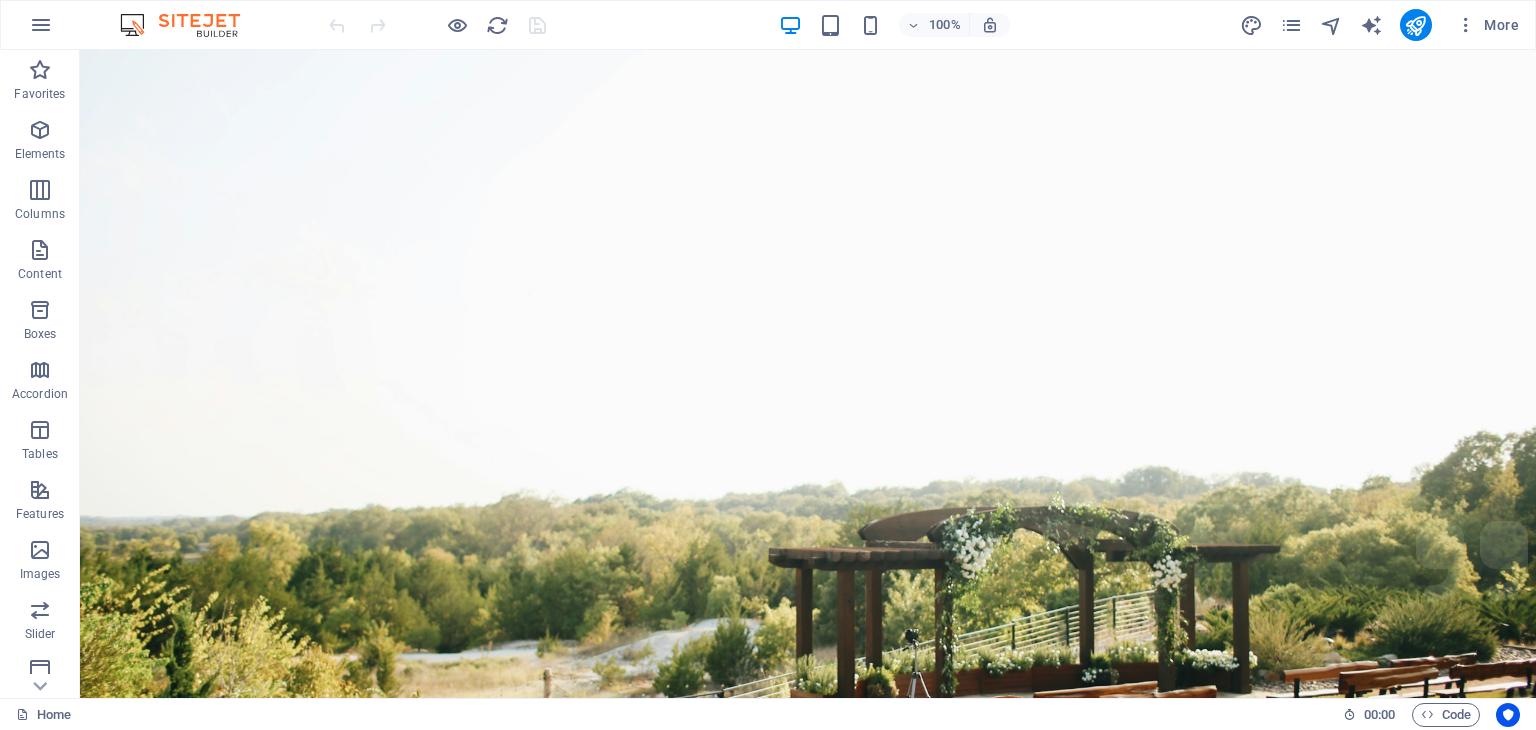 scroll, scrollTop: 0, scrollLeft: 0, axis: both 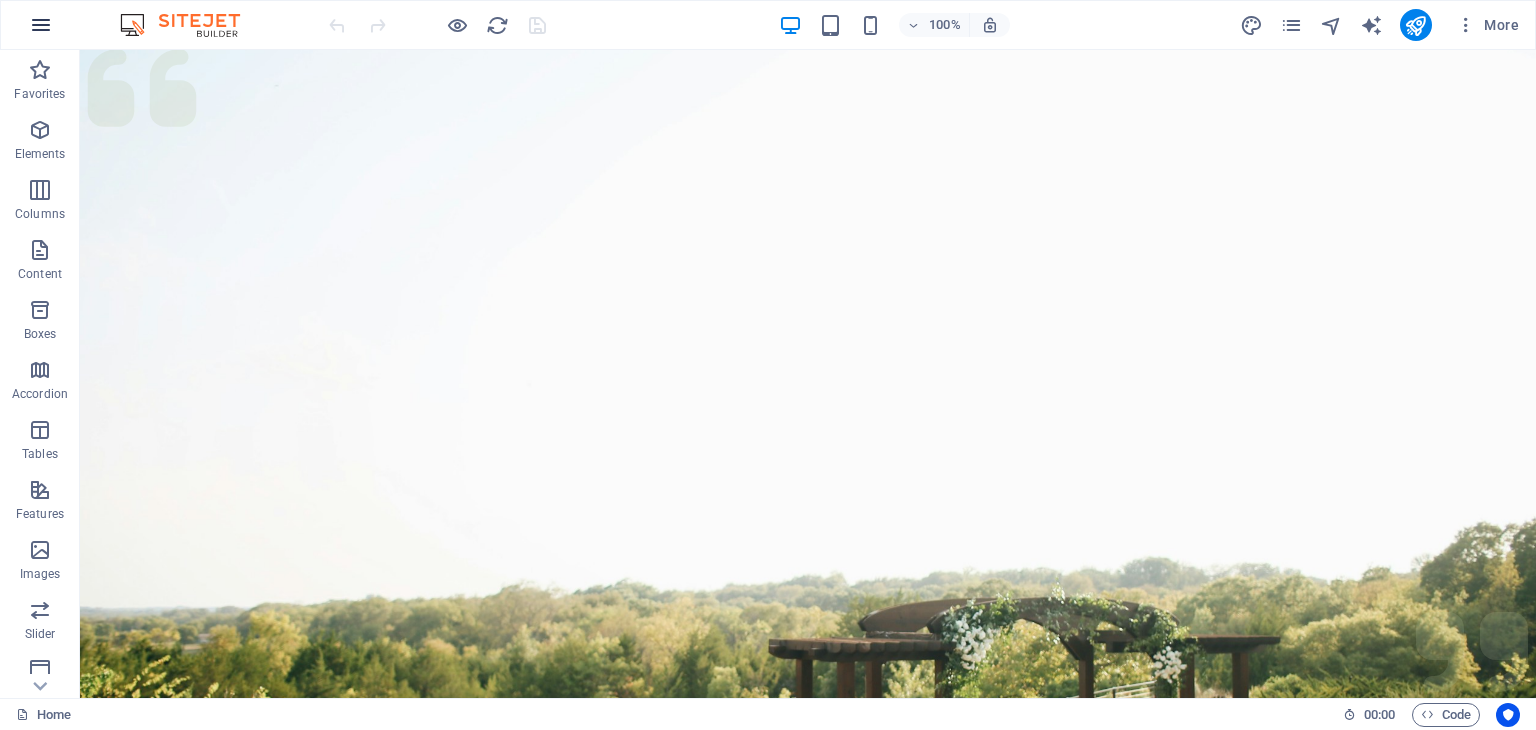 click at bounding box center [41, 25] 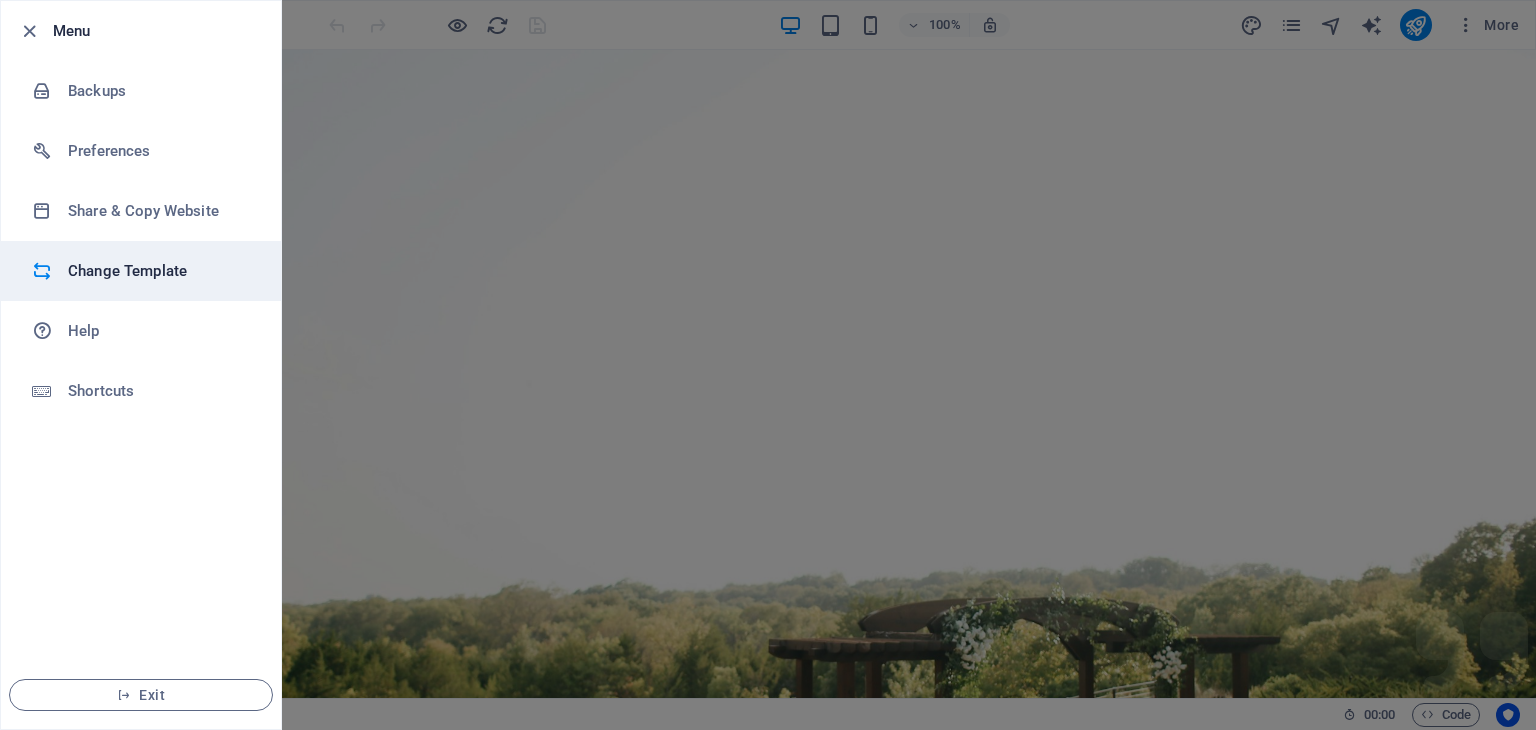 click on "Change Template" at bounding box center (160, 271) 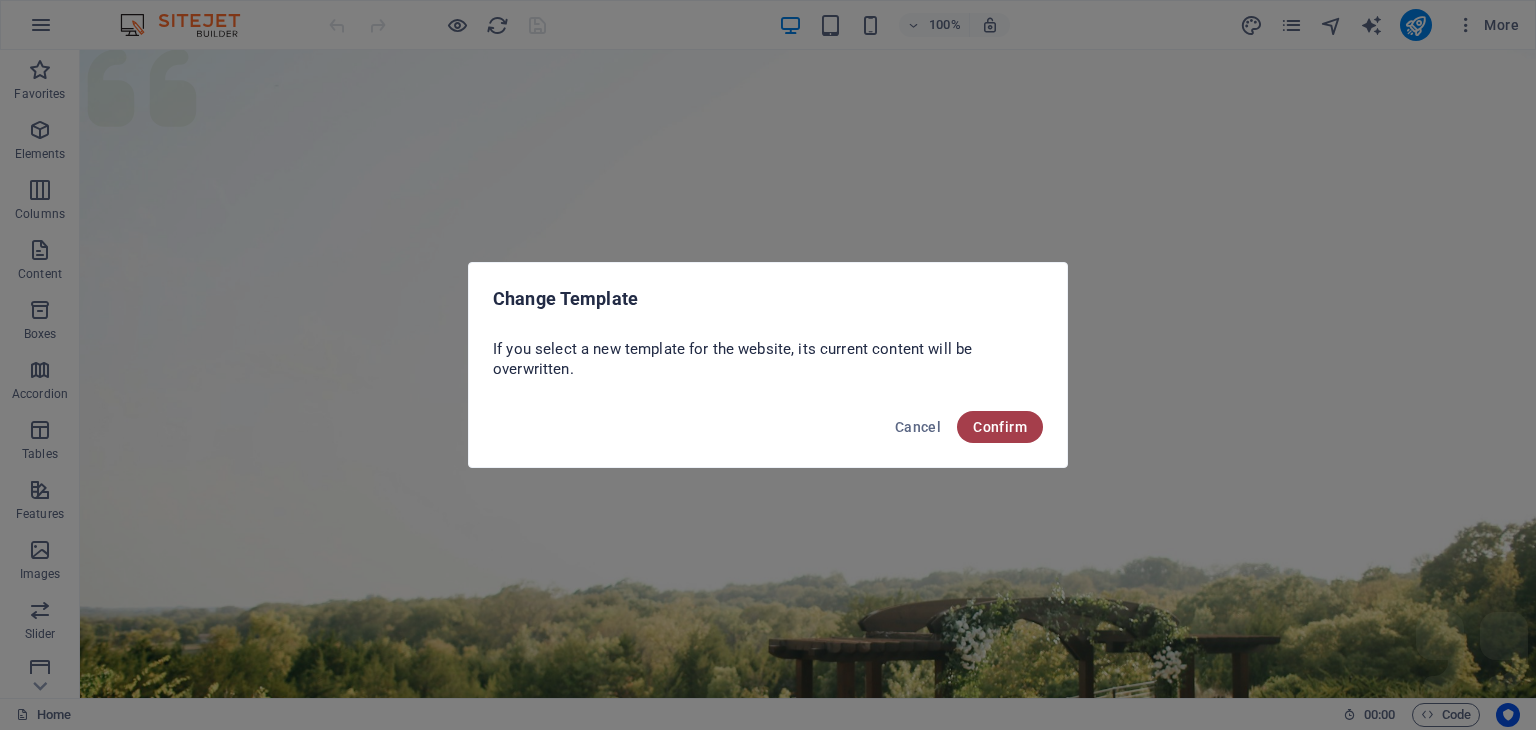 click on "Confirm" at bounding box center [1000, 427] 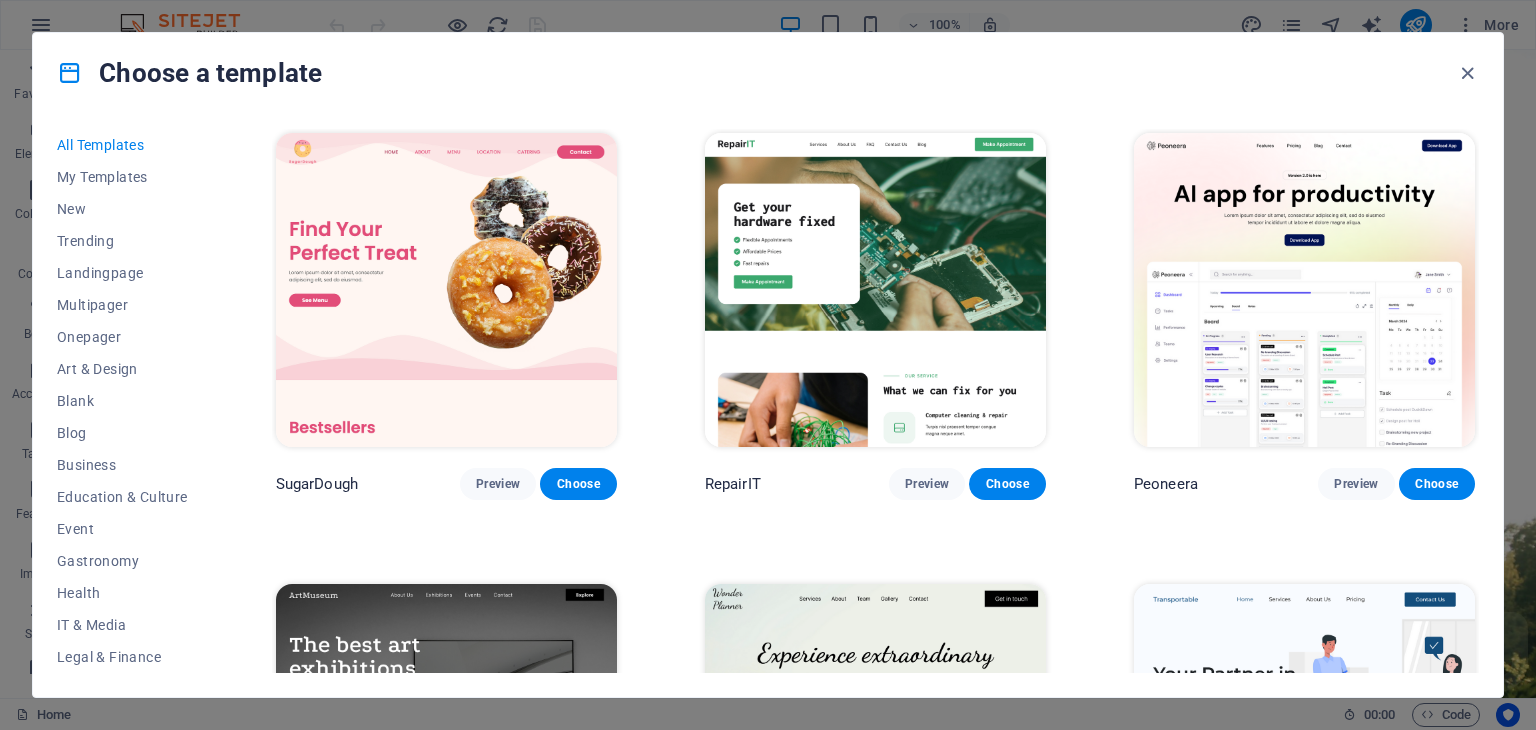 drag, startPoint x: 1525, startPoint y: 125, endPoint x: 1523, endPoint y: 160, distance: 35.057095 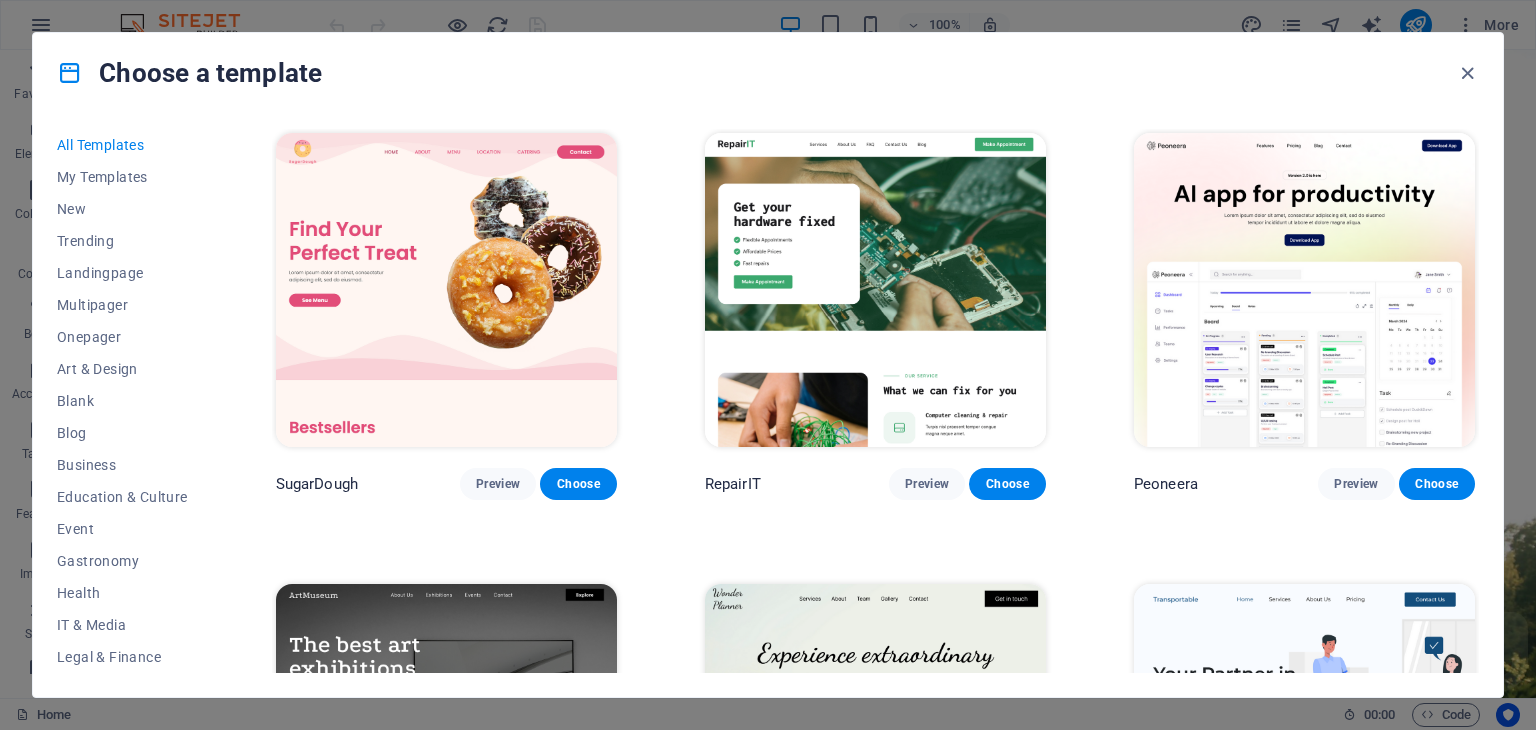 click on "All Templates My Templates New Trending Landingpage Multipager Onepager Art & Design Blank Blog Education & Culture Event Gastronomy Health IT & Media Legal & Finance Non-Profit Performance Portfolio Services Sports & Beauty Trades Travel Wireframe SugarDough Preview Choose RepairIT Preview Choose Peoneera Preview Choose Art Museum Preview Choose Wonder Planner Preview Choose Transportable Preview Choose S&L Preview Choose WePaint Preview Choose Eco-Con Preview Choose MeetUp Preview Choose Help & Care Preview Choose Podcaster Preview Choose Academix Preview Choose BIG Barber Shop Preview Choose Health & Food Preview Choose UrbanNest Interiors Preview Choose Green Change Preview Choose The Beauty Temple Preview Choose WeTrain Preview Choose Cleaner Preview Choose Johanna James Preview Choose Delicioso Preview Choose Dream Garden Preview Choose LumeDeAqua Preview Choose Pets Care Preview Choose SafeSpace Preview Choose Midnight Rain Bar Preview Choose Drive Preview Choose Estator Preview Choose Preview" at bounding box center (768, 405) 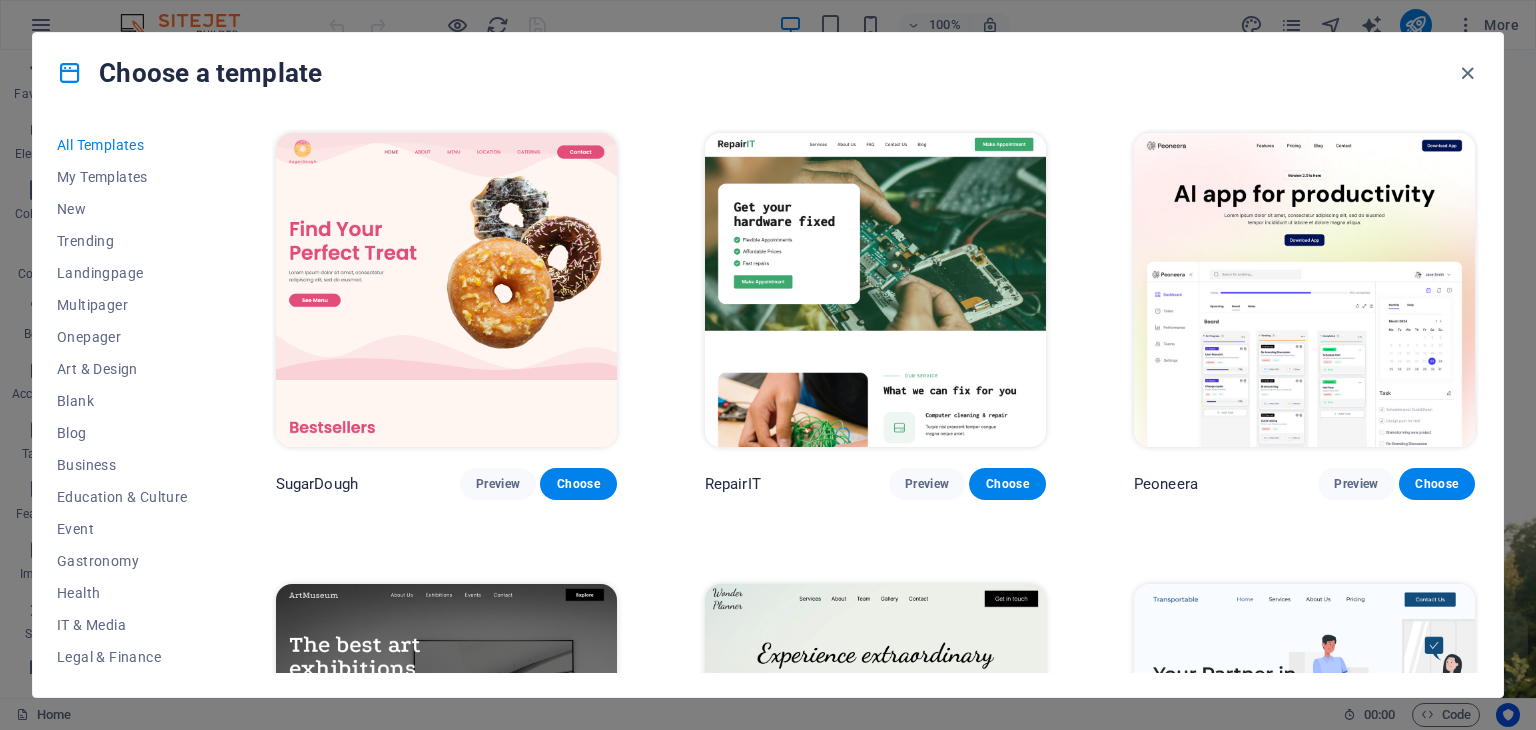 click on "All Templates My Templates New Trending Landingpage Multipager Onepager Art & Design Blank Blog Education & Culture Event Gastronomy Health IT & Media Legal & Finance Non-Profit Performance Portfolio Services Sports & Beauty Trades Travel Wireframe SugarDough Preview Choose RepairIT Preview Choose Peoneera Preview Choose Art Museum Preview Choose Wonder Planner Preview Choose Transportable Preview Choose S&L Preview Choose WePaint Preview Choose Eco-Con Preview Choose MeetUp Preview Choose Help & Care Preview Choose Podcaster Preview Choose Academix Preview Choose BIG Barber Shop Preview Choose Health & Food Preview Choose UrbanNest Interiors Preview Choose Green Change Preview Choose The Beauty Temple Preview Choose WeTrain Preview Choose Cleaner Preview Choose Johanna James Preview Choose Delicioso Preview Choose Dream Garden Preview Choose LumeDeAqua Preview Choose Pets Care Preview Choose SafeSpace Preview Choose Midnight Rain Bar Preview Choose Drive Preview Choose Estator Preview Choose Preview" at bounding box center [768, 405] 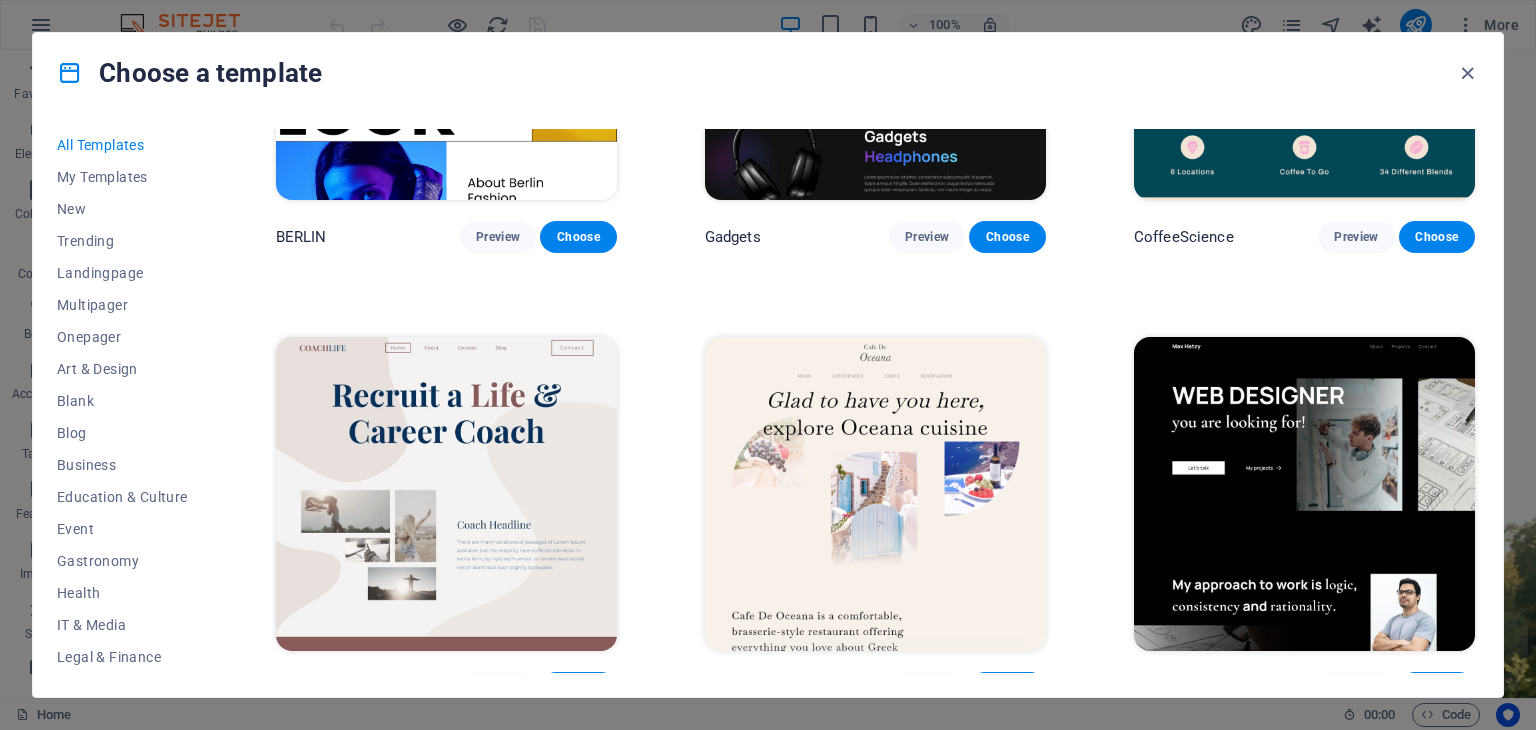 scroll, scrollTop: 5139, scrollLeft: 0, axis: vertical 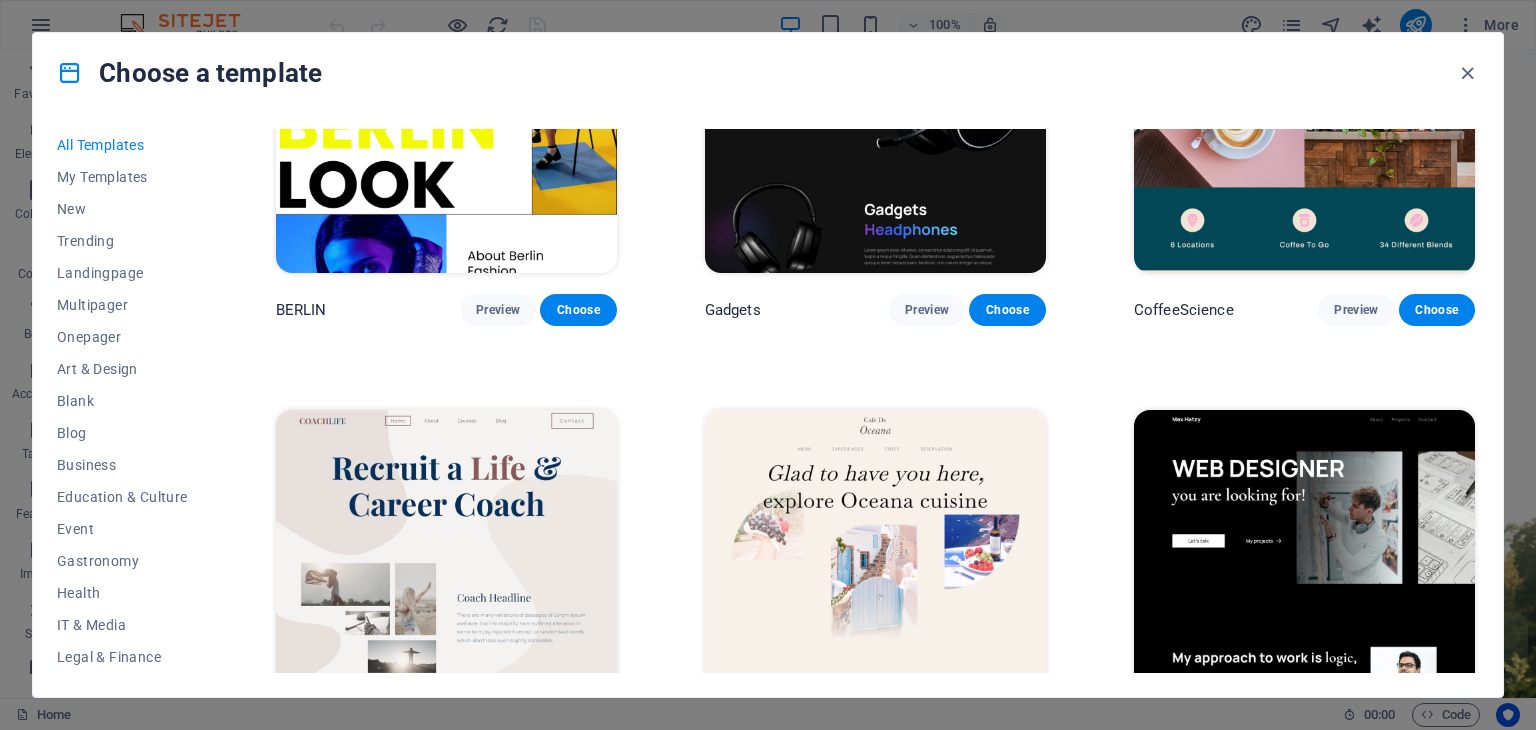 click at bounding box center [446, 567] 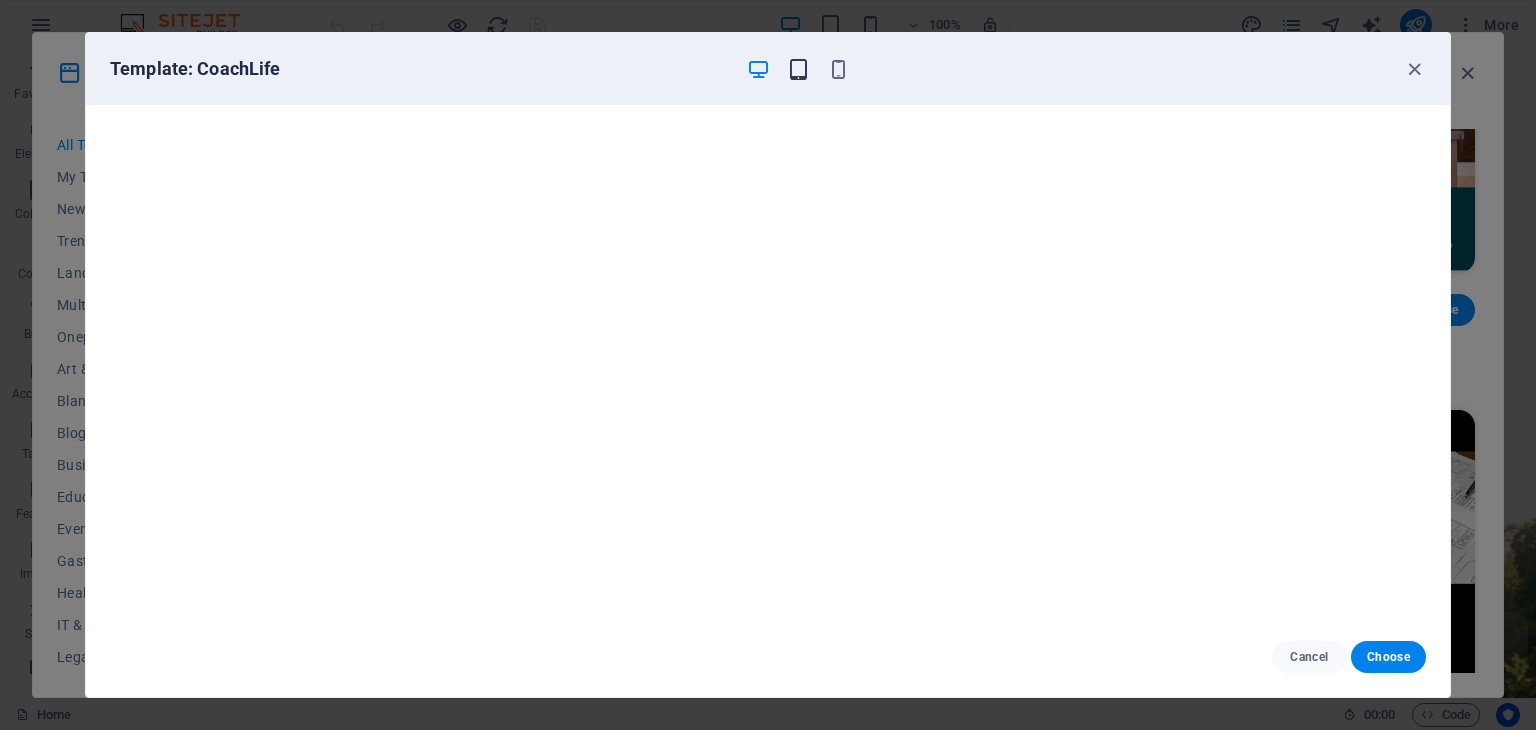 click at bounding box center [798, 69] 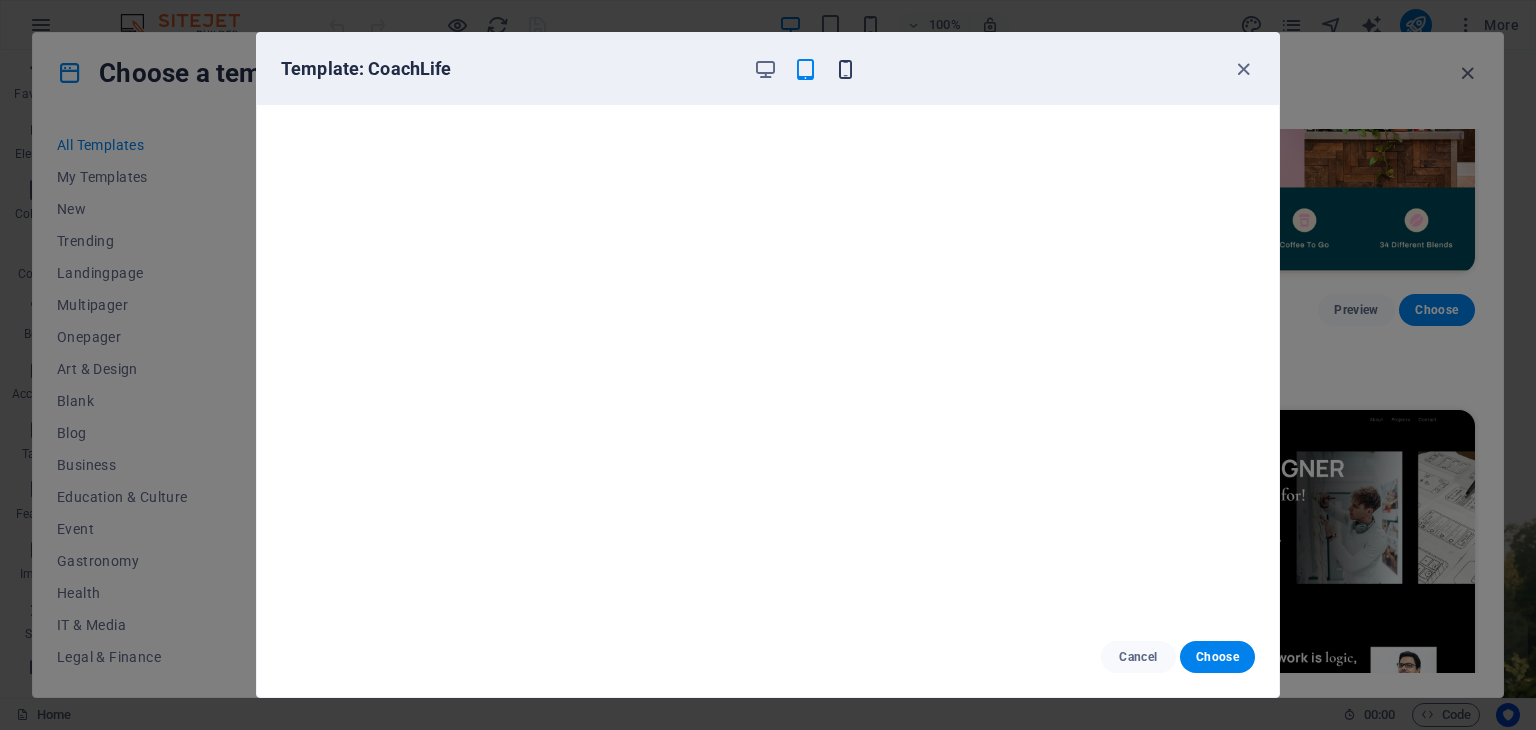 click at bounding box center [845, 69] 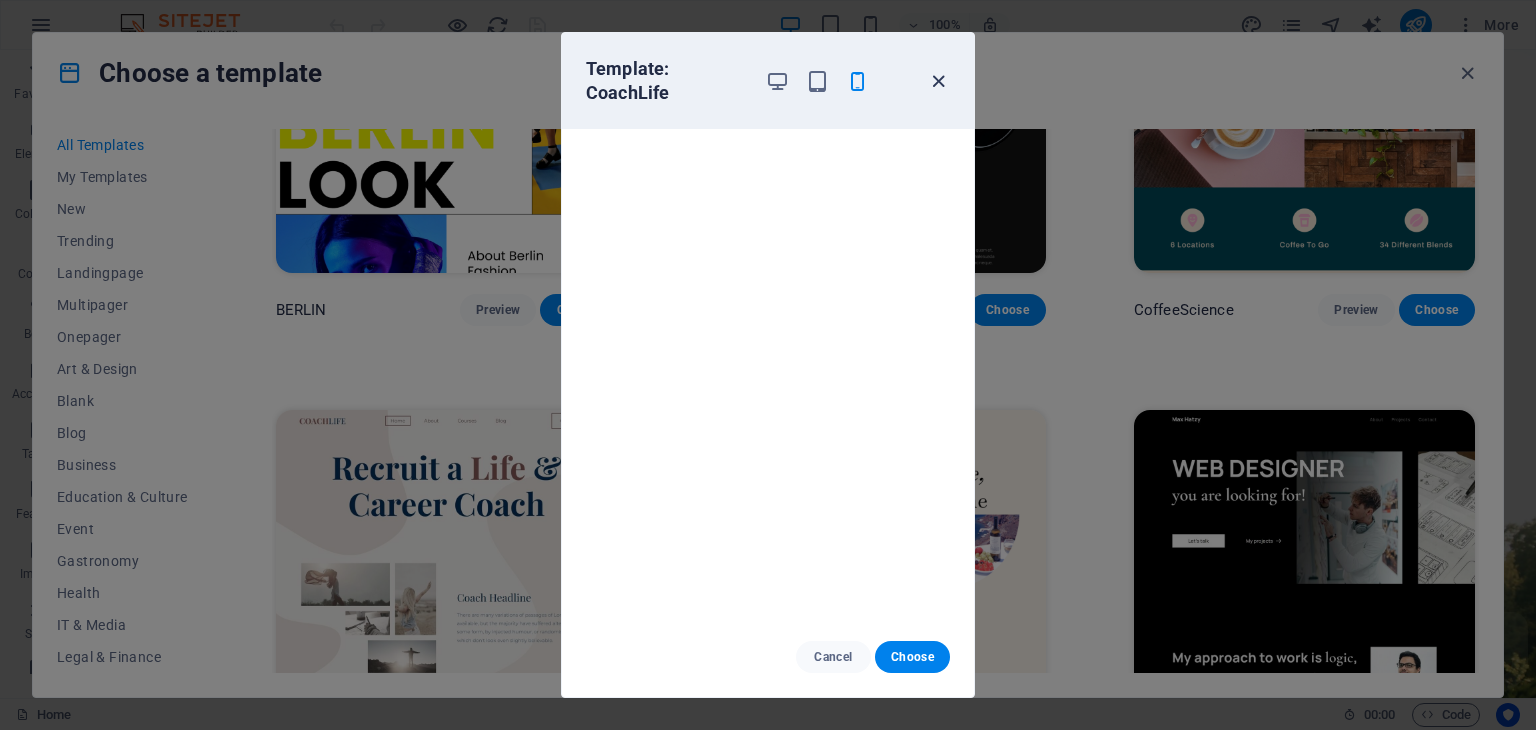 click at bounding box center [938, 81] 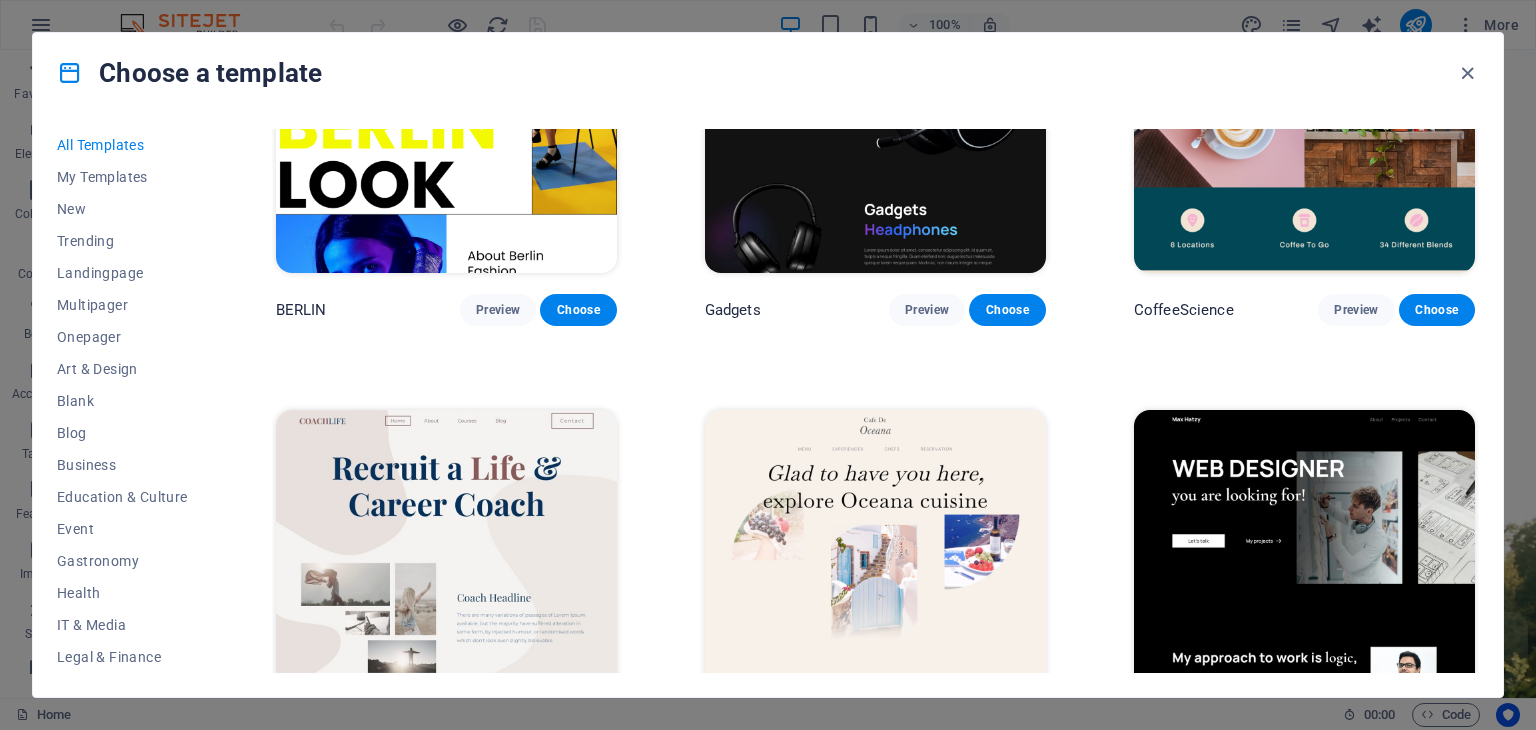 click at bounding box center (446, 567) 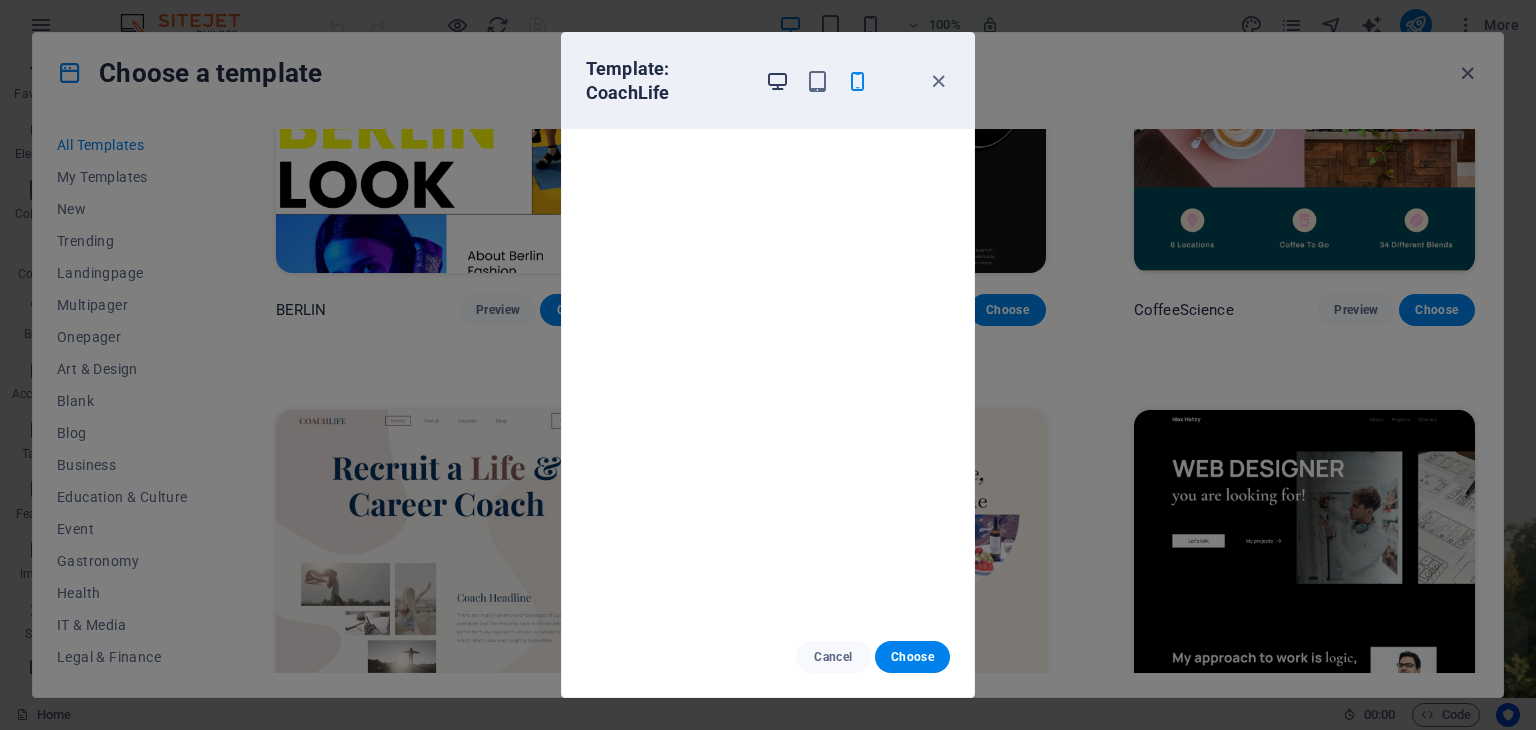 click at bounding box center [777, 81] 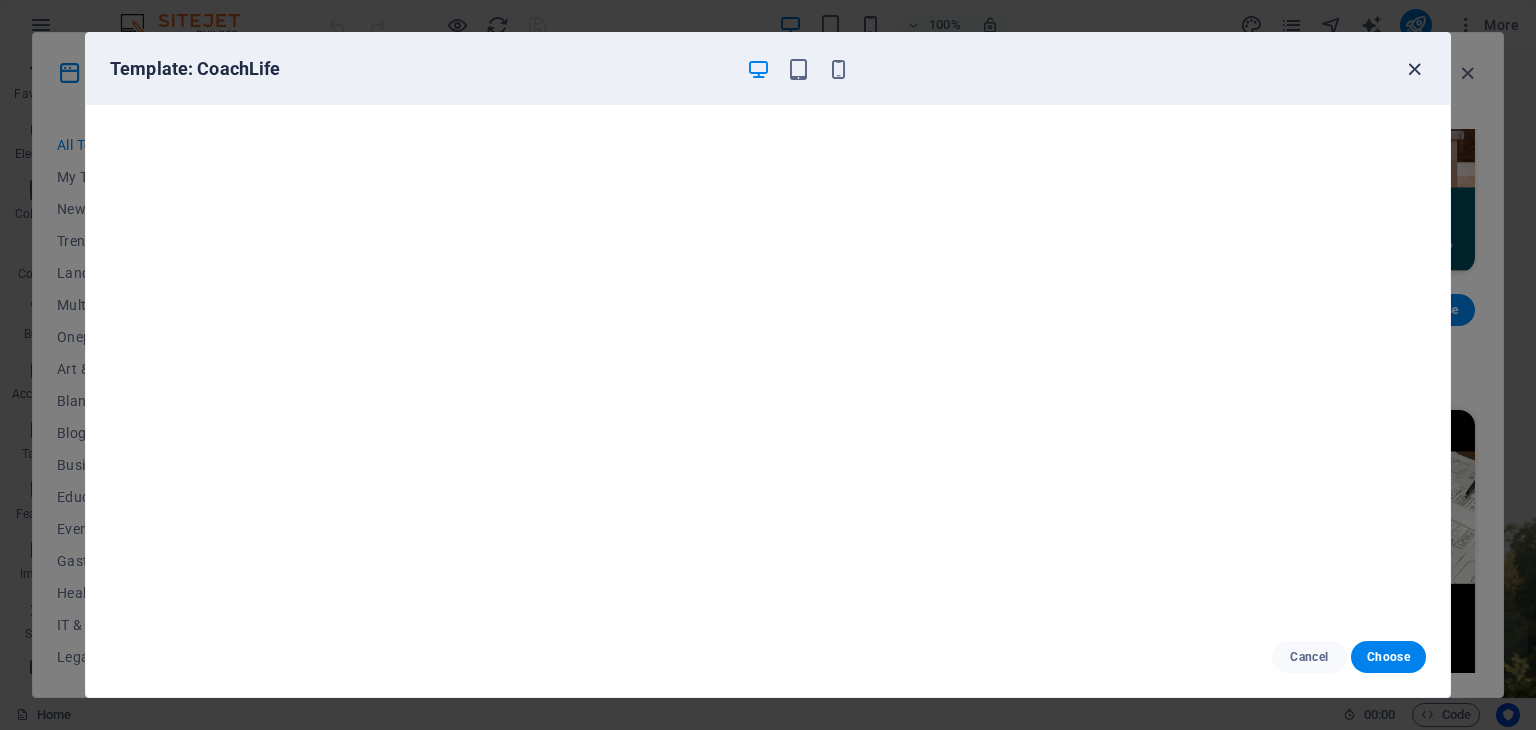 click at bounding box center [1414, 69] 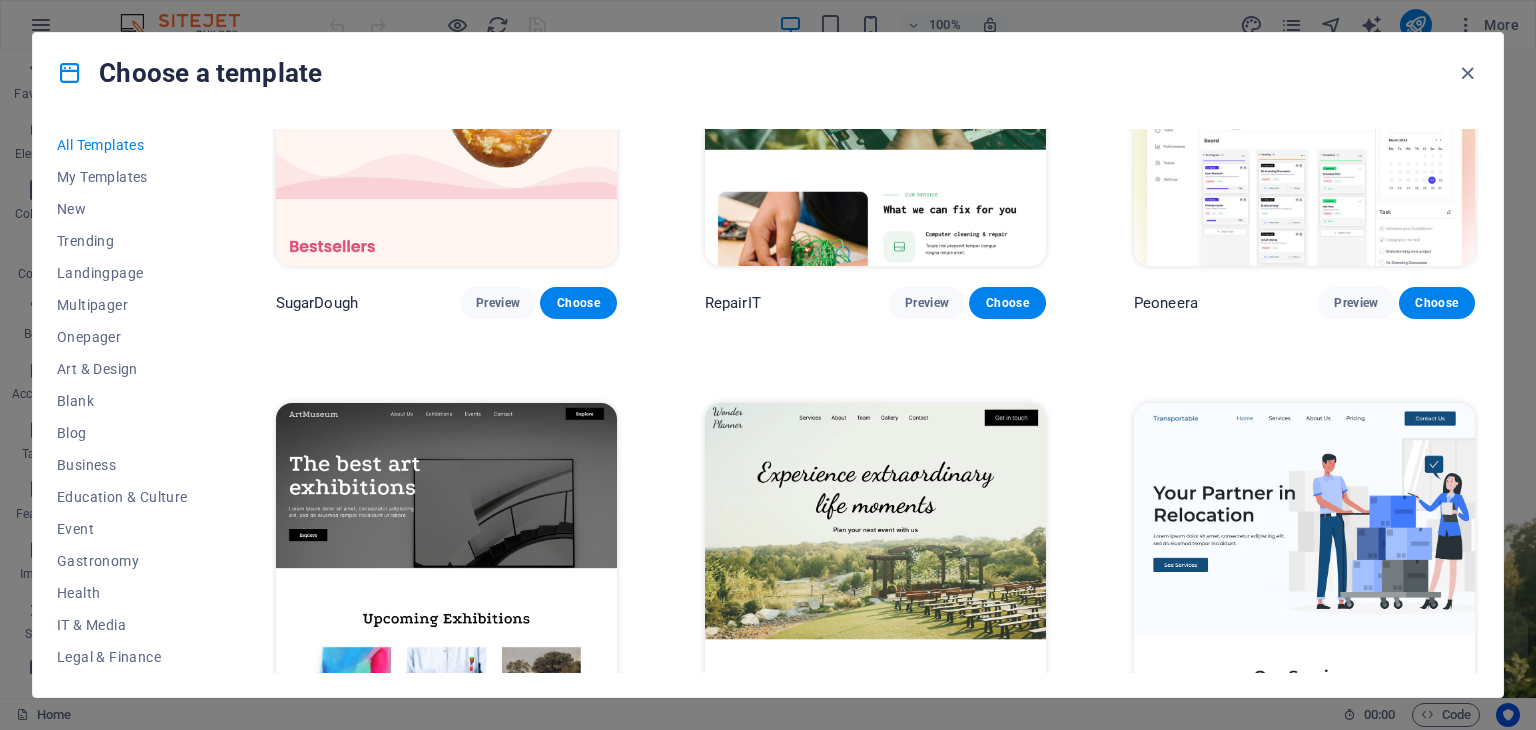 scroll, scrollTop: 182, scrollLeft: 0, axis: vertical 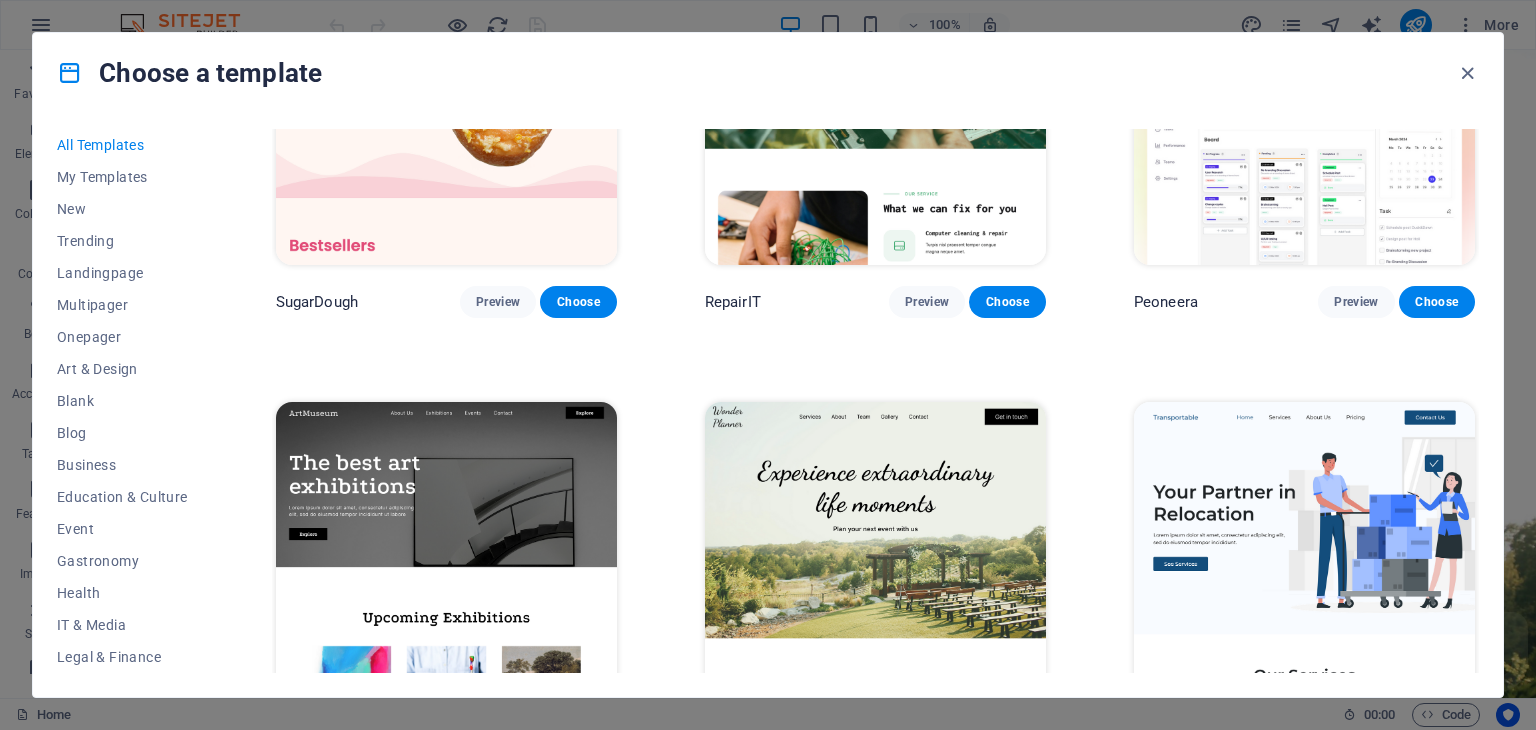 click at bounding box center [875, 559] 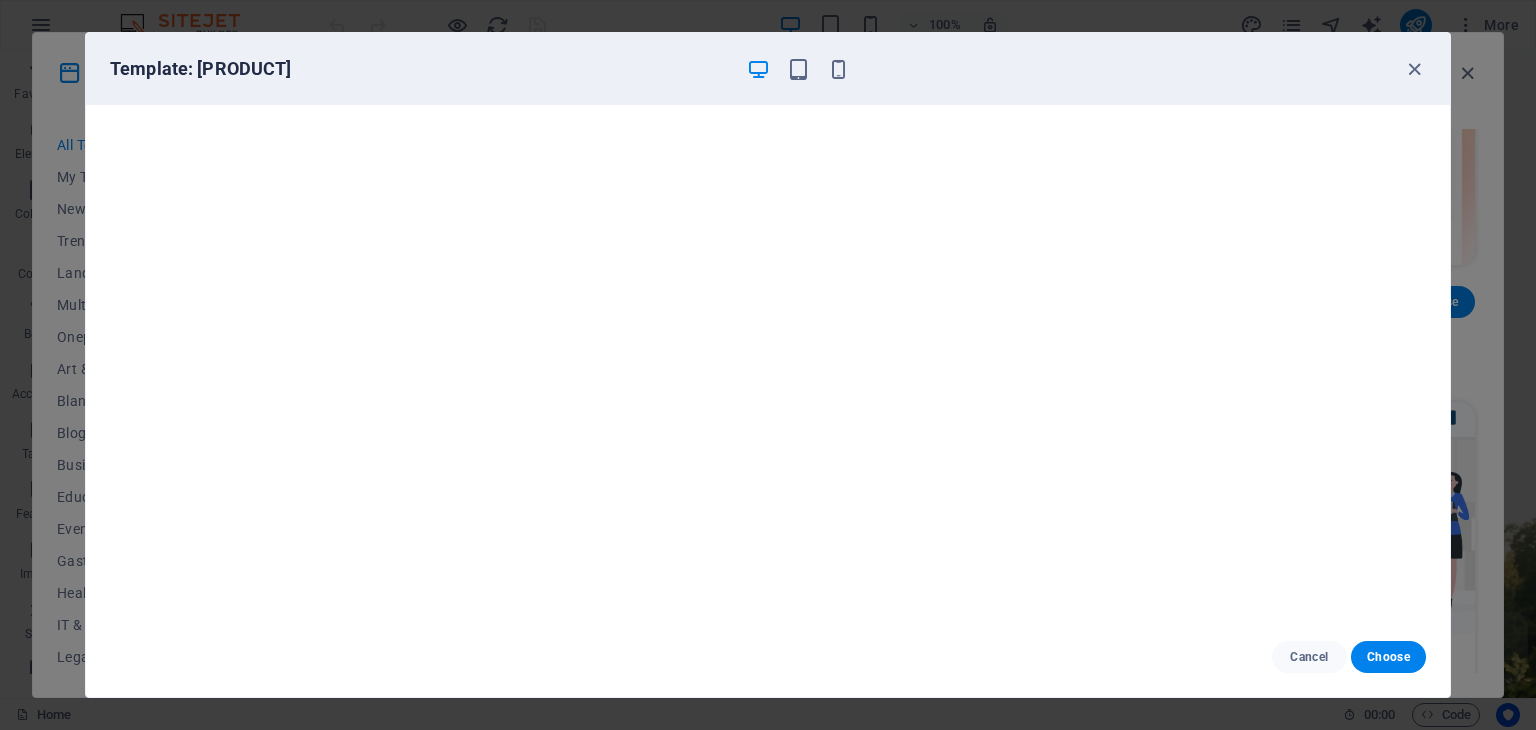 drag, startPoint x: 1468, startPoint y: 248, endPoint x: 1479, endPoint y: 158, distance: 90.66973 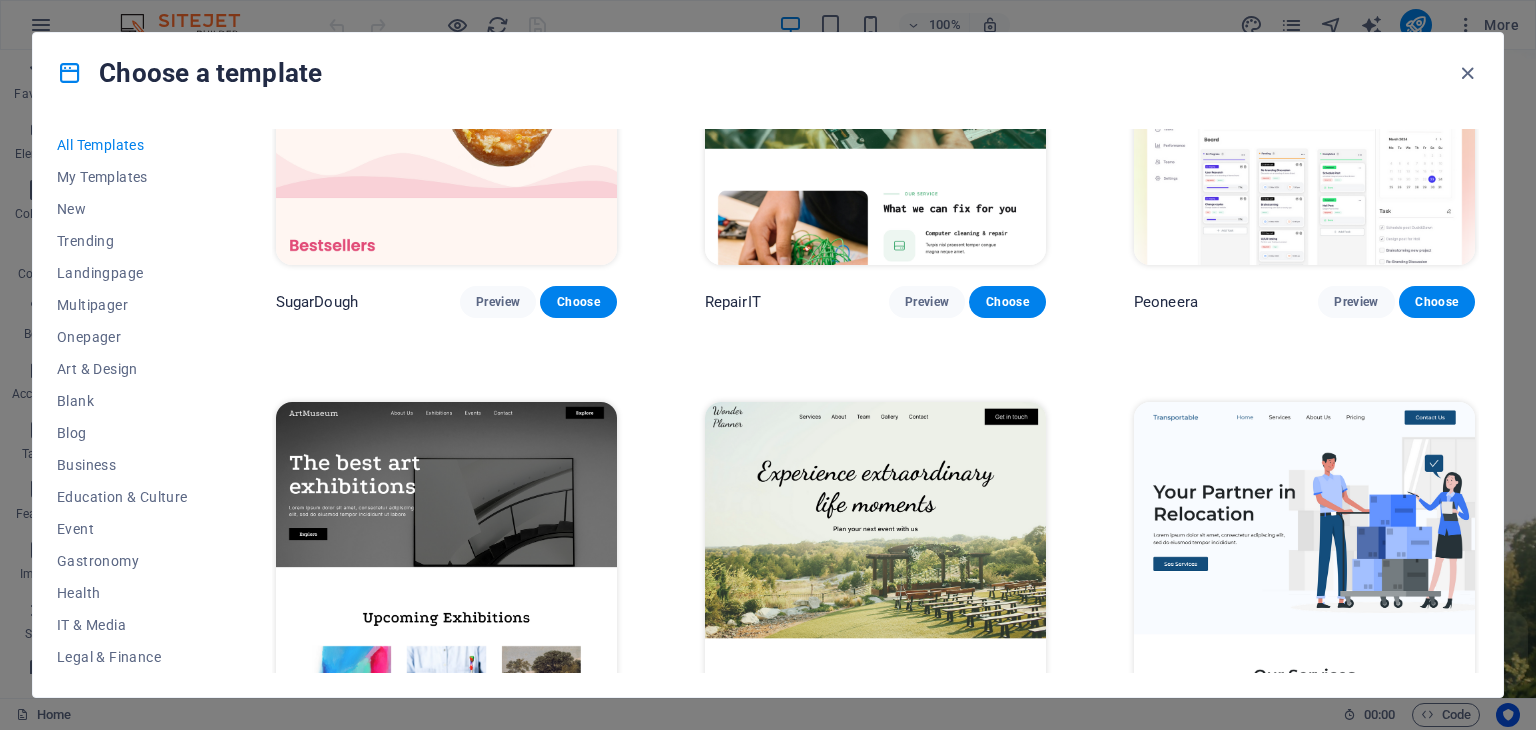 drag, startPoint x: 1480, startPoint y: 138, endPoint x: 1477, endPoint y: 150, distance: 12.369317 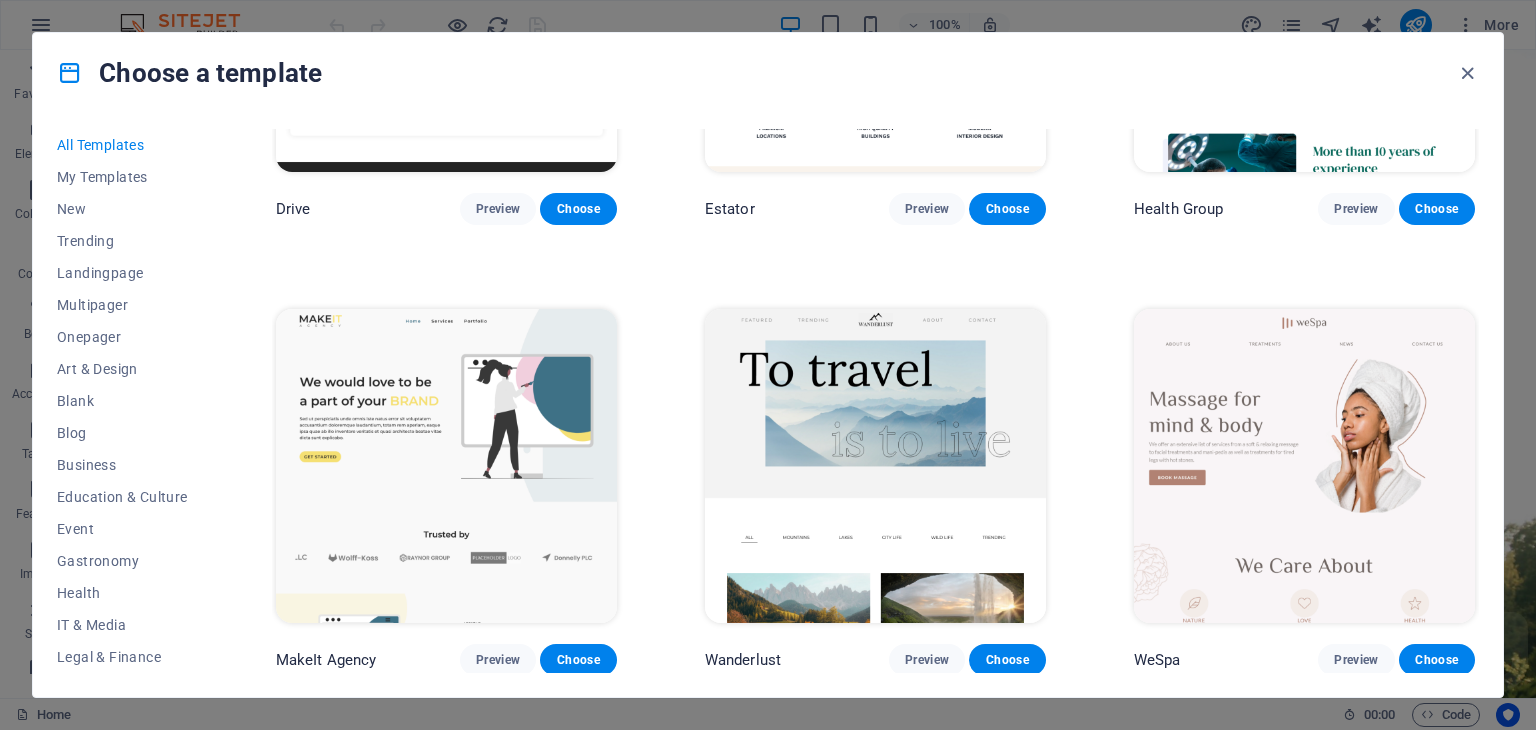 scroll, scrollTop: 4446, scrollLeft: 0, axis: vertical 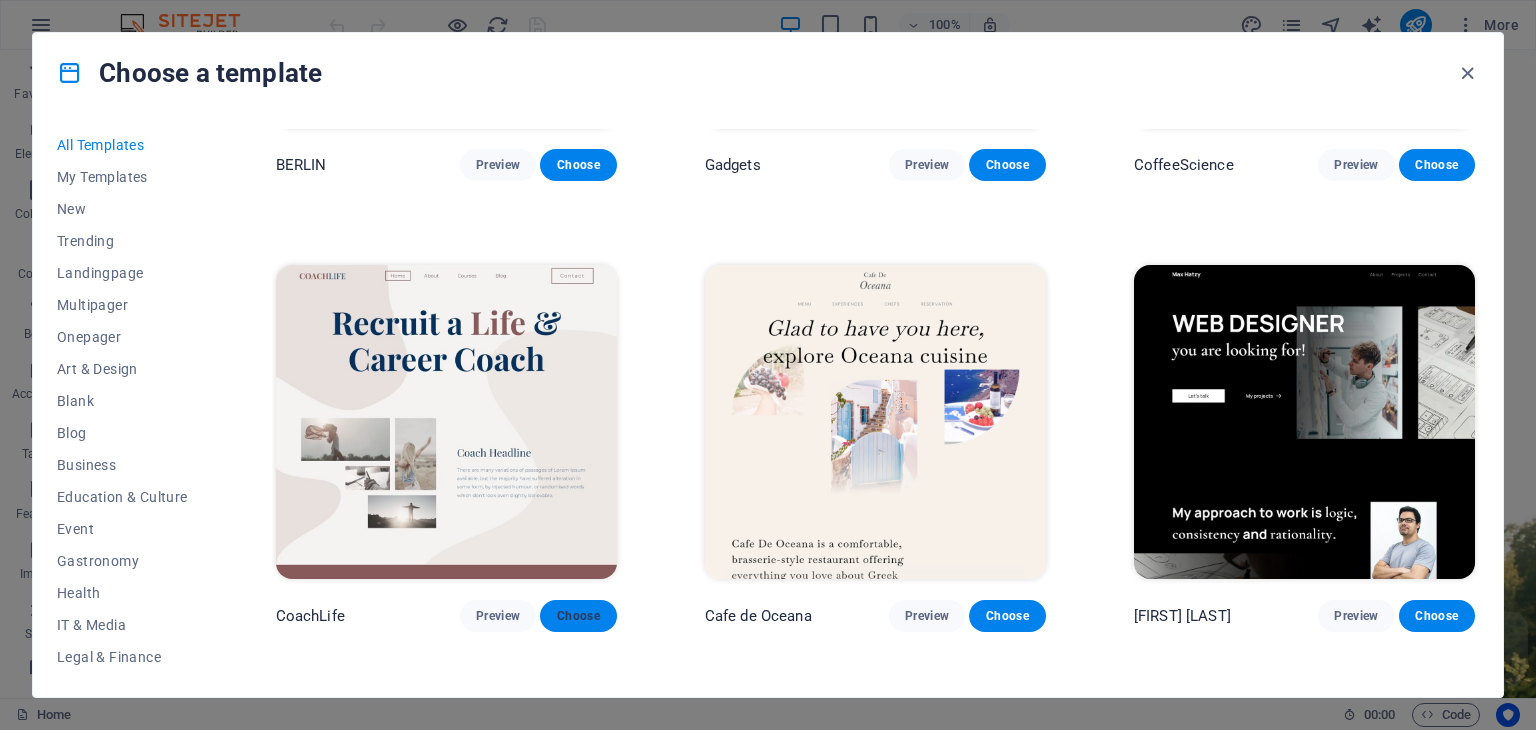 click on "Choose" at bounding box center [578, 616] 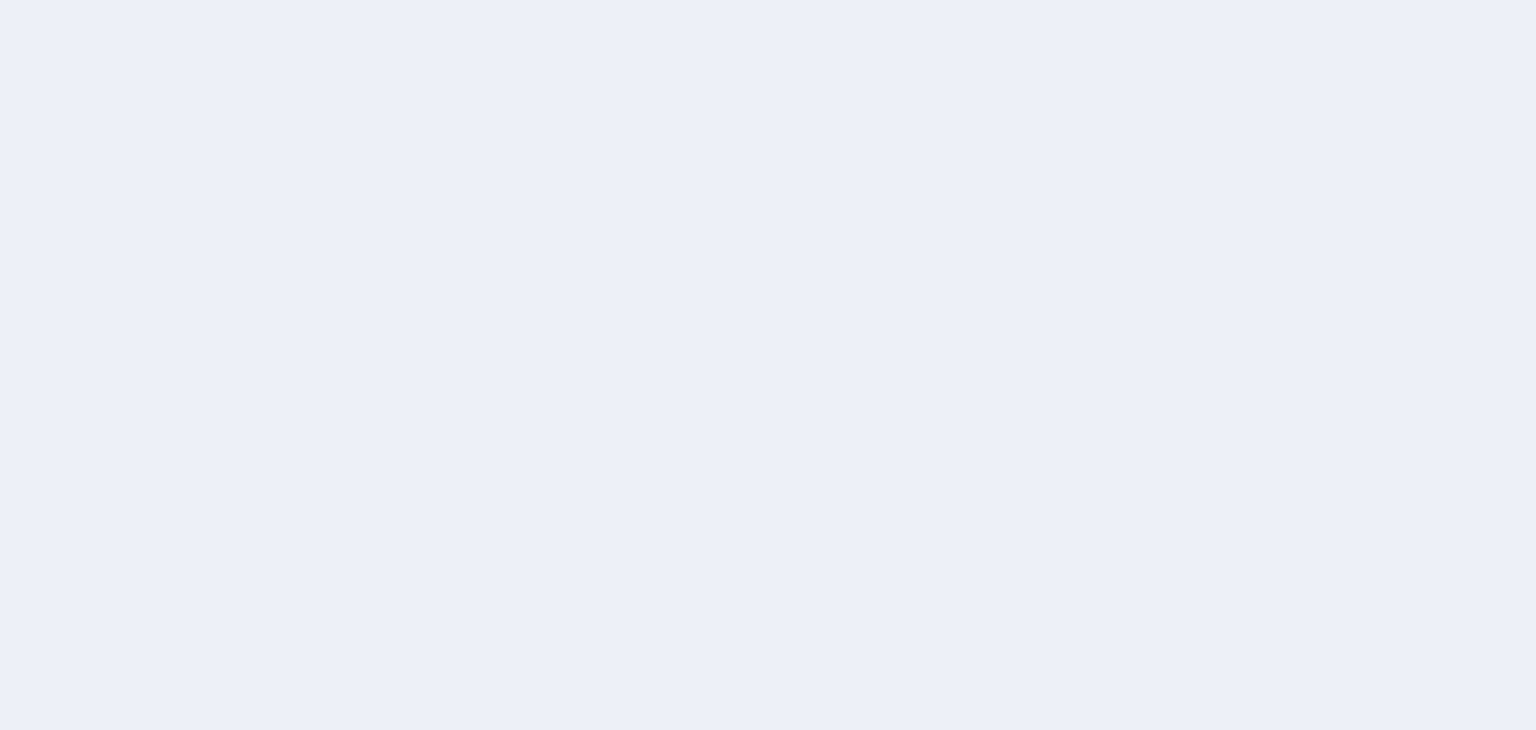 scroll, scrollTop: 0, scrollLeft: 0, axis: both 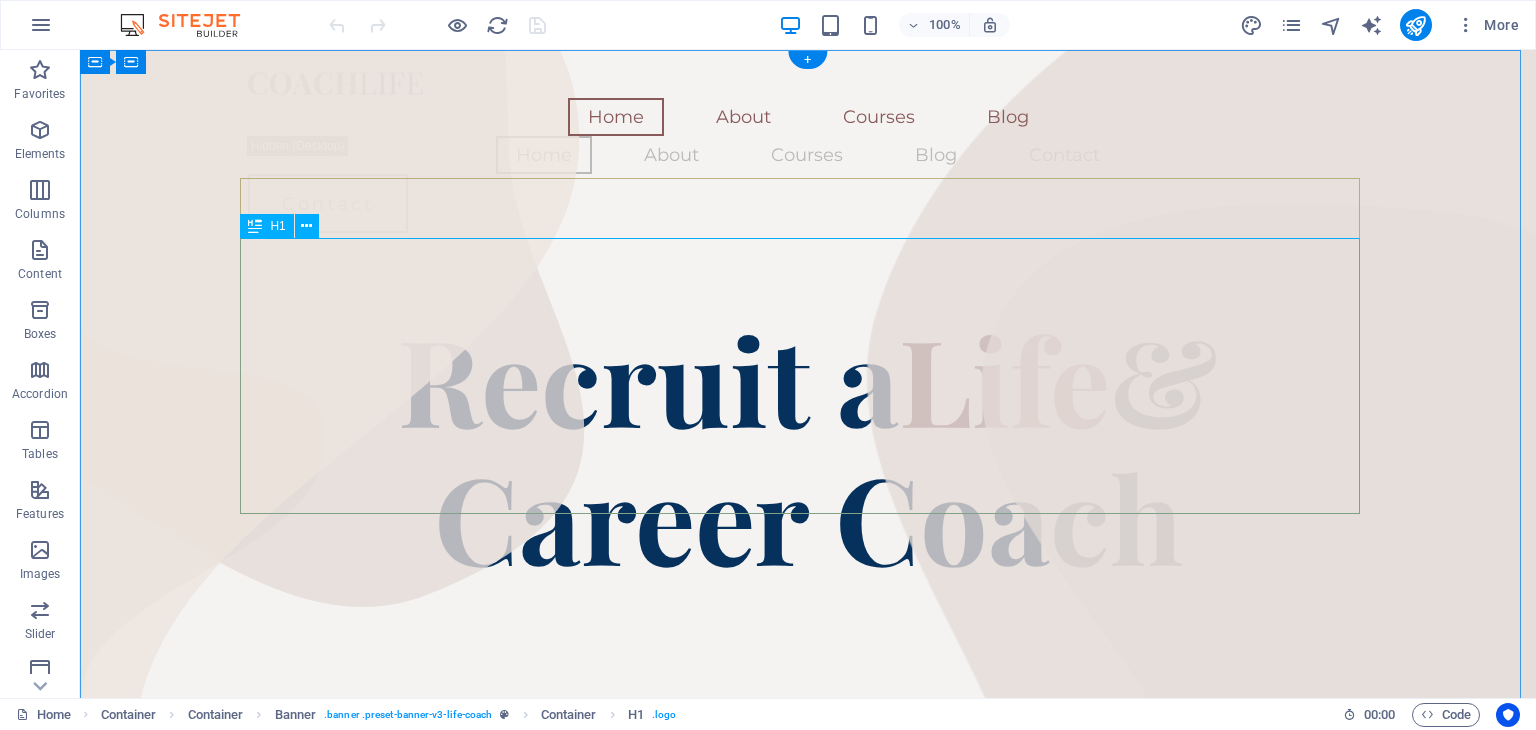 click on "Recruit a  Life  & Career Coach" at bounding box center [808, 447] 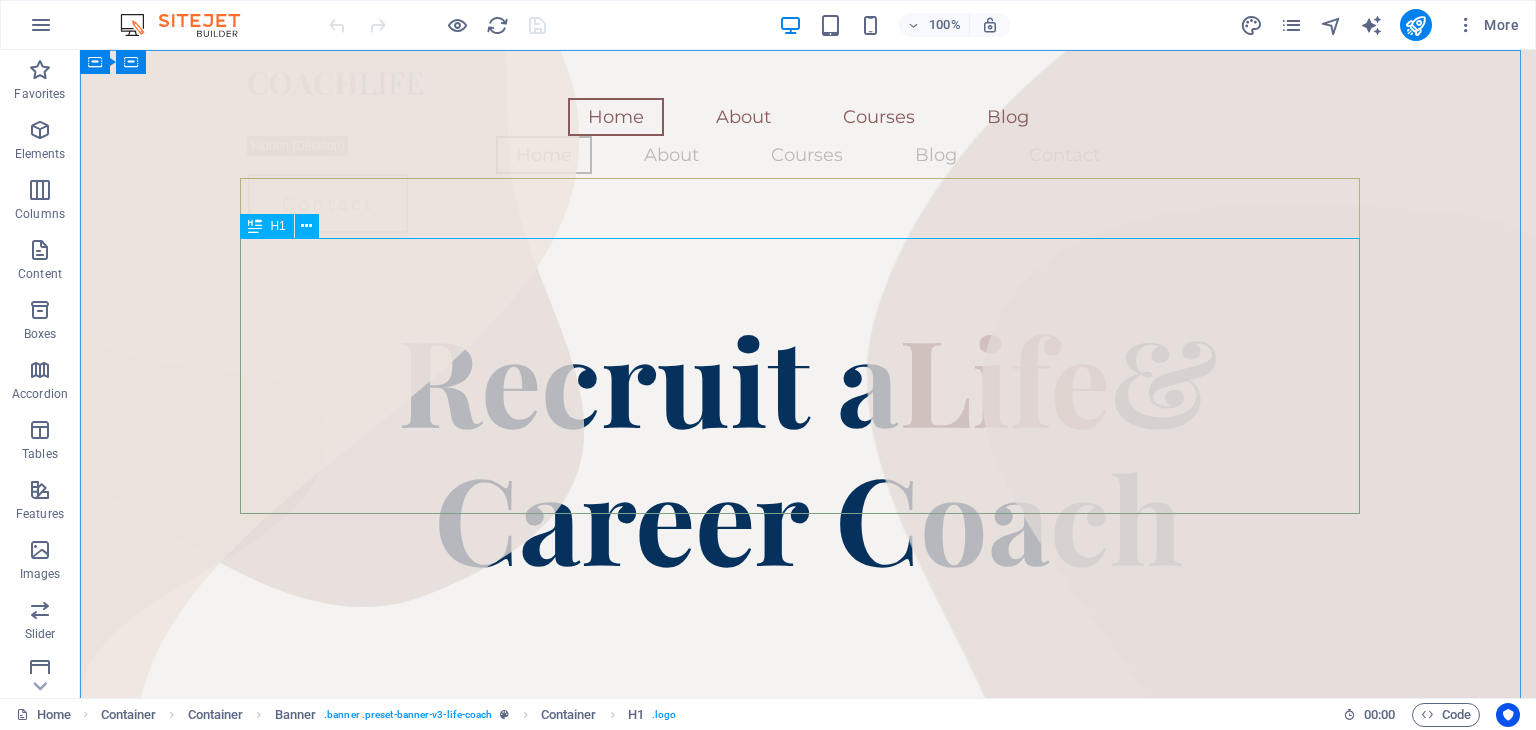 click at bounding box center [255, 226] 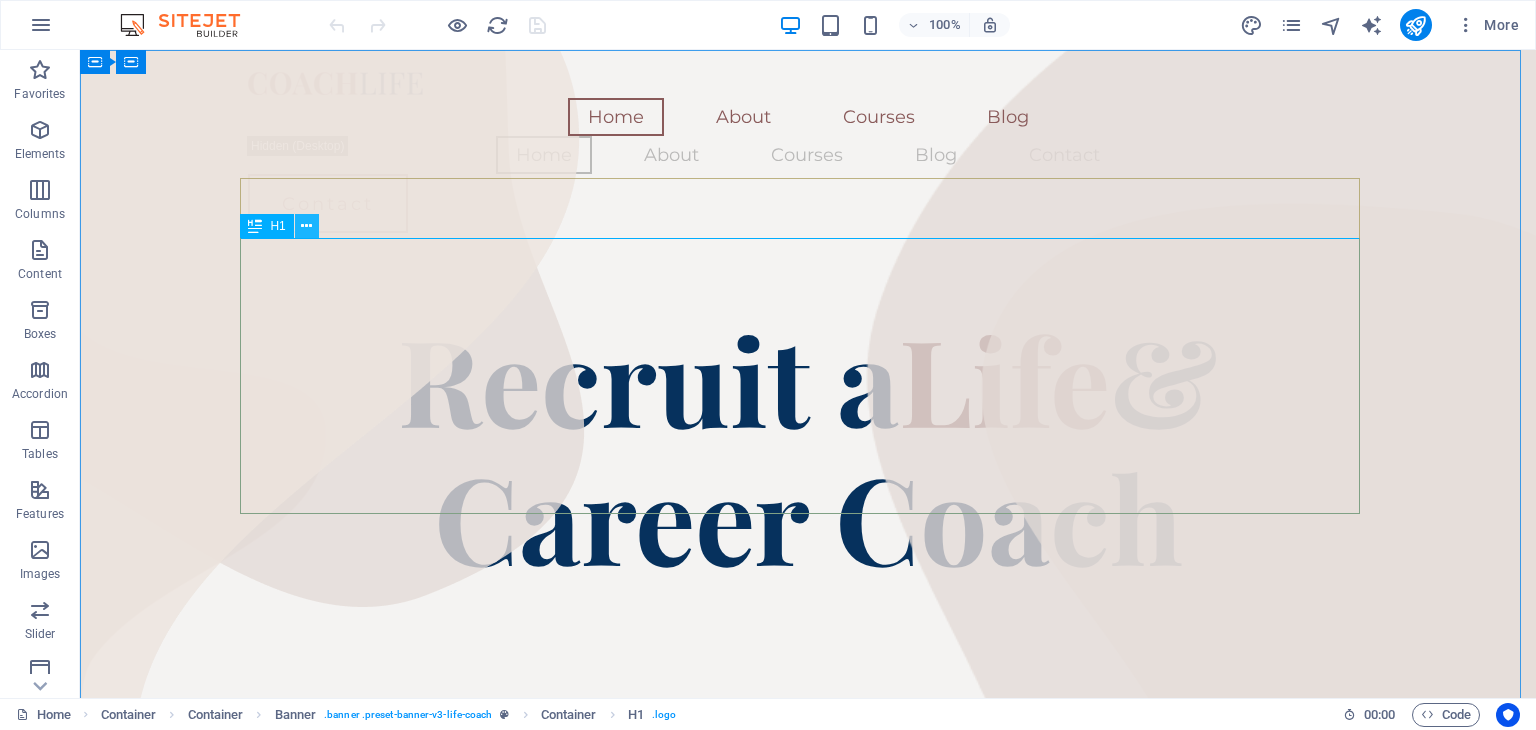 click at bounding box center [306, 226] 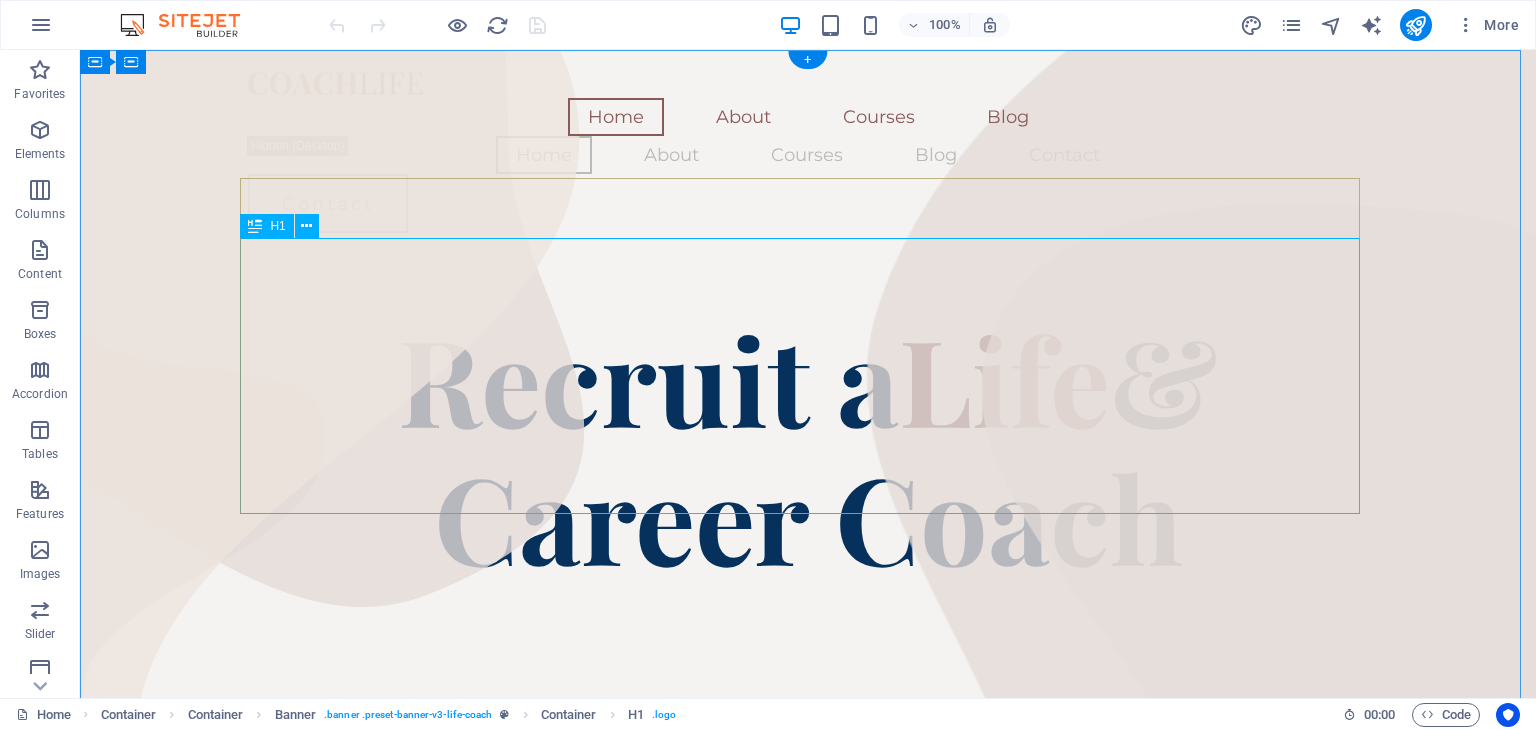 click on "Recruit a  Life  & Career Coach" at bounding box center [808, 447] 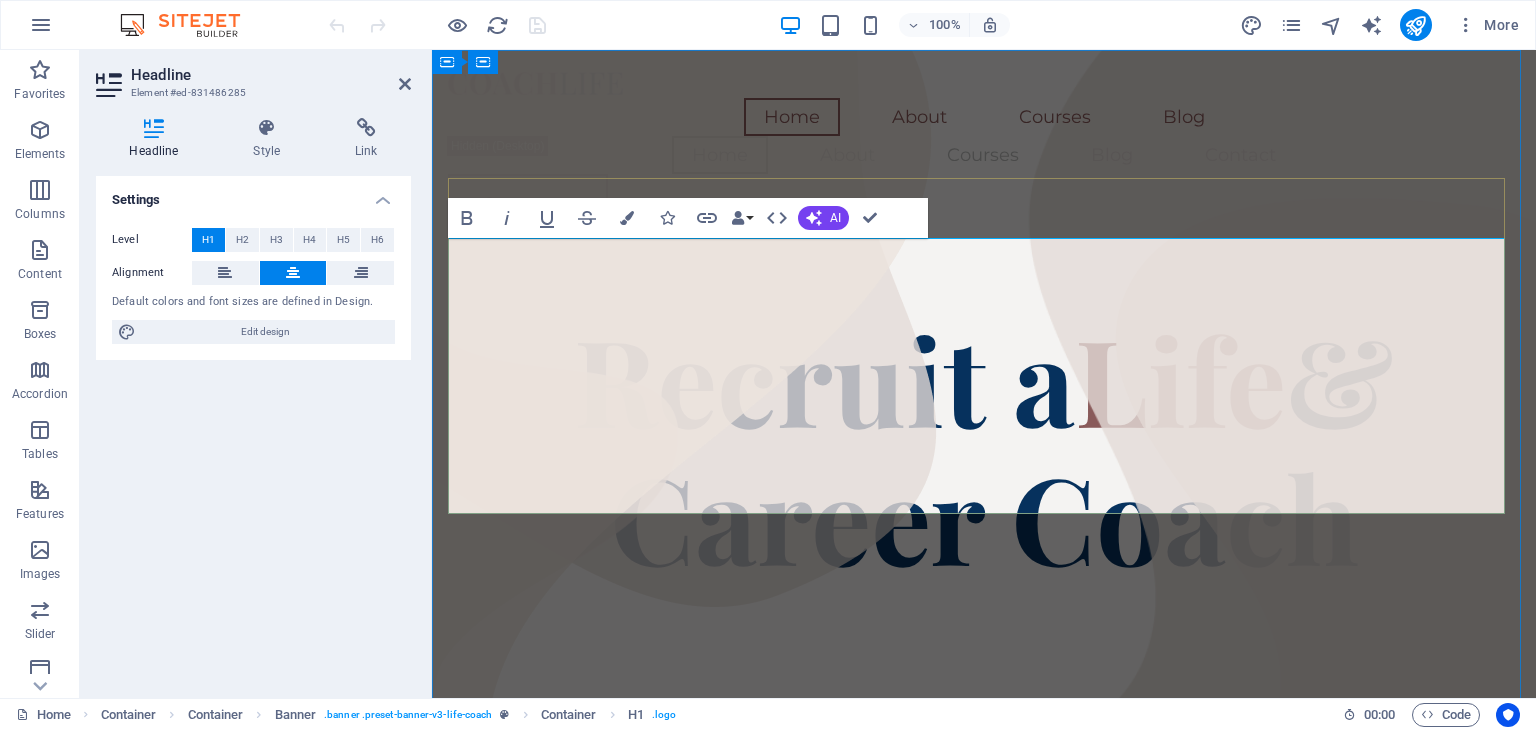 type 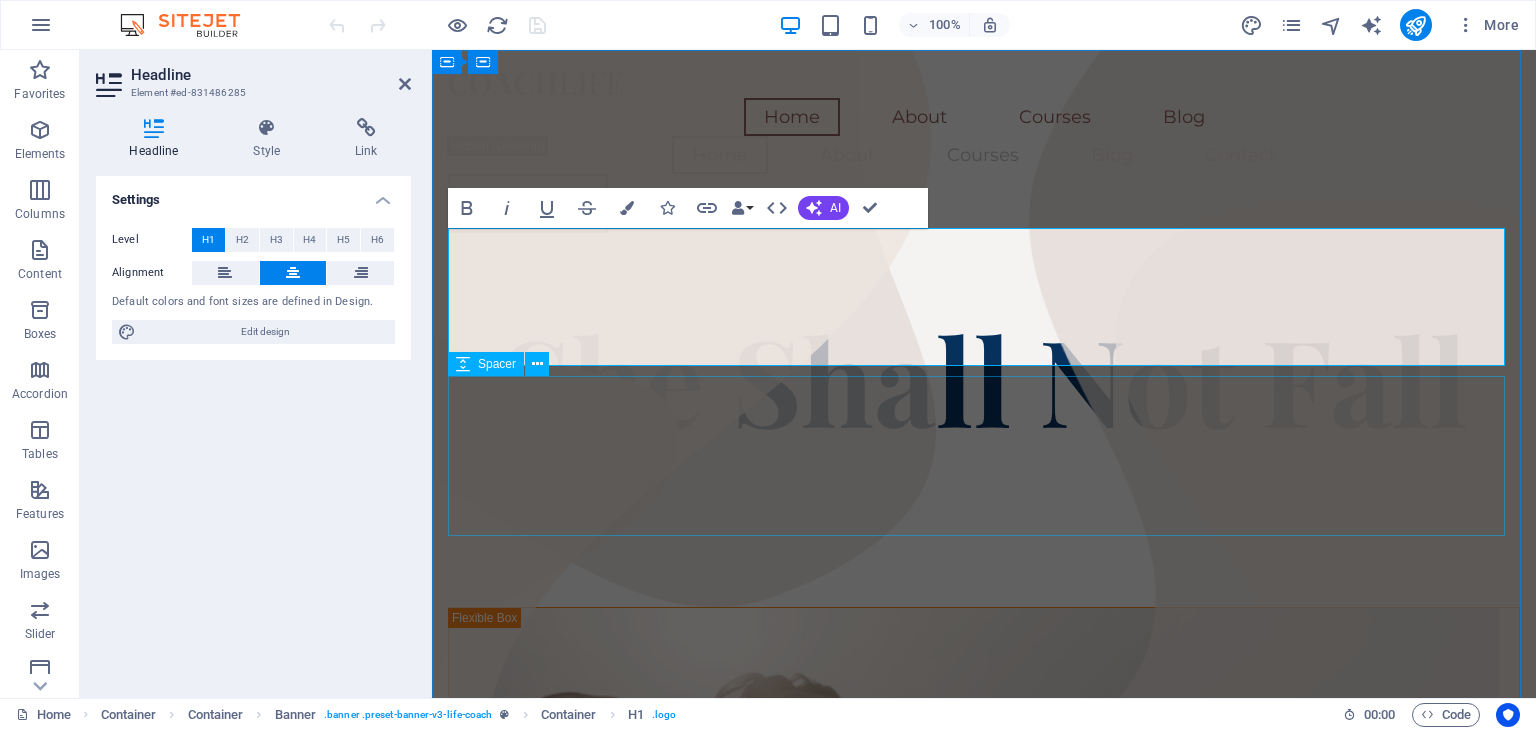 click at bounding box center [984, 527] 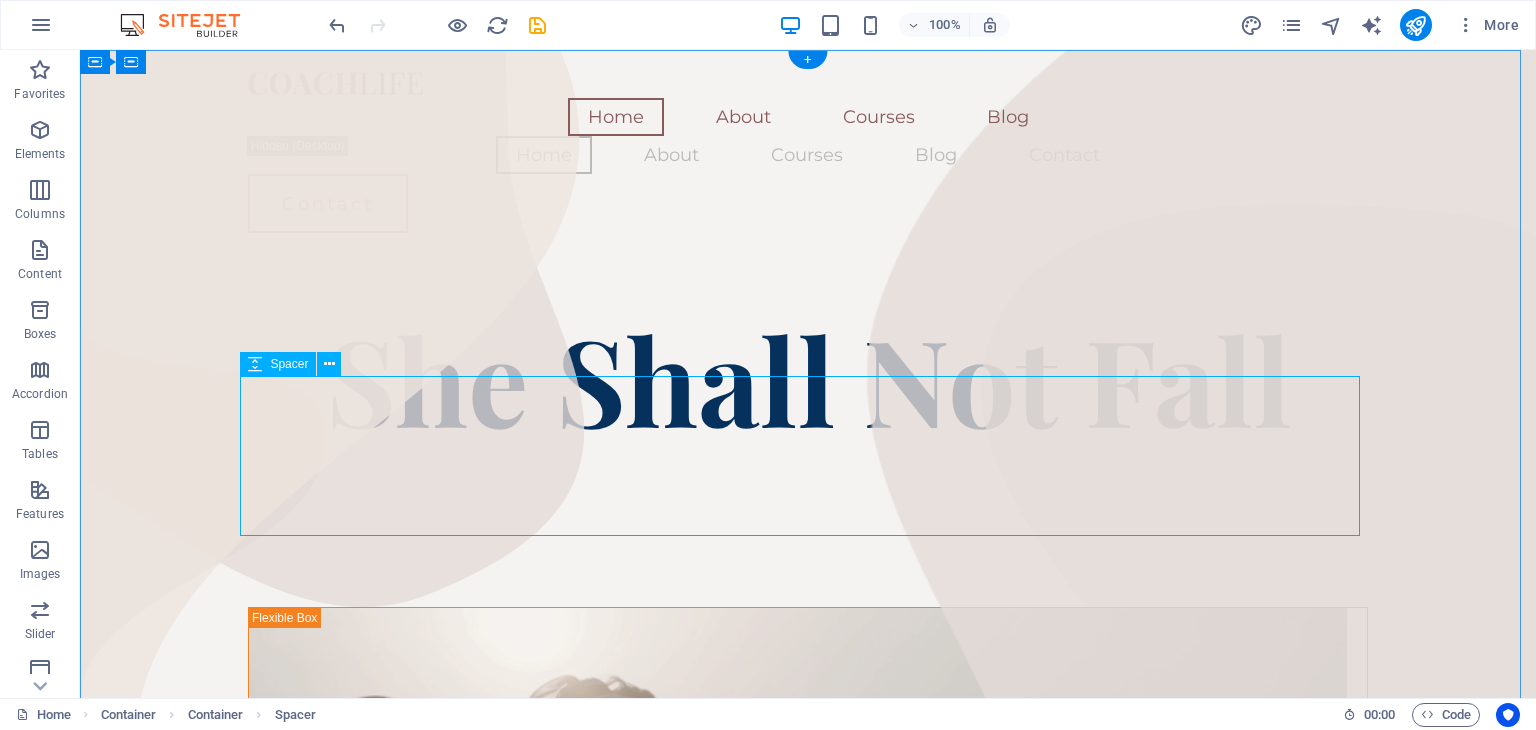 click at bounding box center (808, 527) 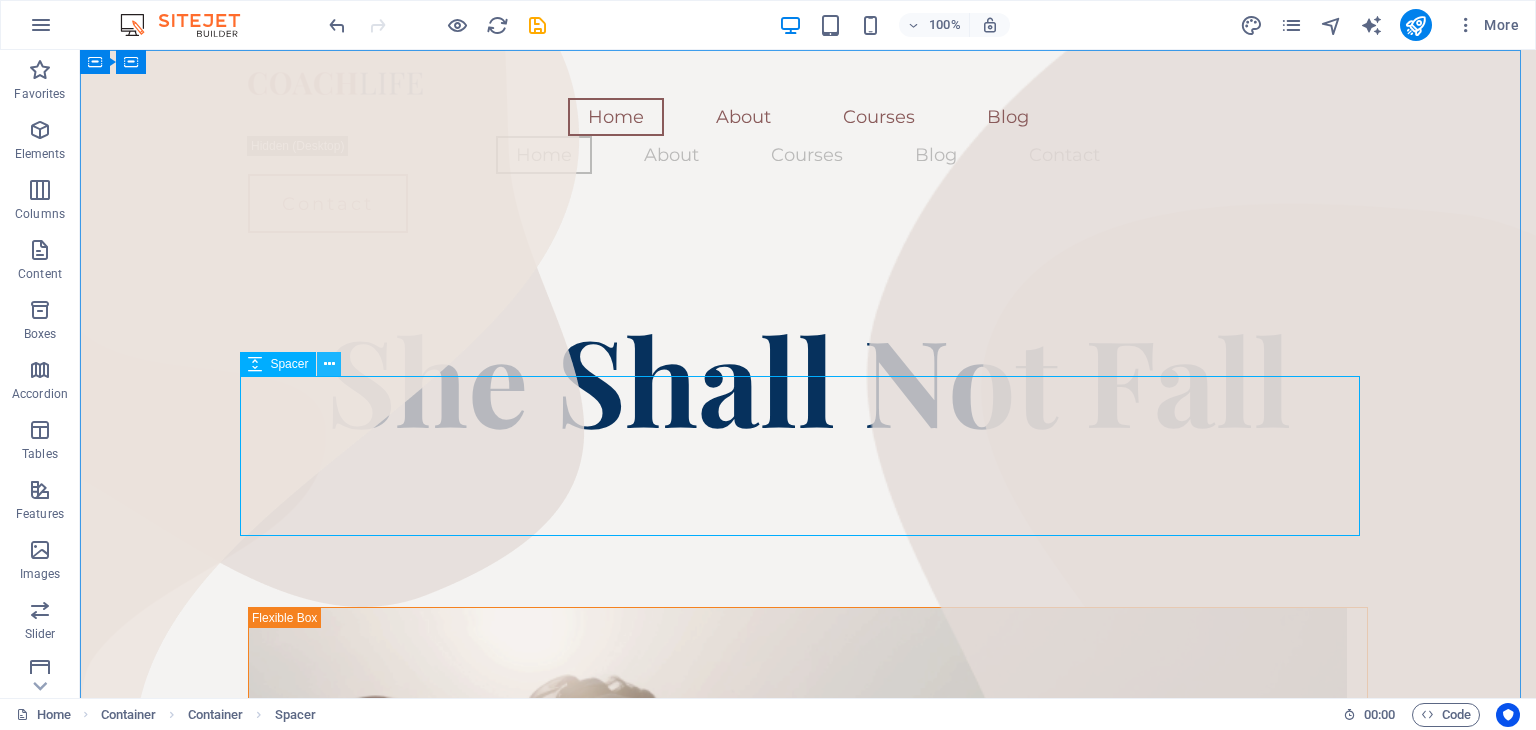 click at bounding box center (329, 364) 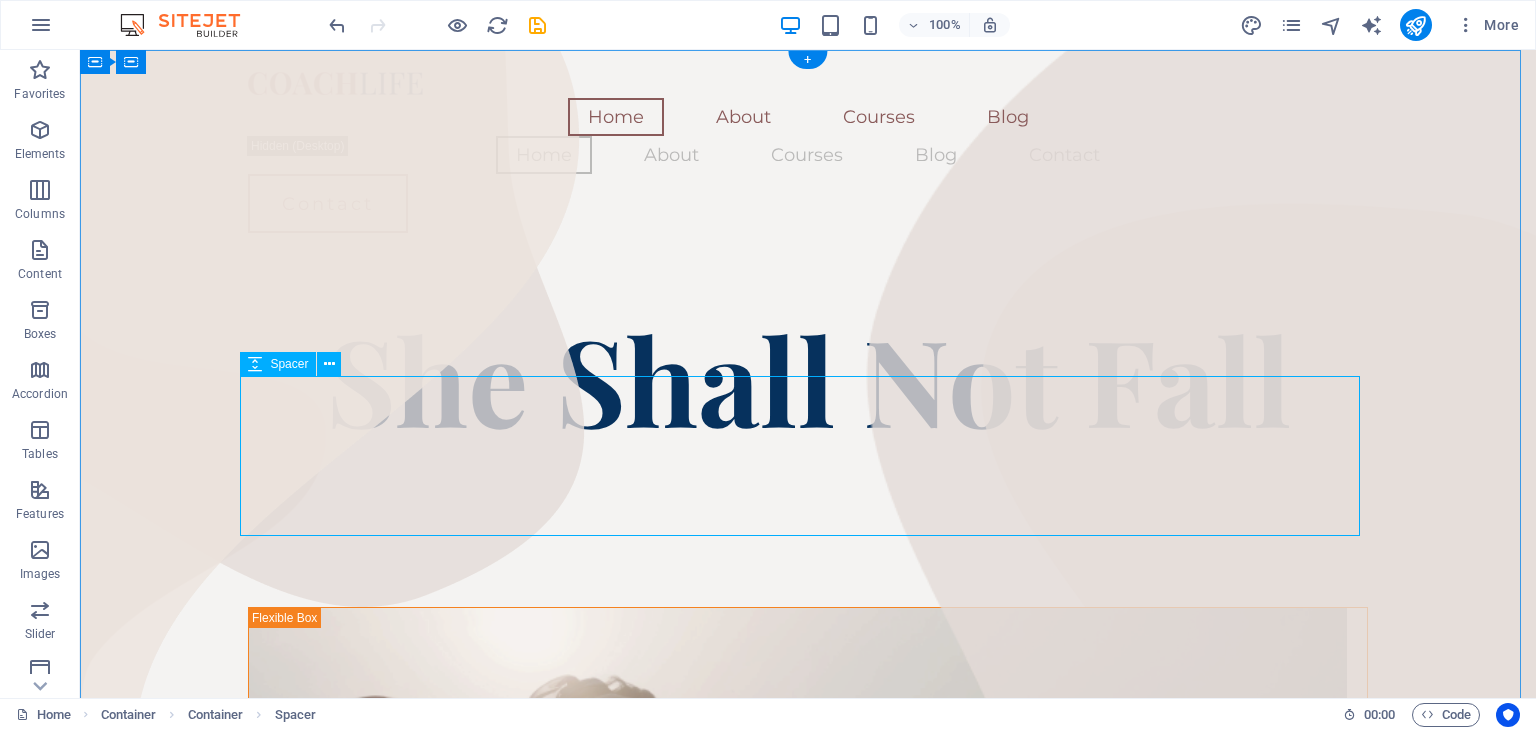 click at bounding box center (808, 527) 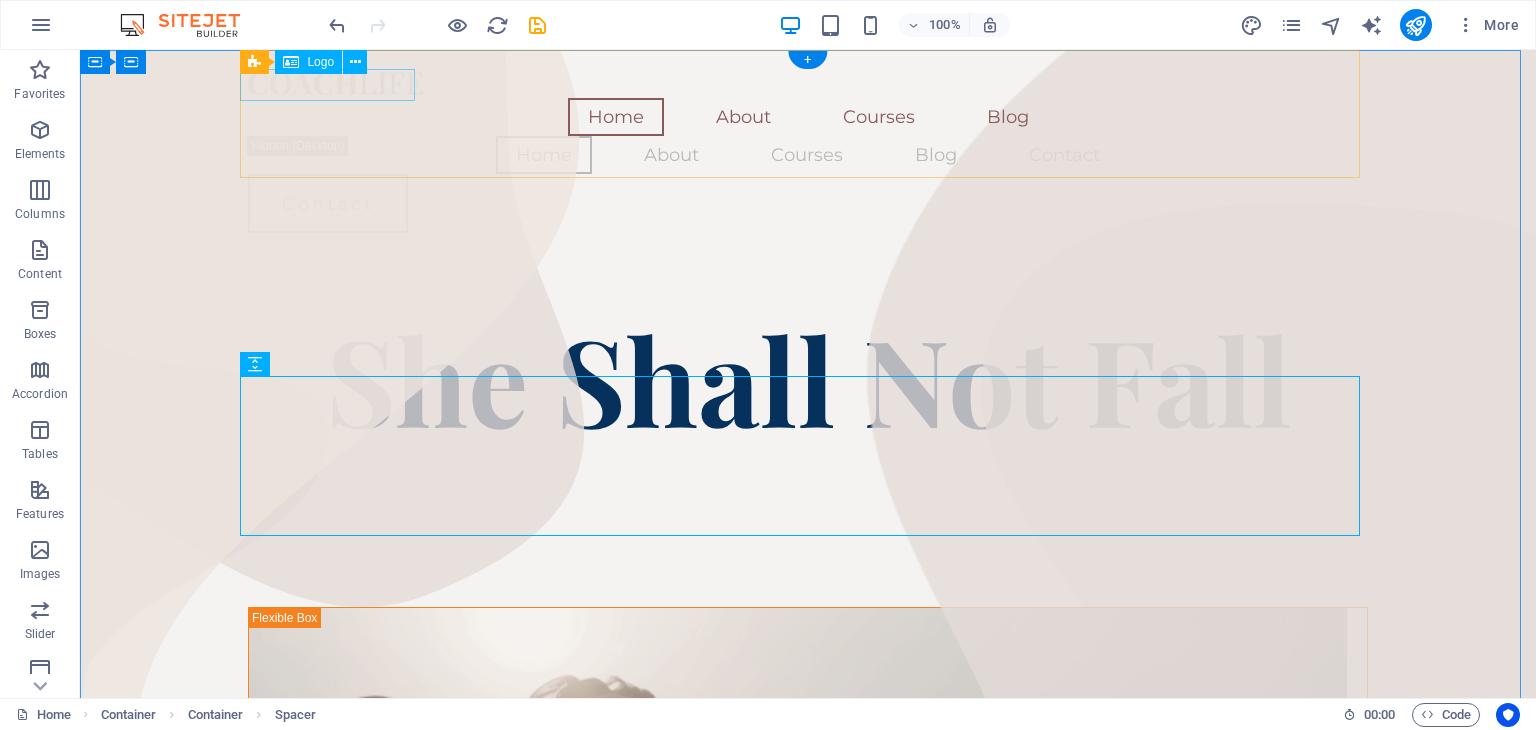 click at bounding box center [808, 82] 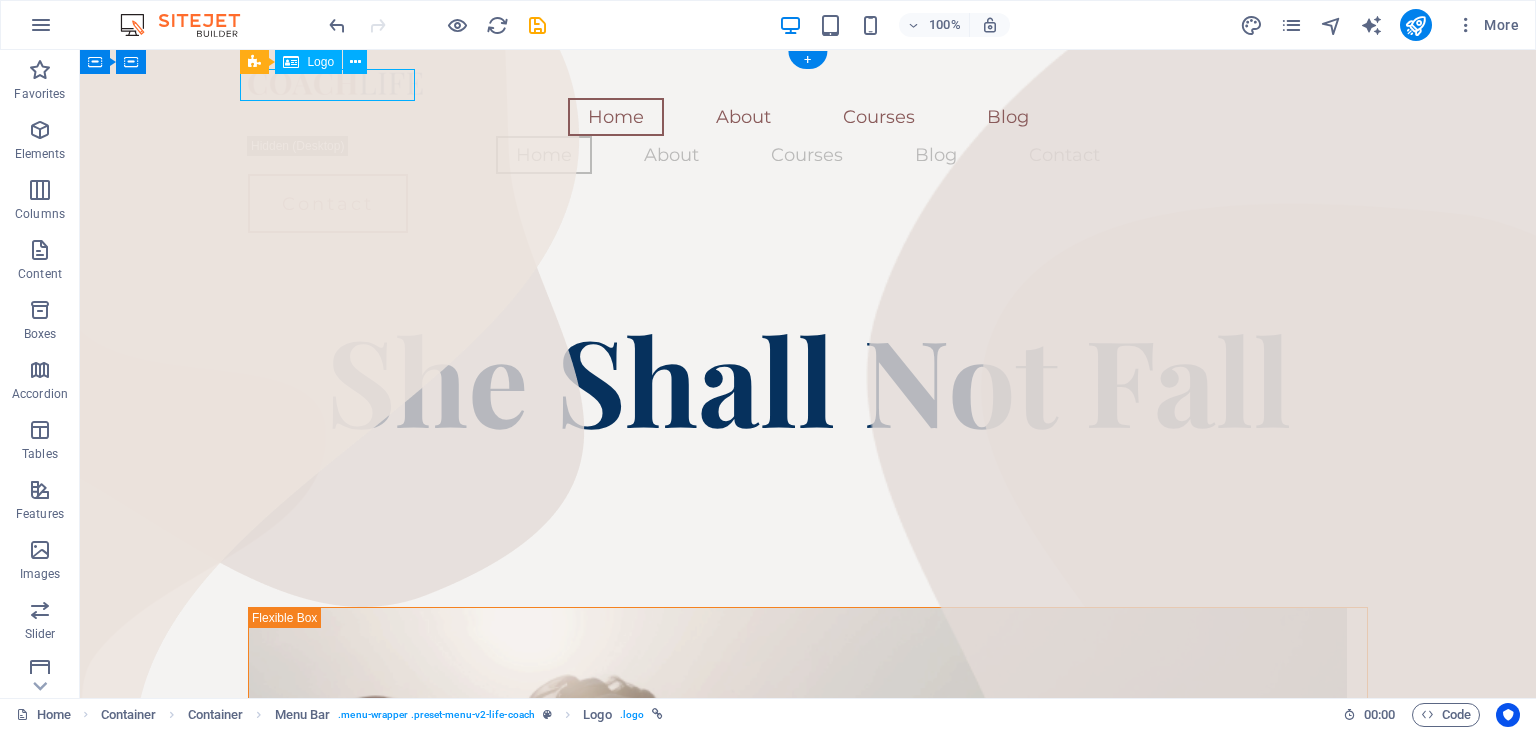 click at bounding box center (808, 82) 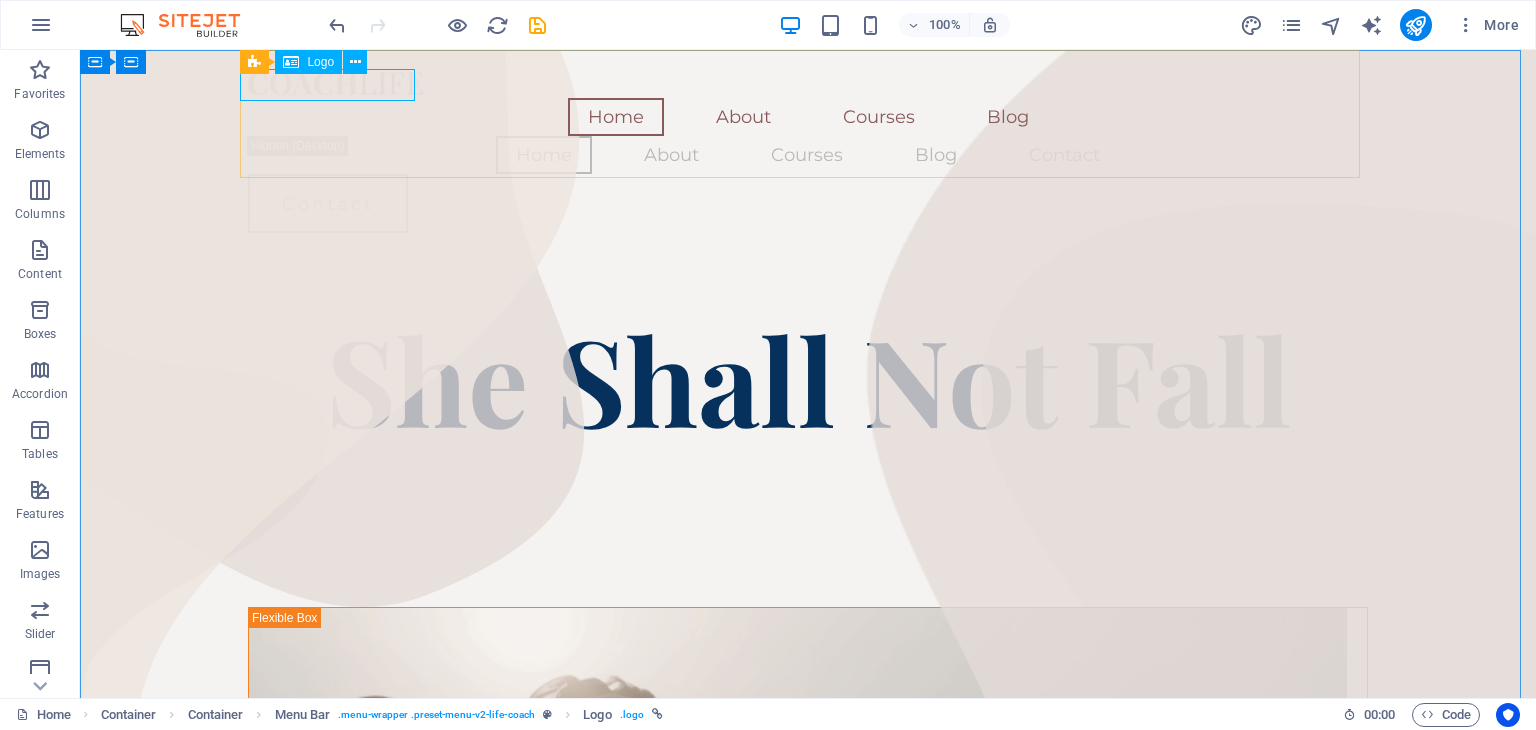 click on "Logo" at bounding box center [320, 62] 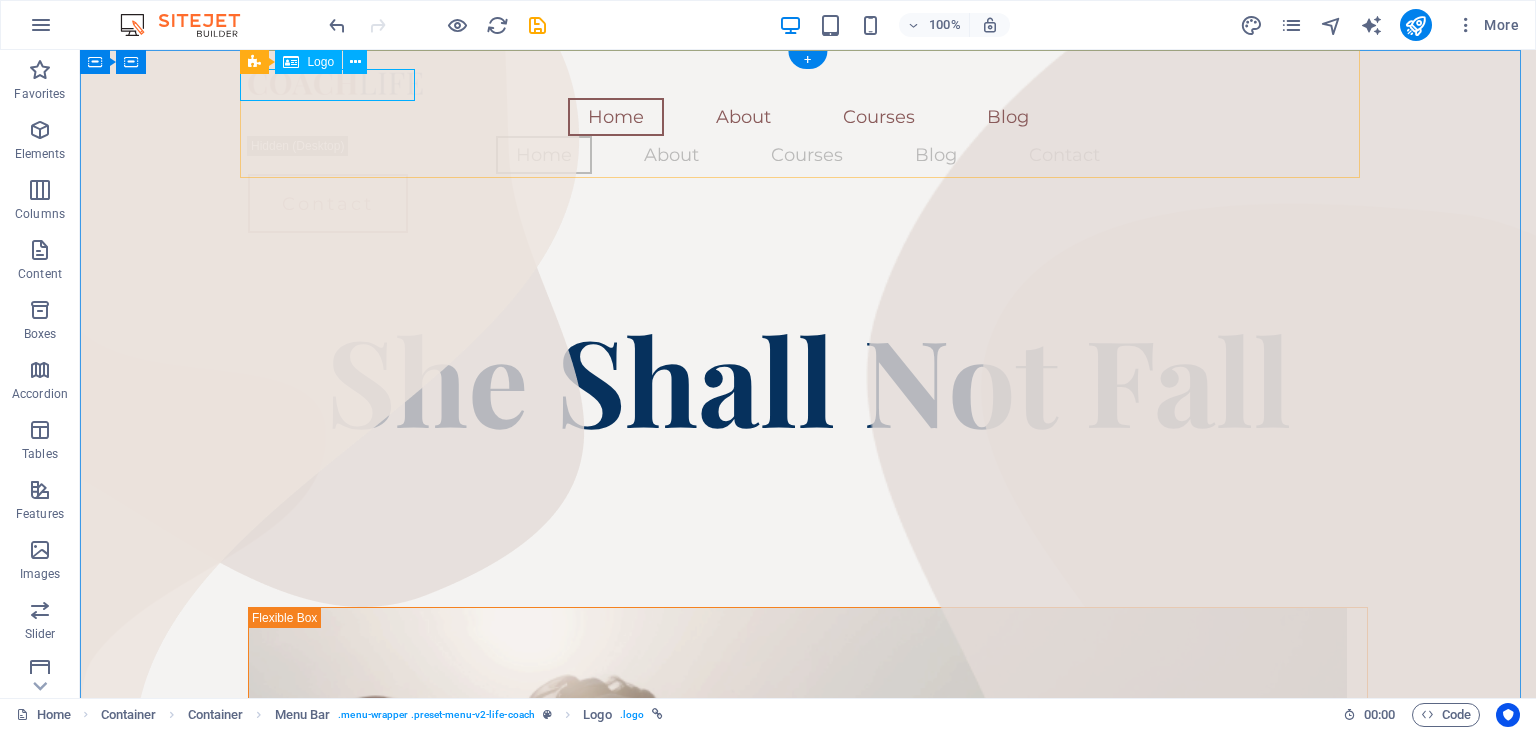 click at bounding box center [808, 82] 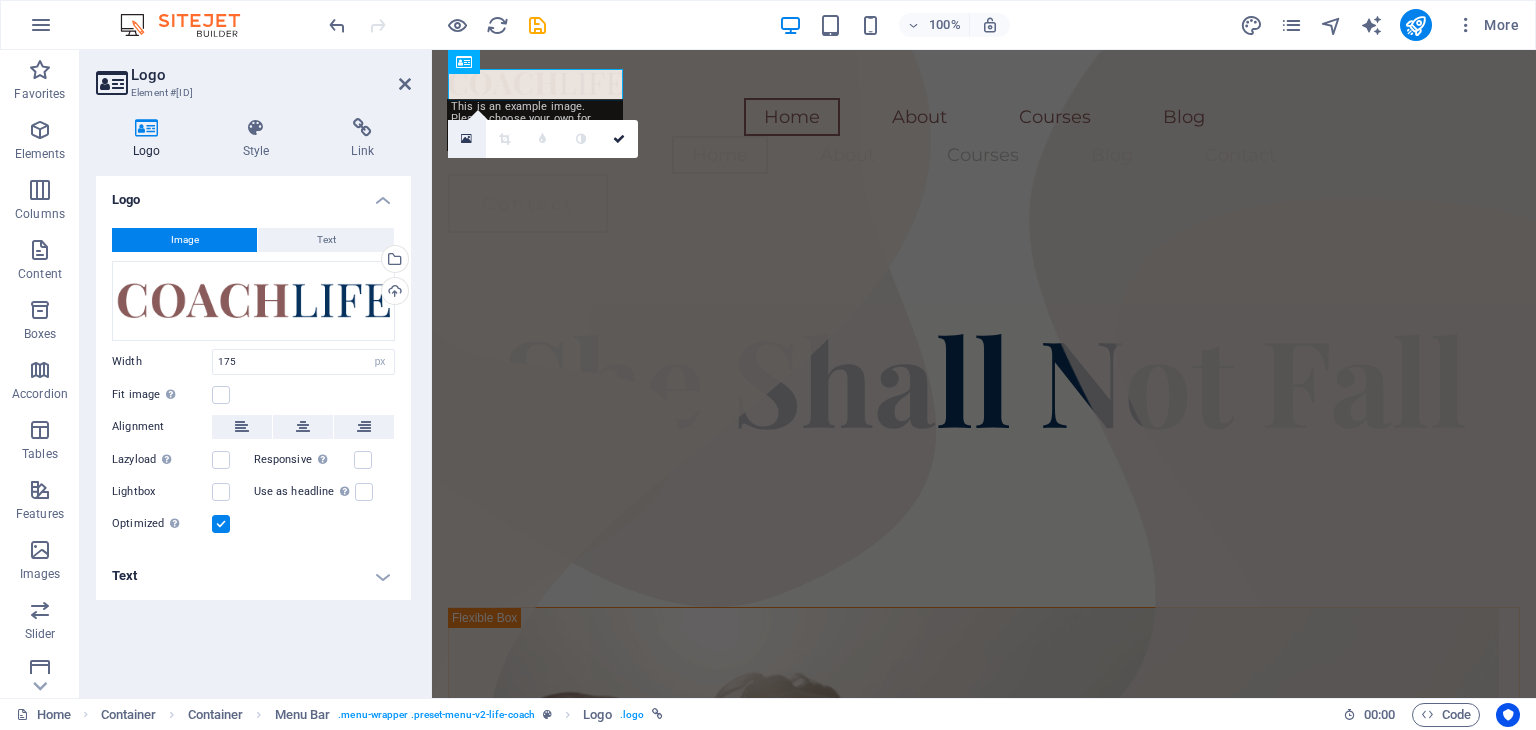 click at bounding box center (466, 139) 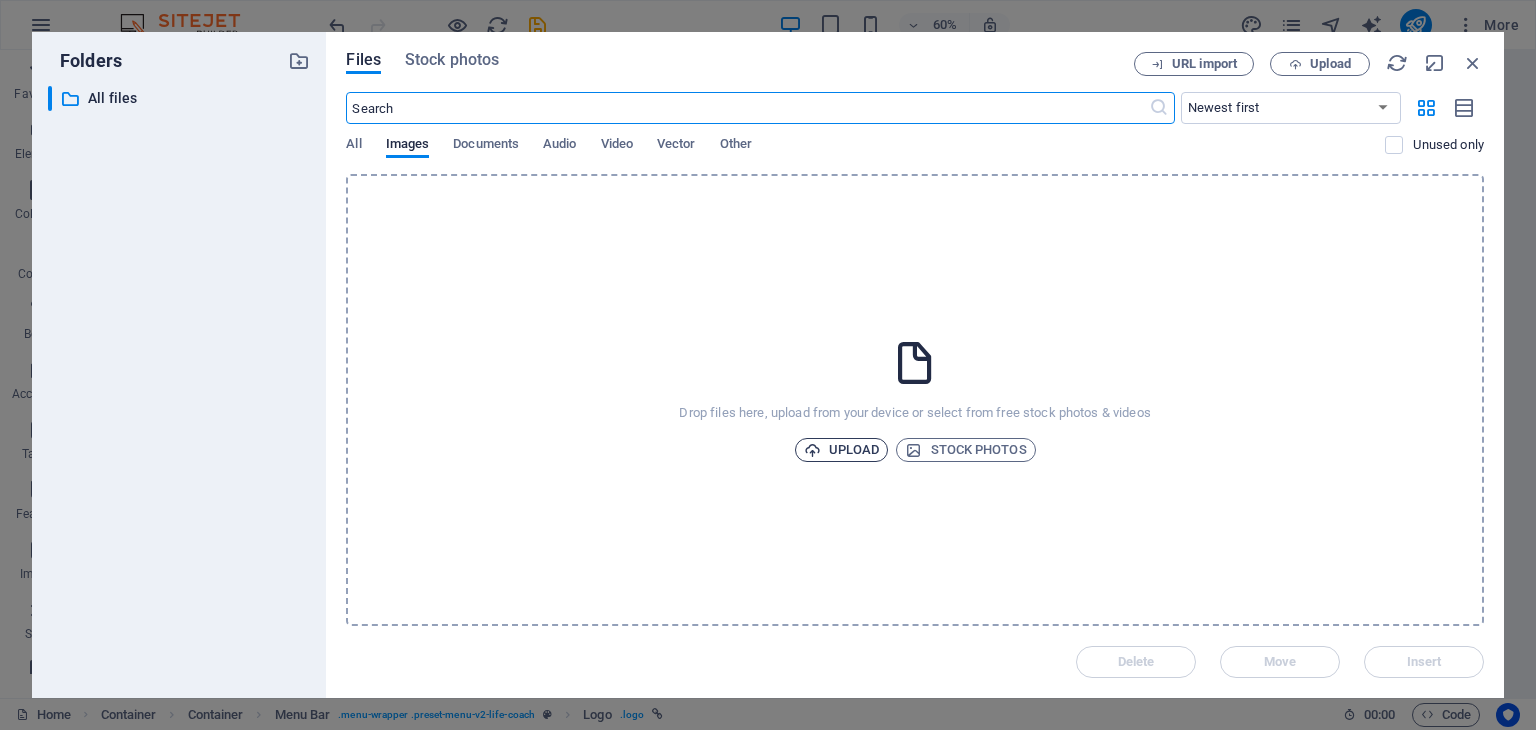 click on "Upload" at bounding box center [842, 450] 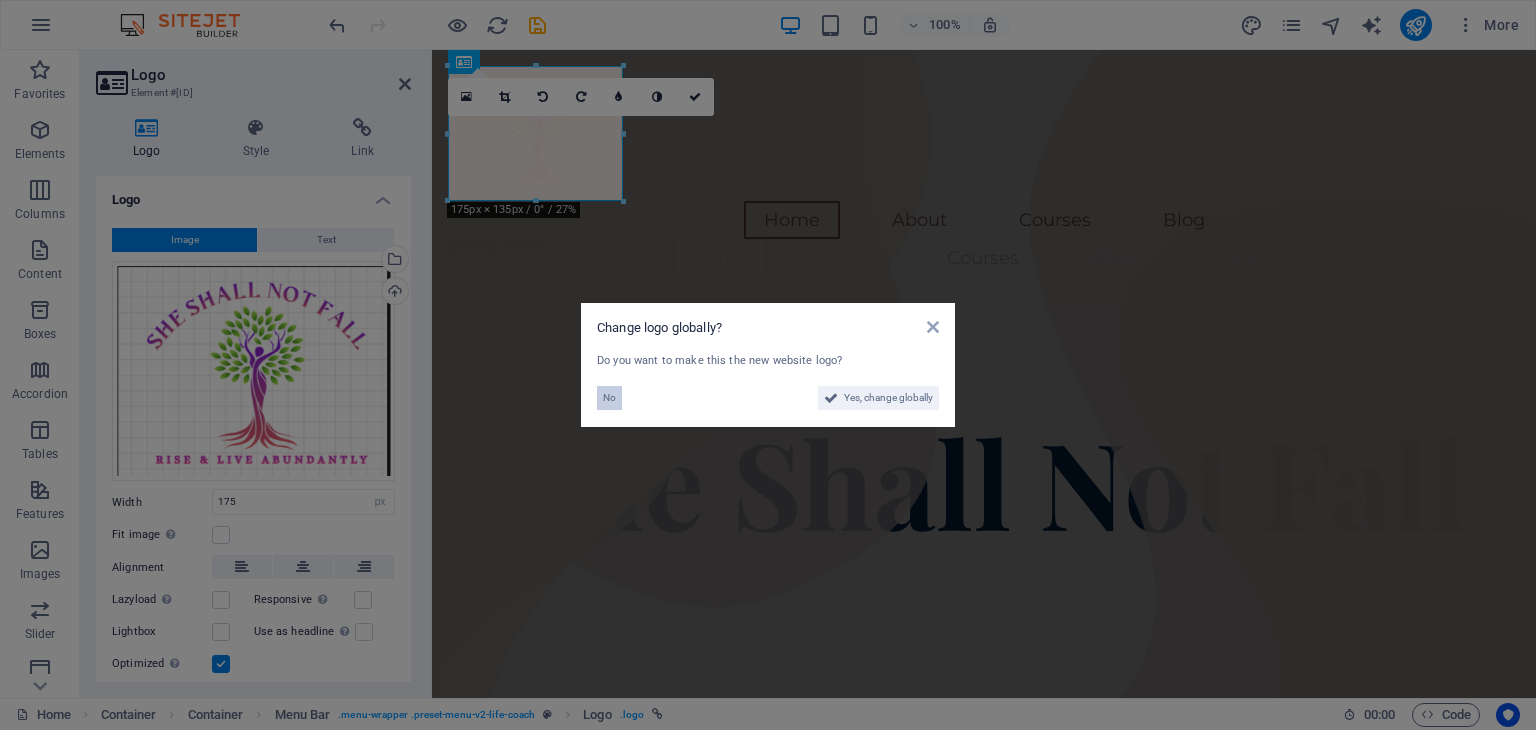 click on "No" at bounding box center [609, 398] 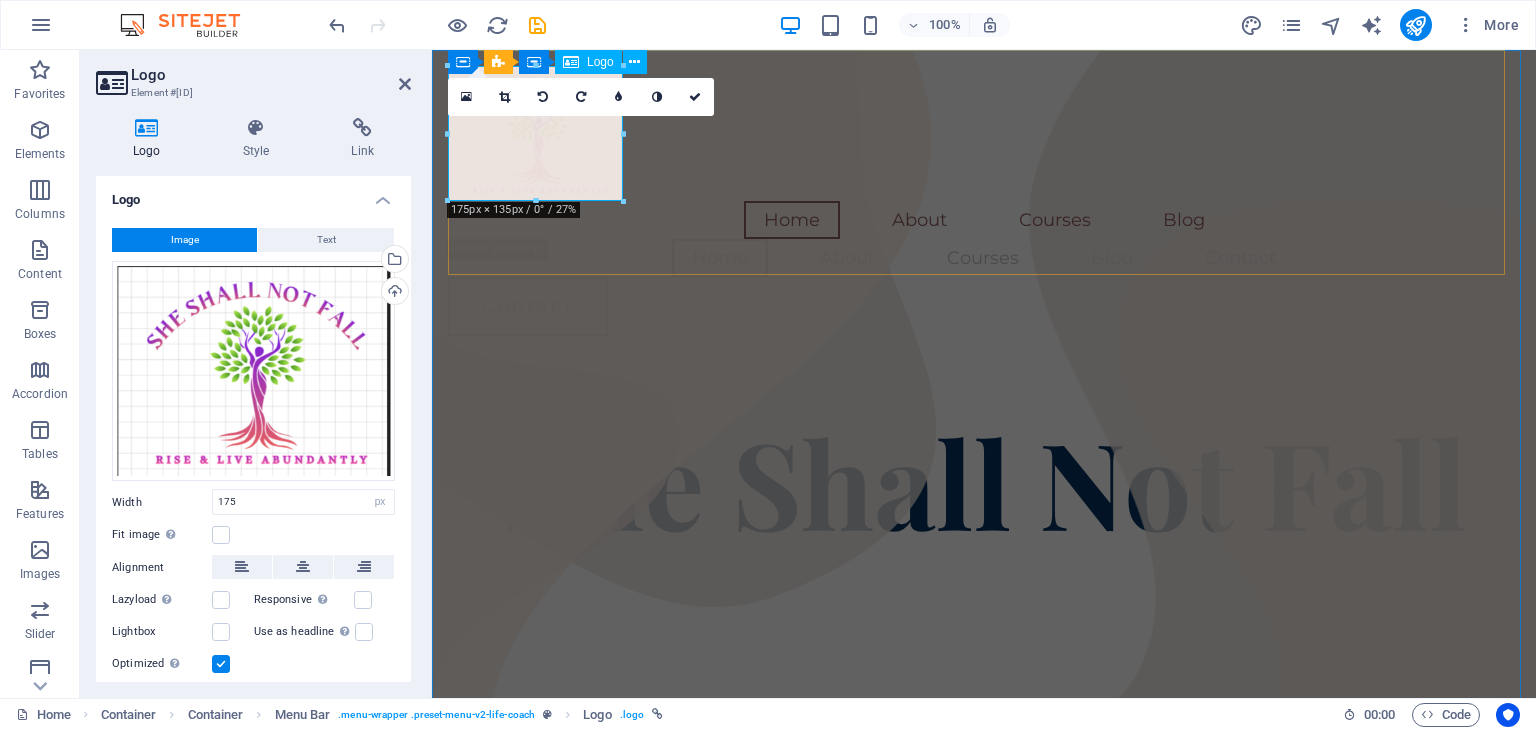 click at bounding box center (984, 133) 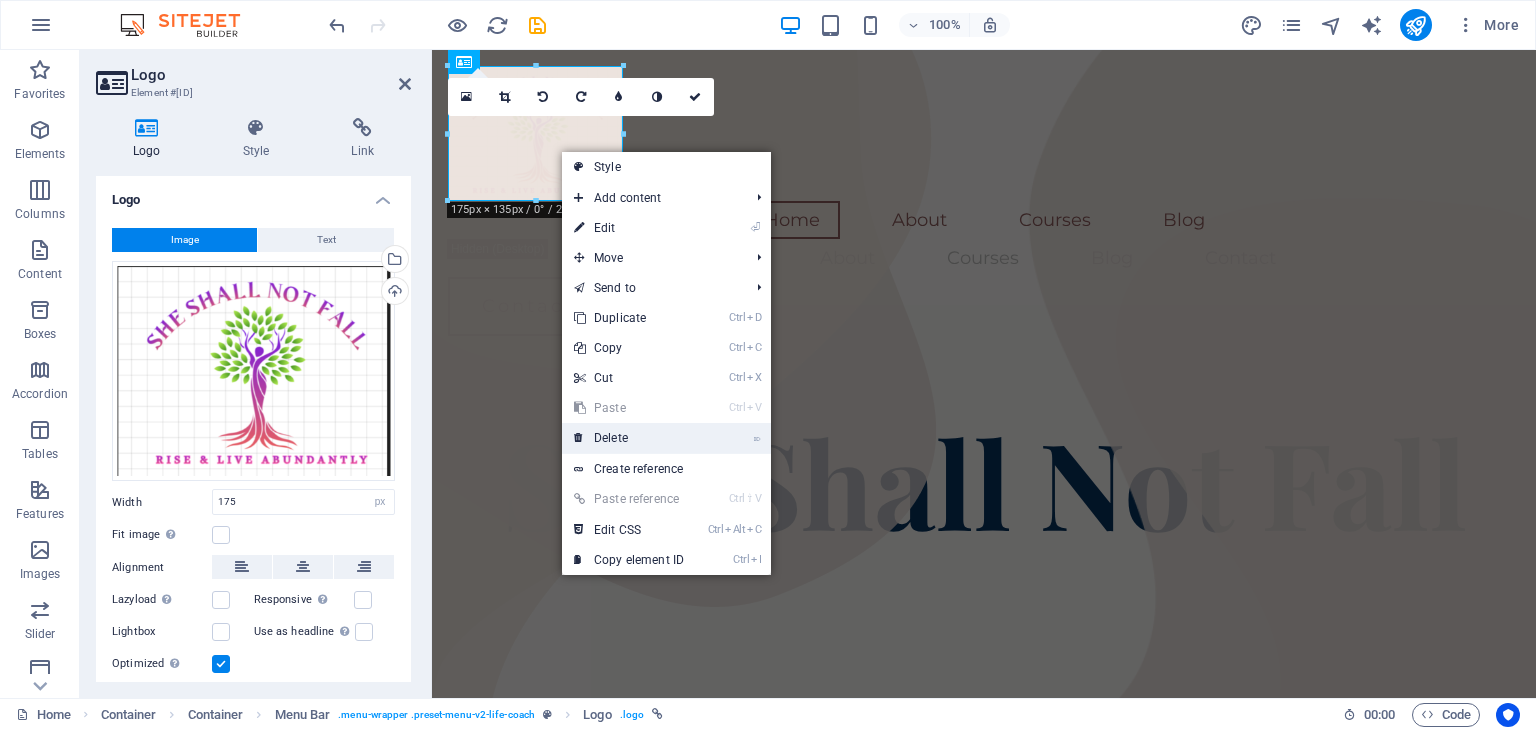 click on "⌦  Delete" at bounding box center (629, 438) 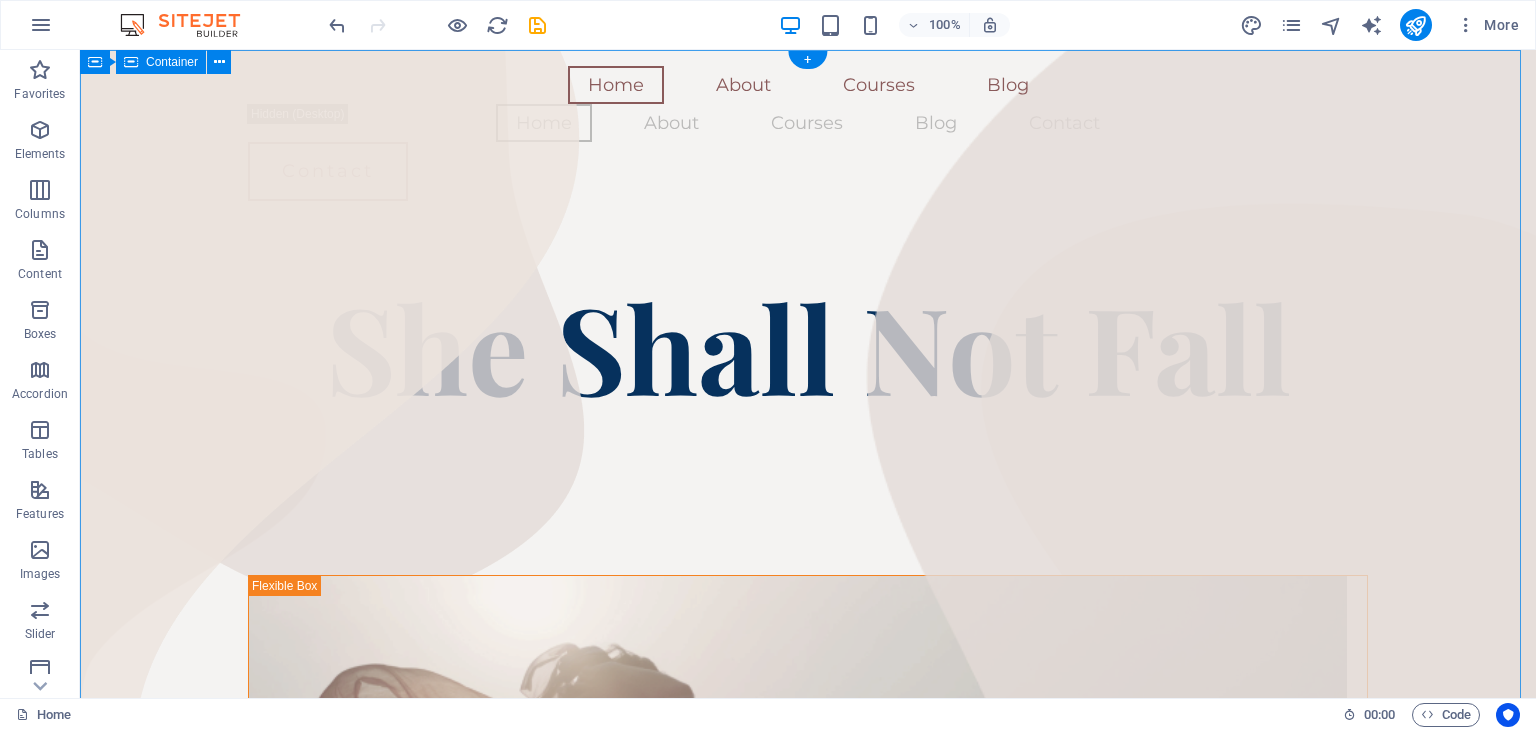 click on "Home About Courses Blog Home About Courses Blog Contact Contact She Shall Not Fall Coach Headline There are many variations of passages of Lorem Ipsum available, but the majority have suffered alteration in some form, by injected humour, or randomised words which don't look even slightly believable." at bounding box center (808, 2033) 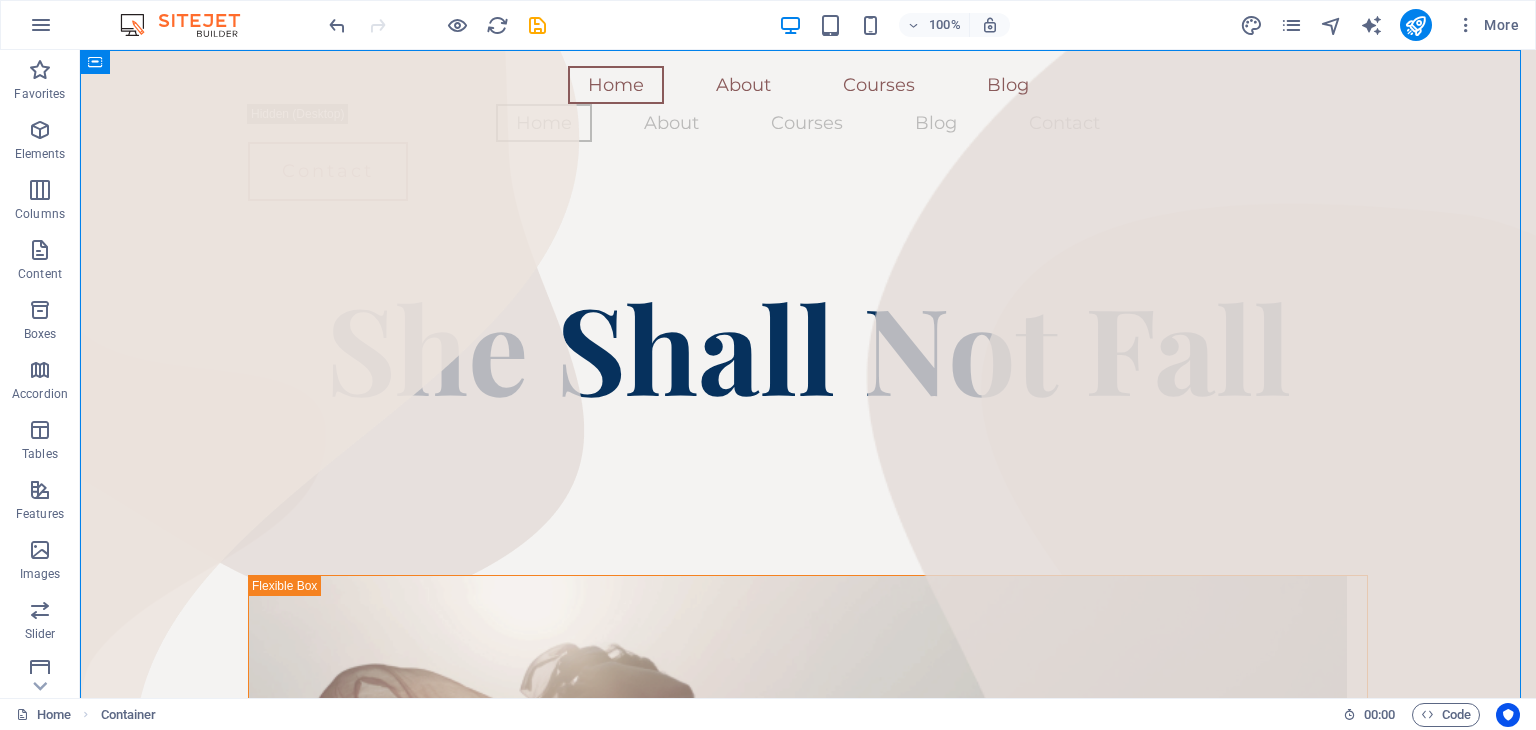drag, startPoint x: 166, startPoint y: 178, endPoint x: 171, endPoint y: 10, distance: 168.07439 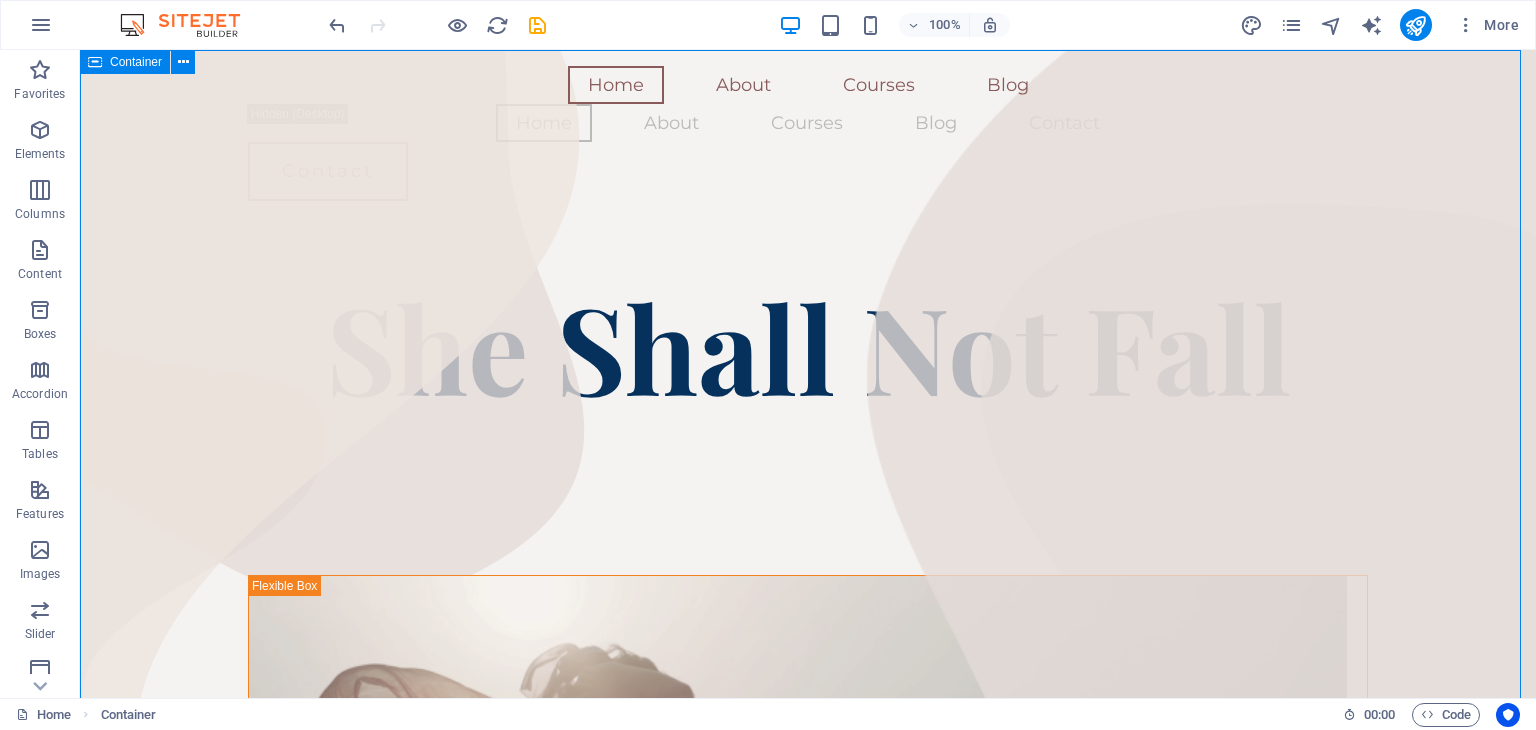 click at bounding box center [95, 62] 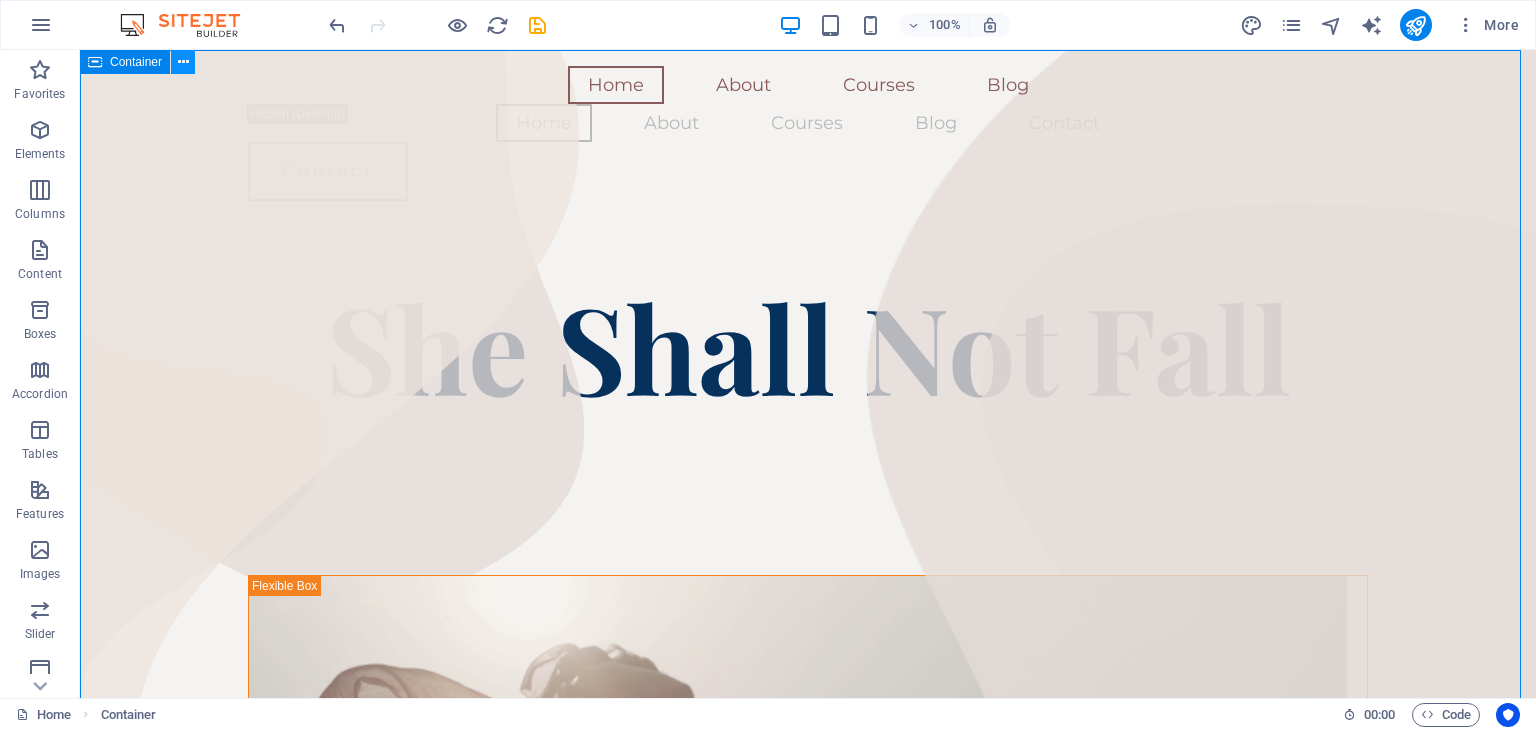 click at bounding box center (183, 62) 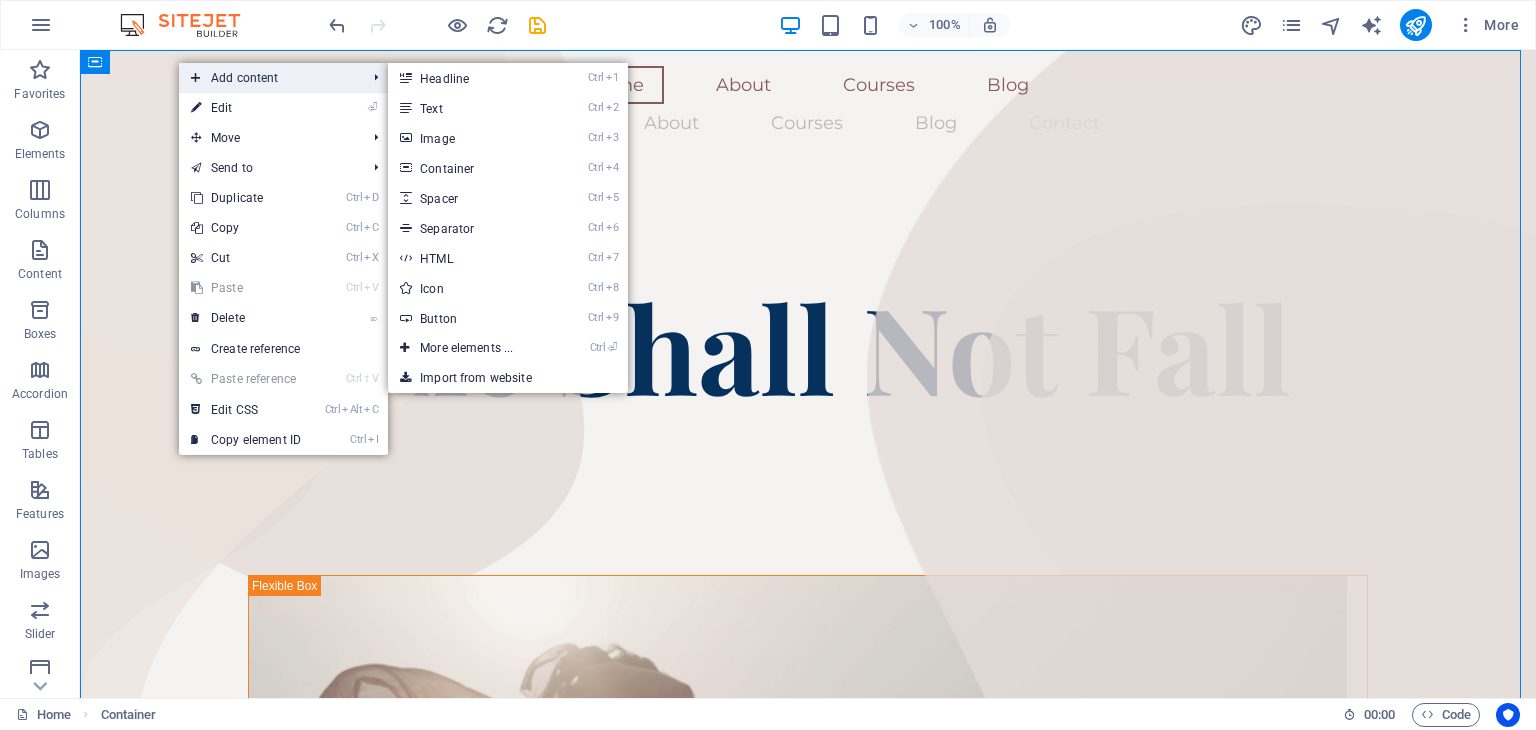 click on "Add content" at bounding box center [268, 78] 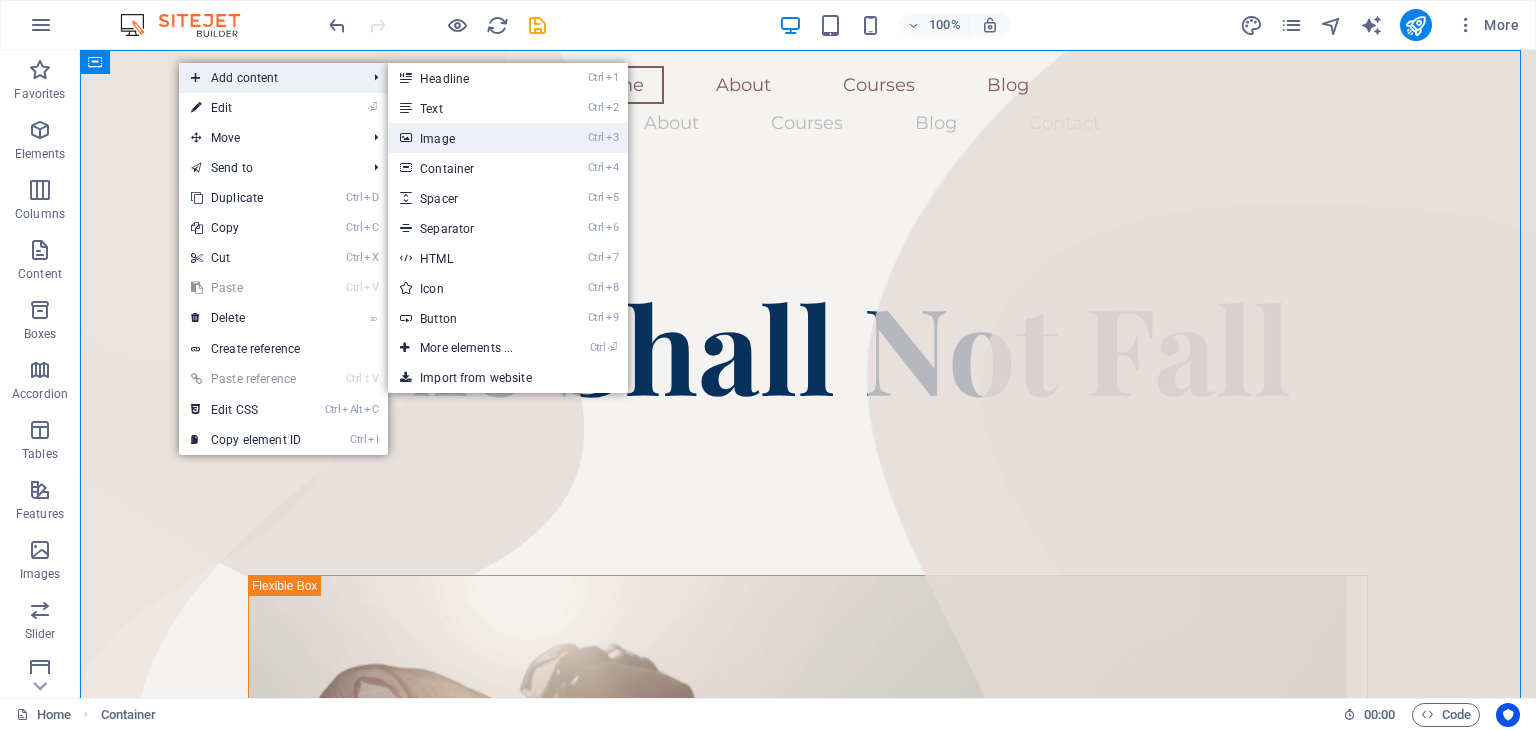 click on "Ctrl 3  Image" at bounding box center [470, 138] 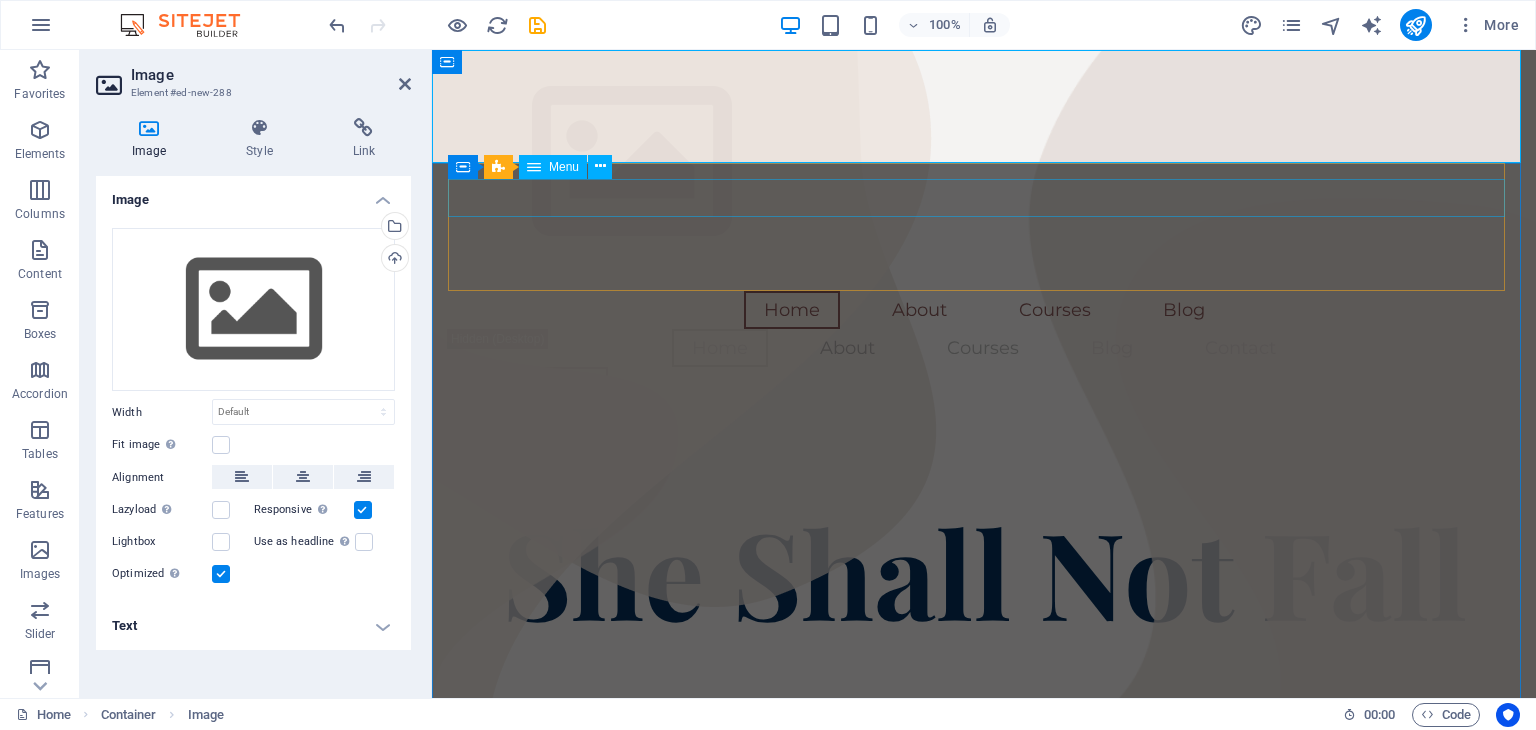 click on "Home About Courses Blog" at bounding box center [984, 310] 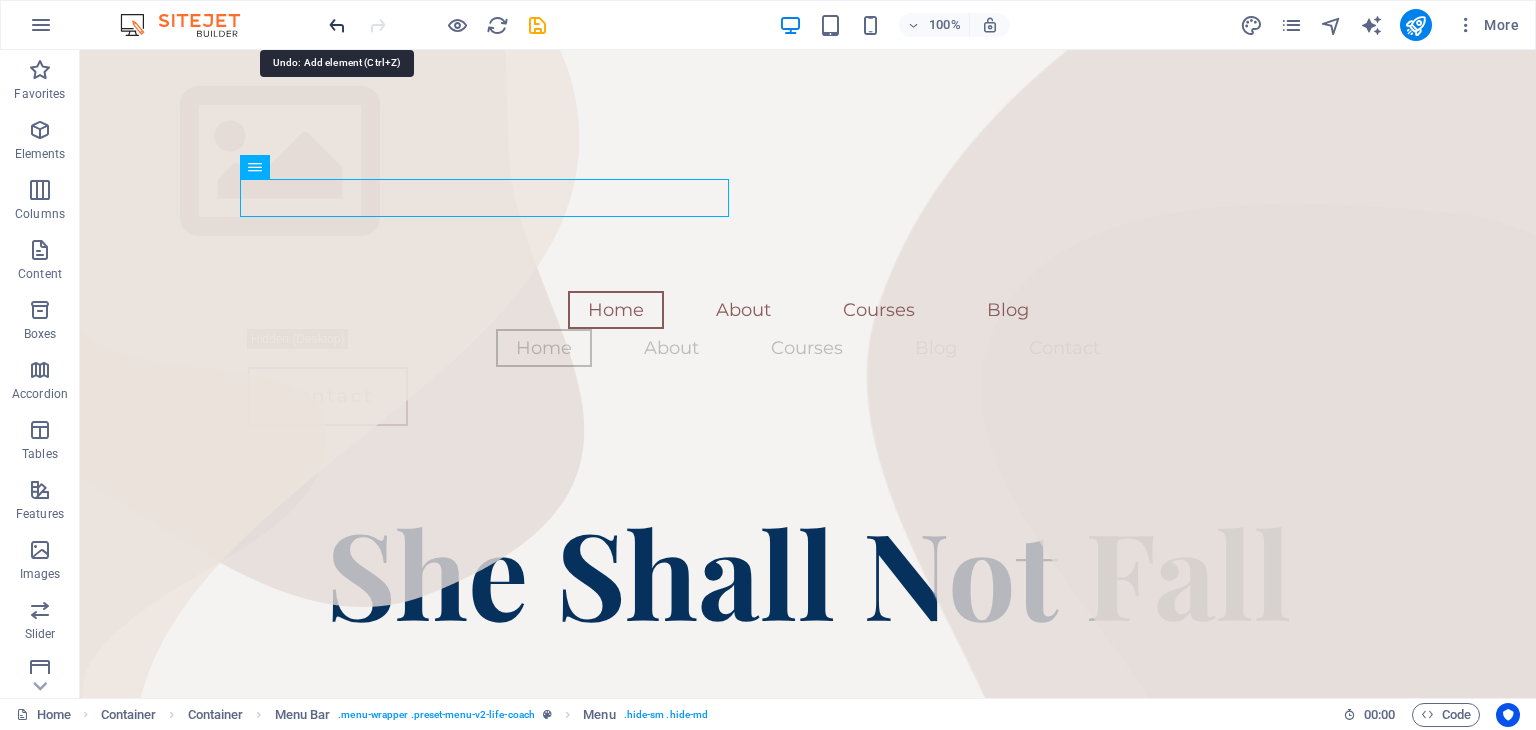 click at bounding box center [337, 25] 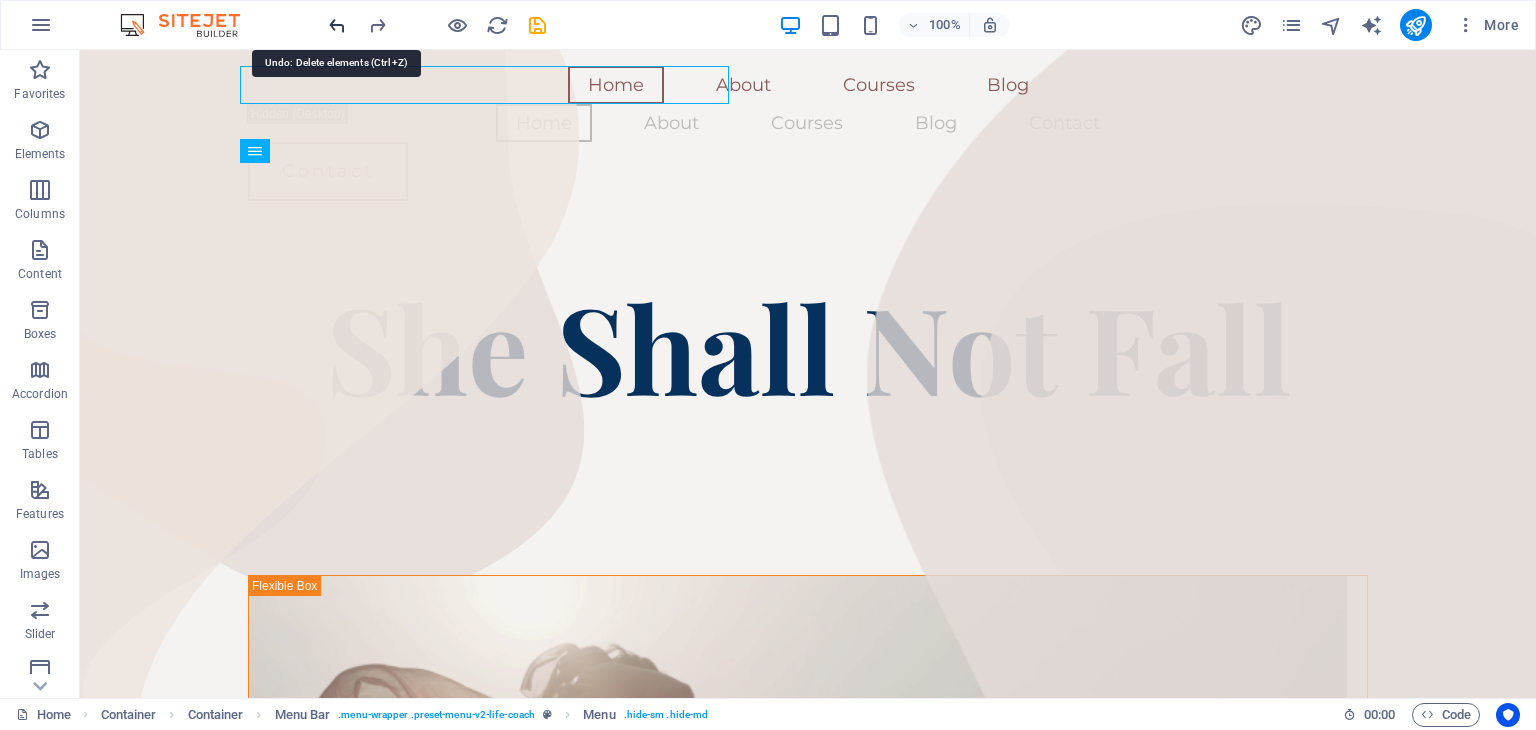 click at bounding box center [337, 25] 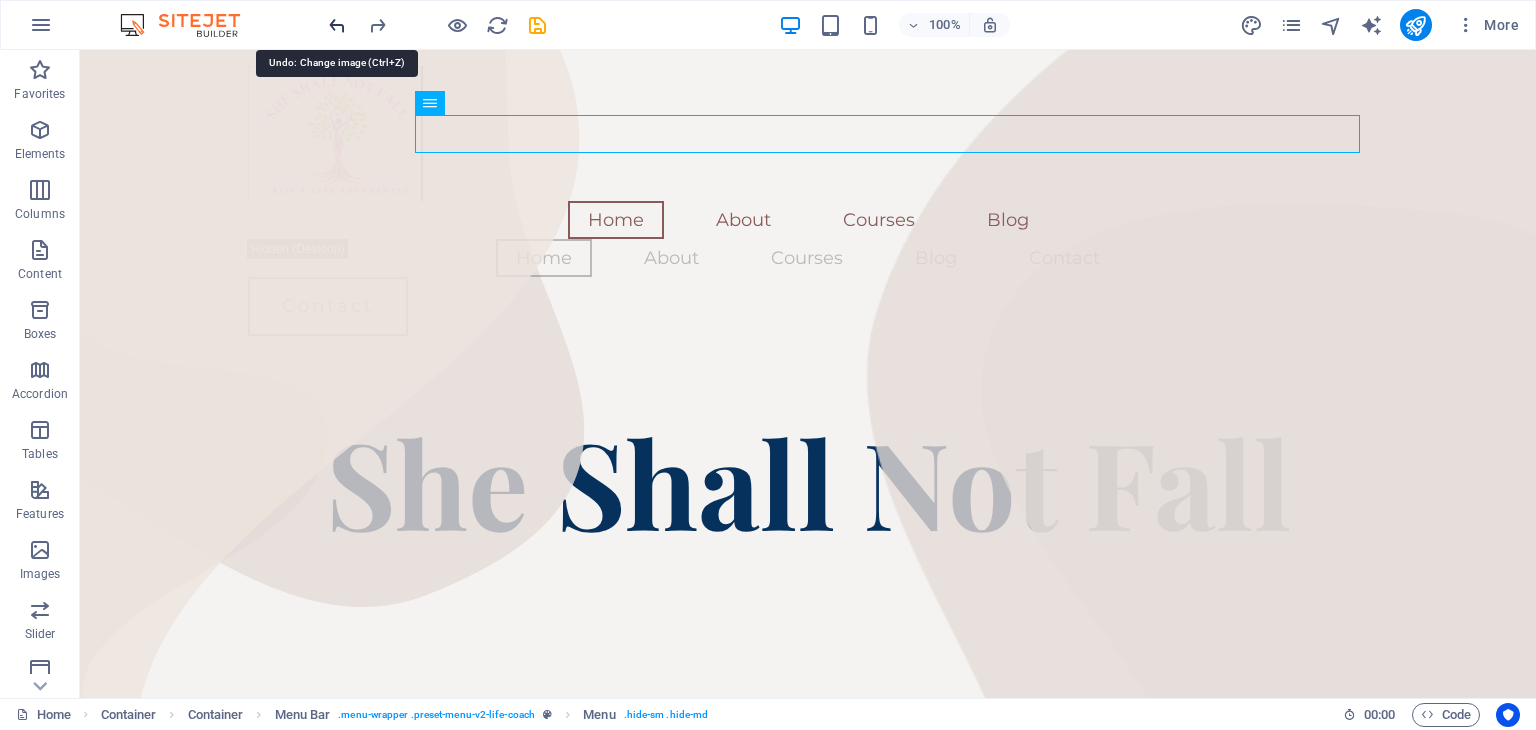 click at bounding box center [337, 25] 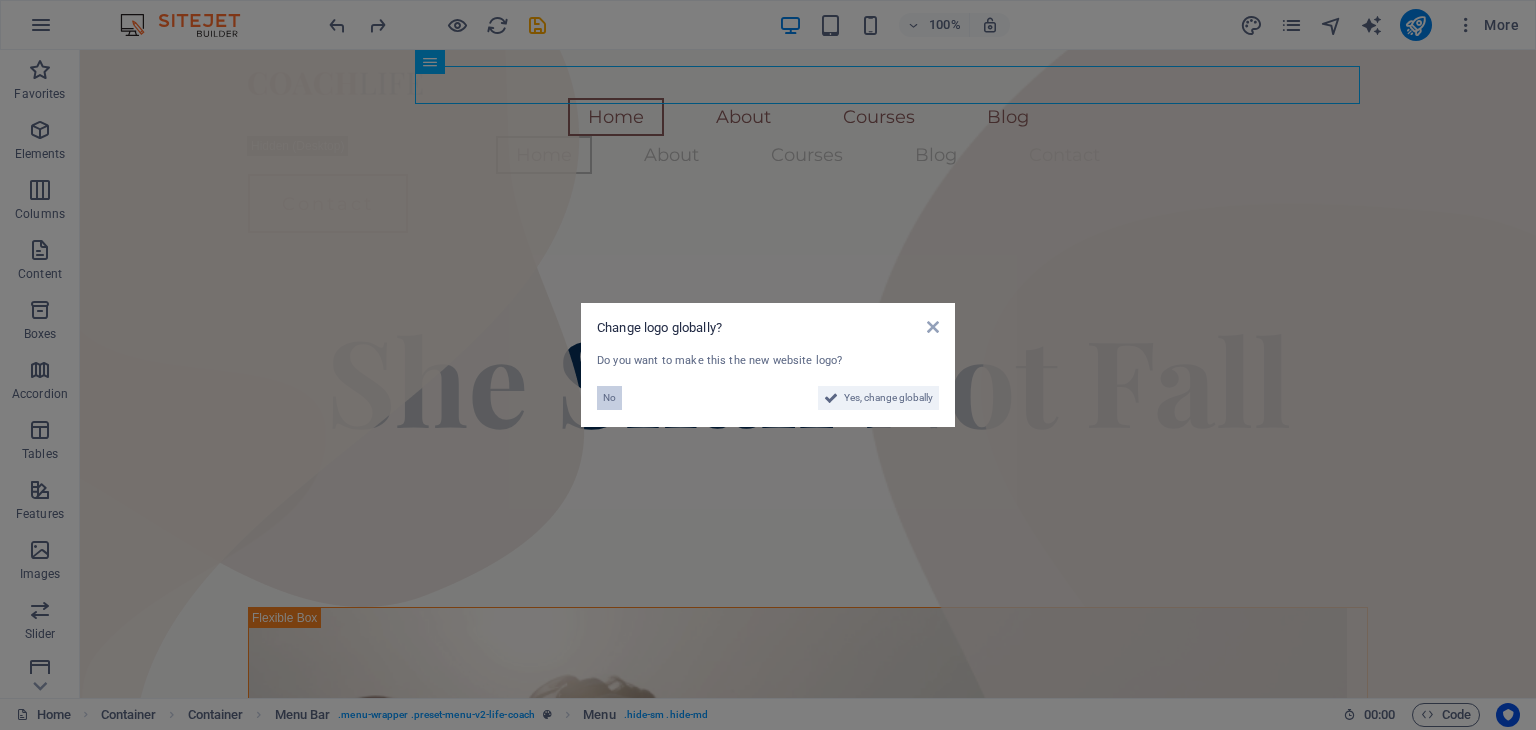 click on "No" at bounding box center [609, 398] 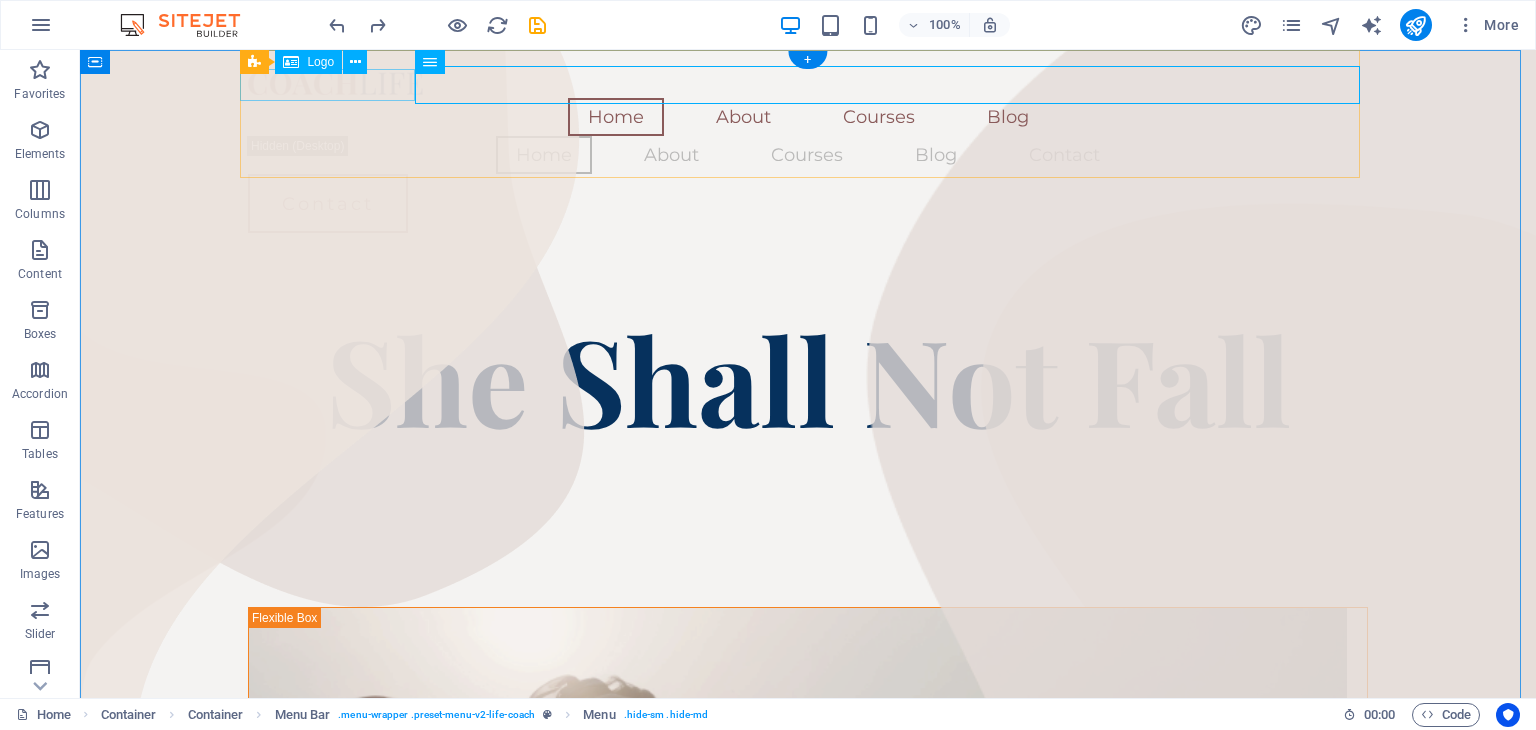 click at bounding box center [808, 82] 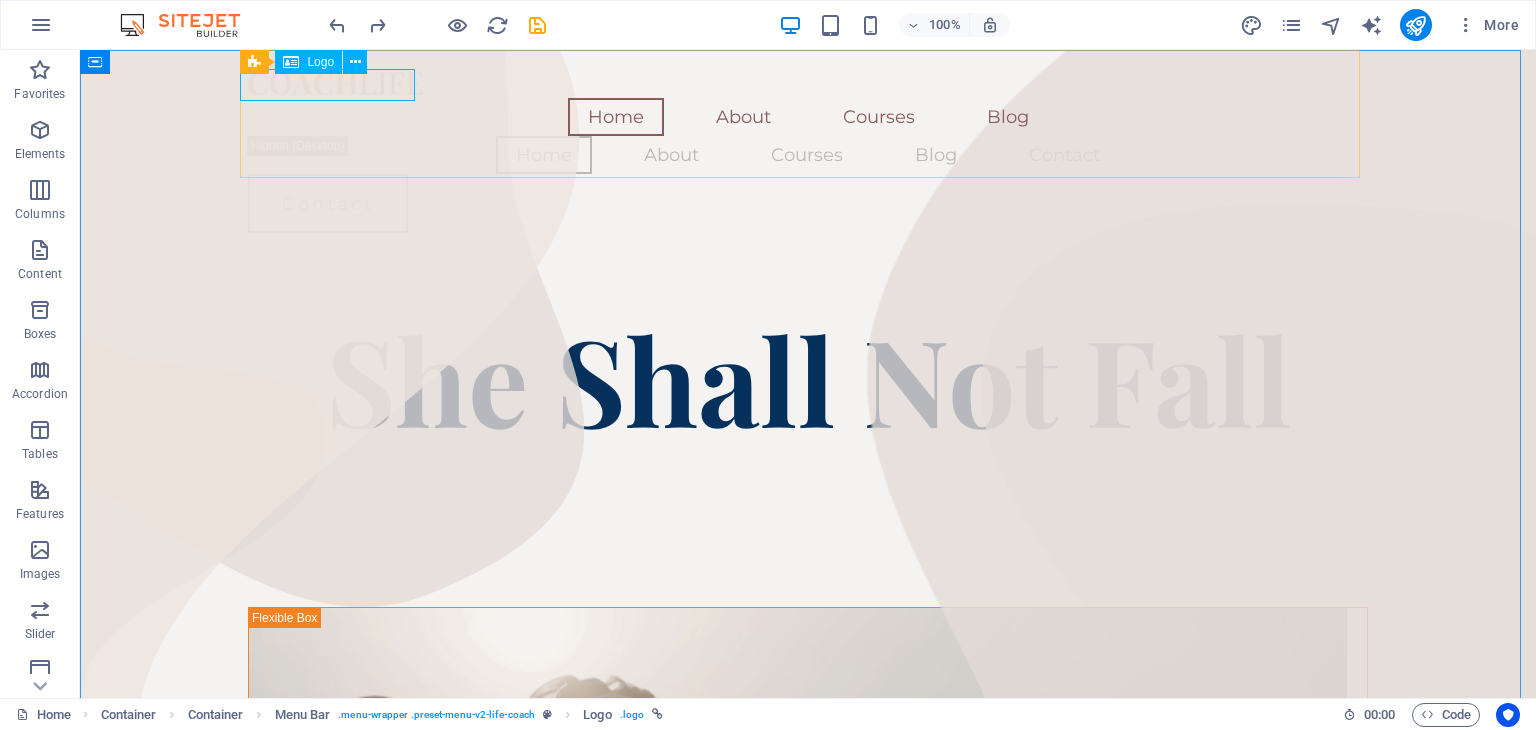 click on "Logo" at bounding box center (320, 62) 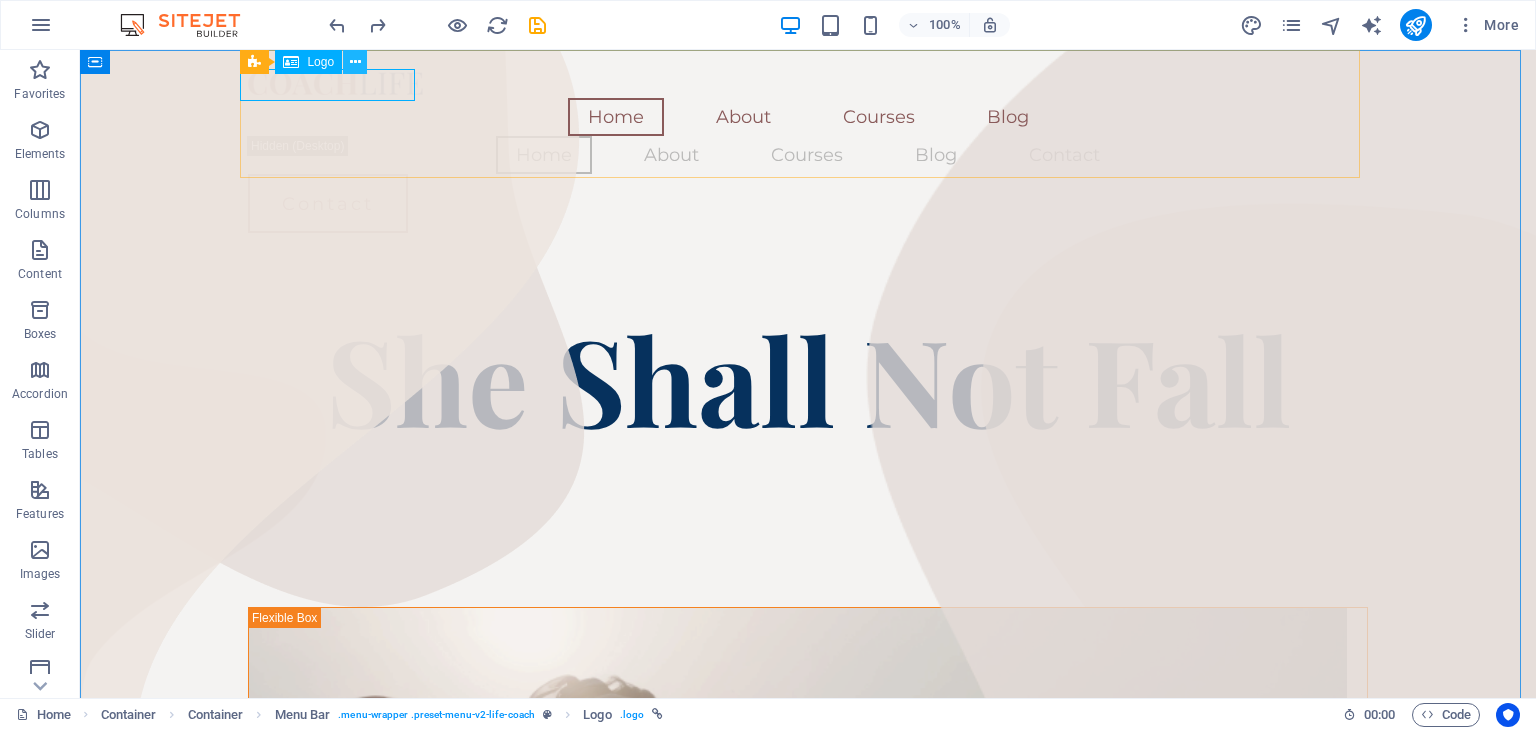 click at bounding box center (355, 62) 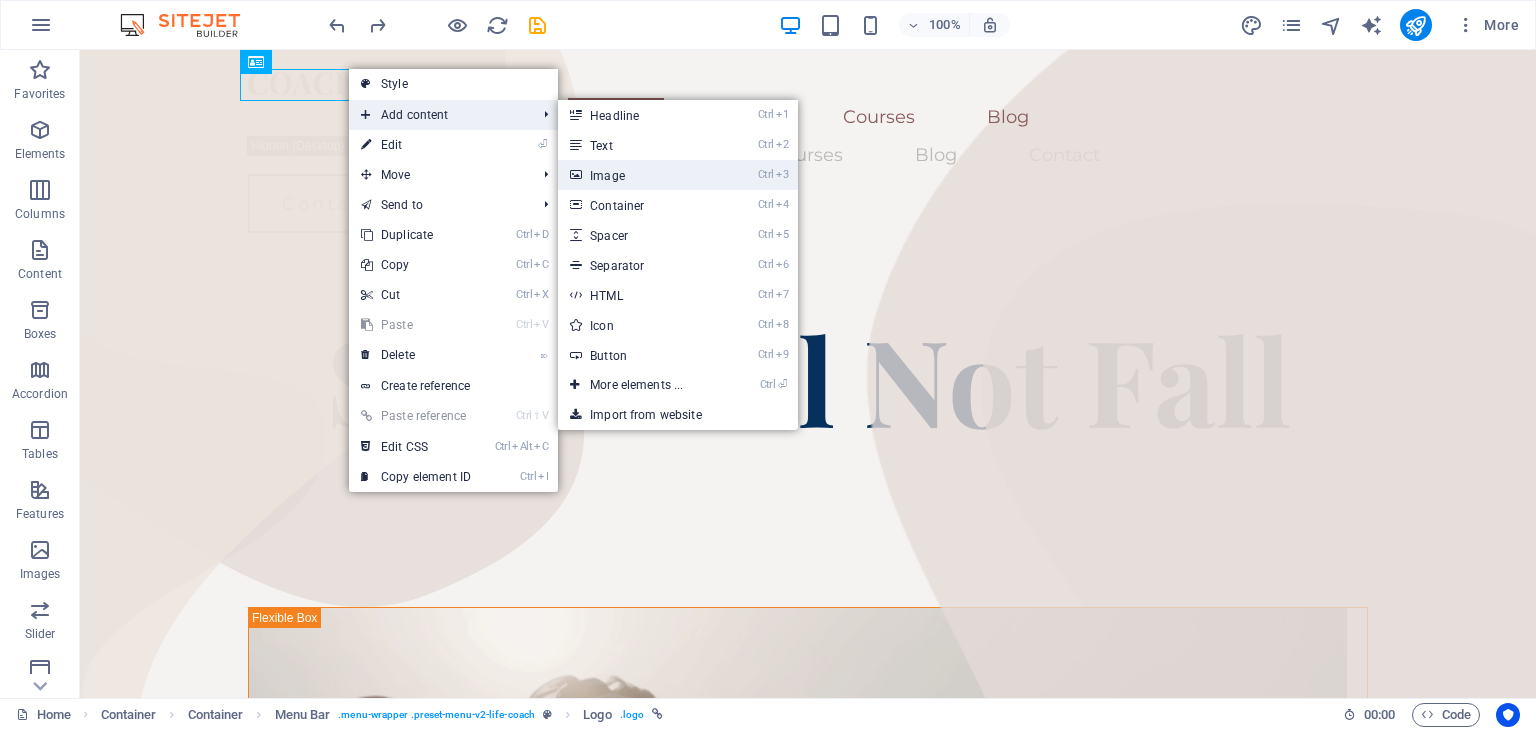 click on "Ctrl 3  Image" at bounding box center (640, 175) 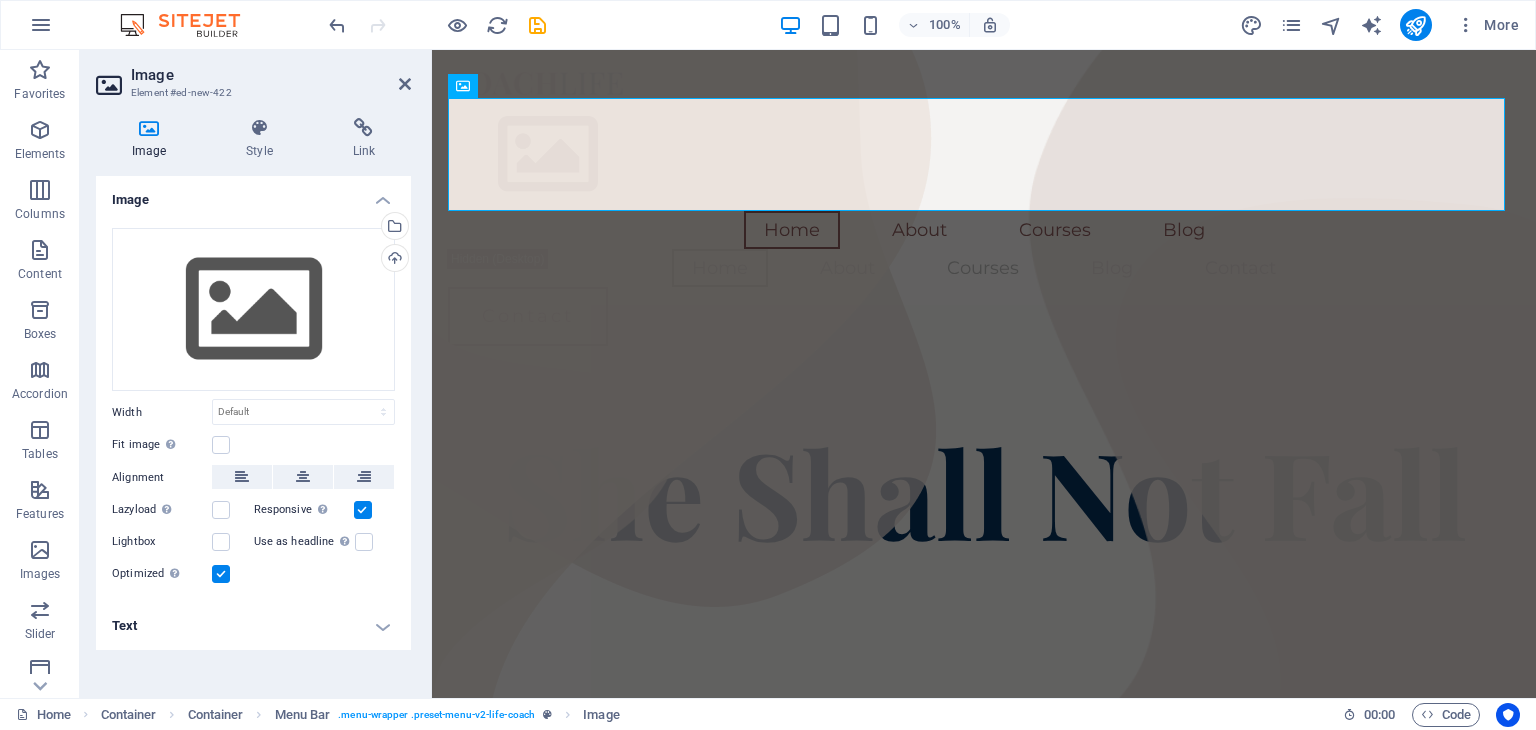 click at bounding box center (149, 128) 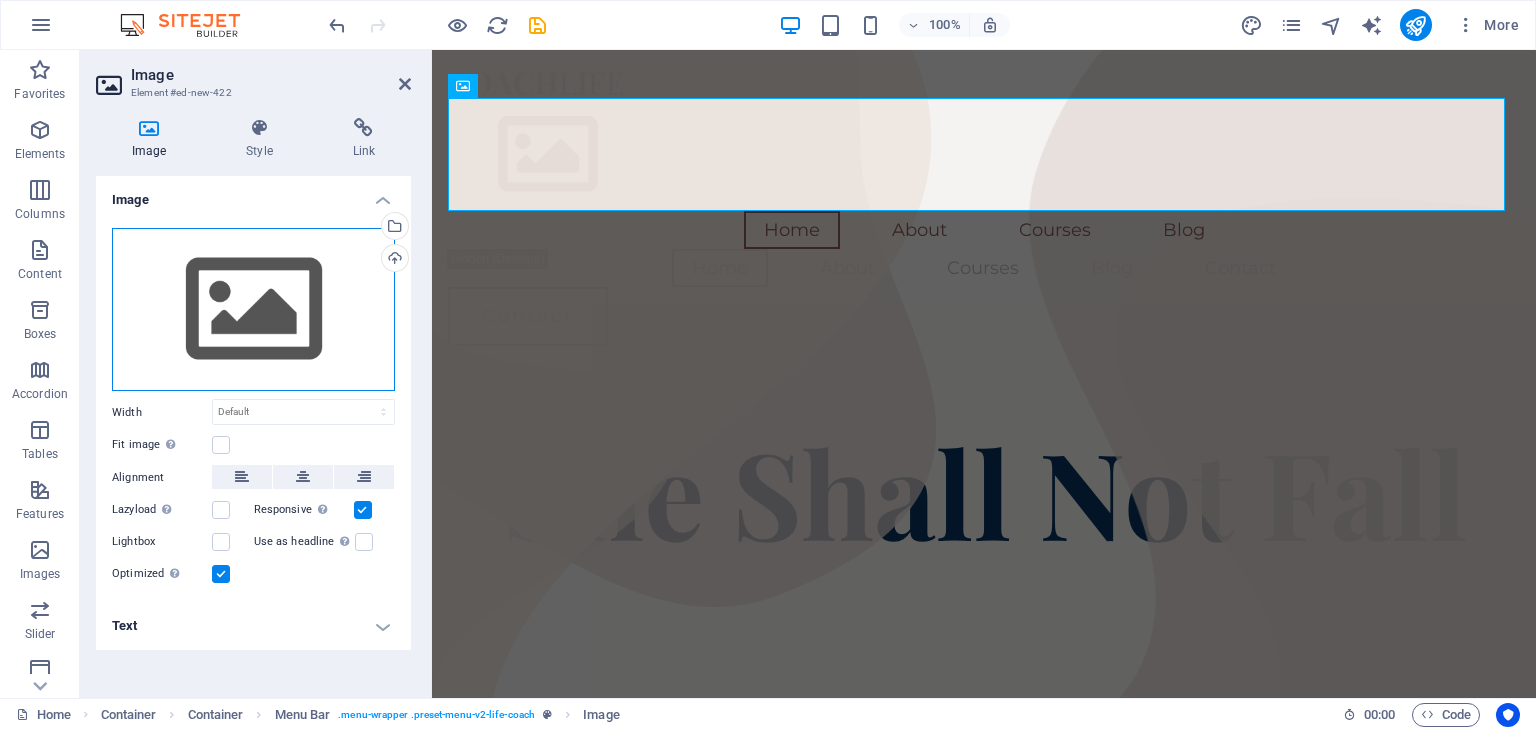 click on "Drag files here, click to choose files or select files from Files or our free stock photos & videos" at bounding box center (253, 310) 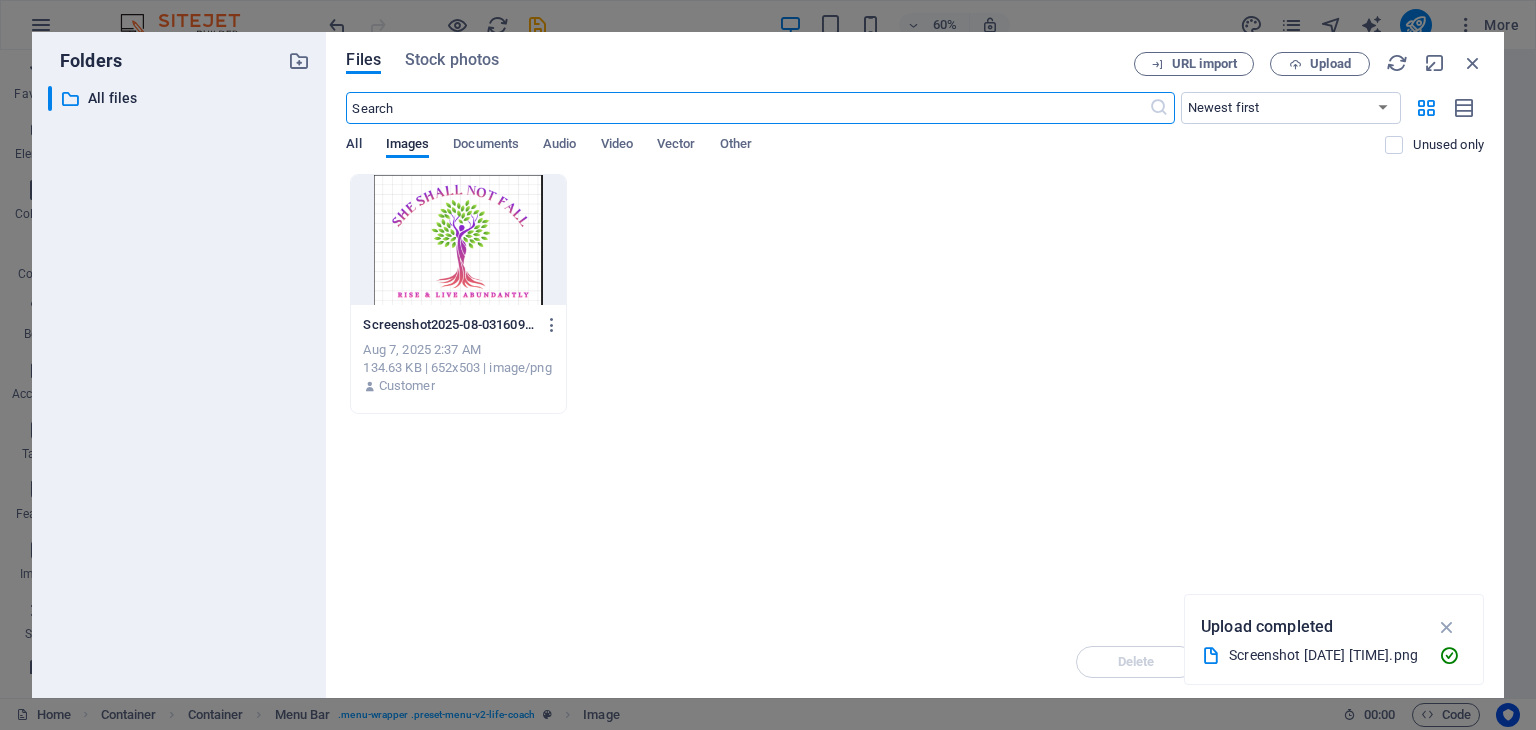 click on "All" at bounding box center (353, 146) 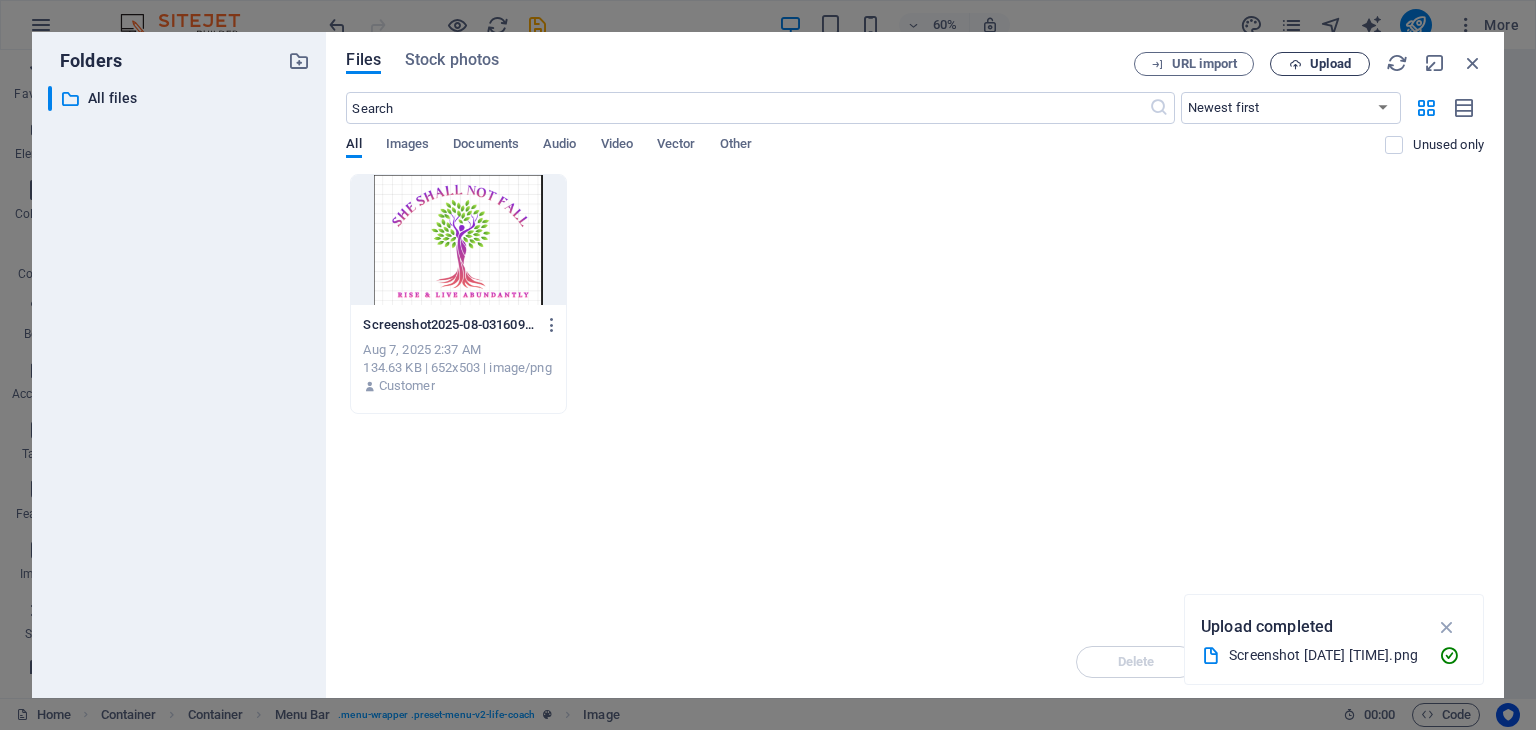 click on "Upload" at bounding box center [1320, 64] 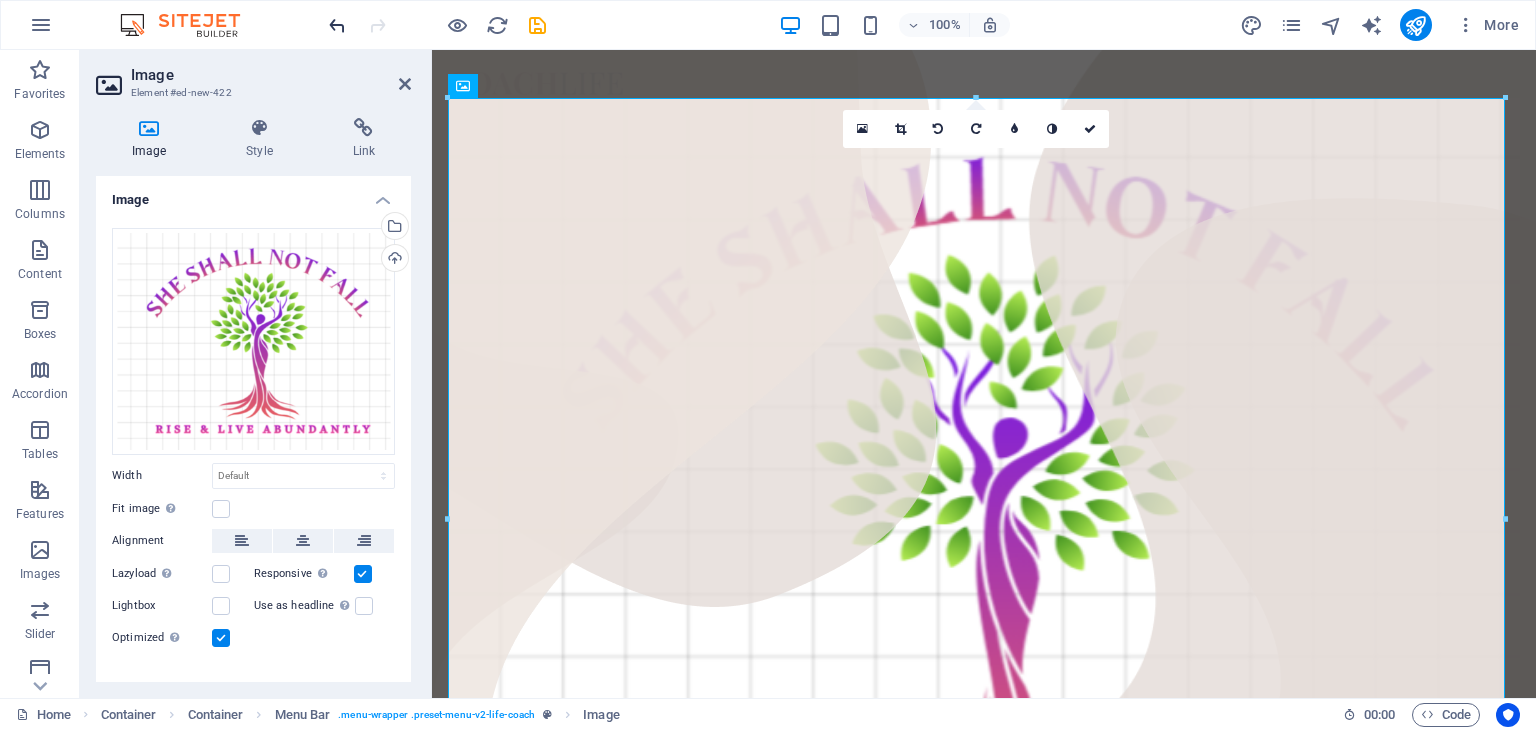 click at bounding box center [337, 25] 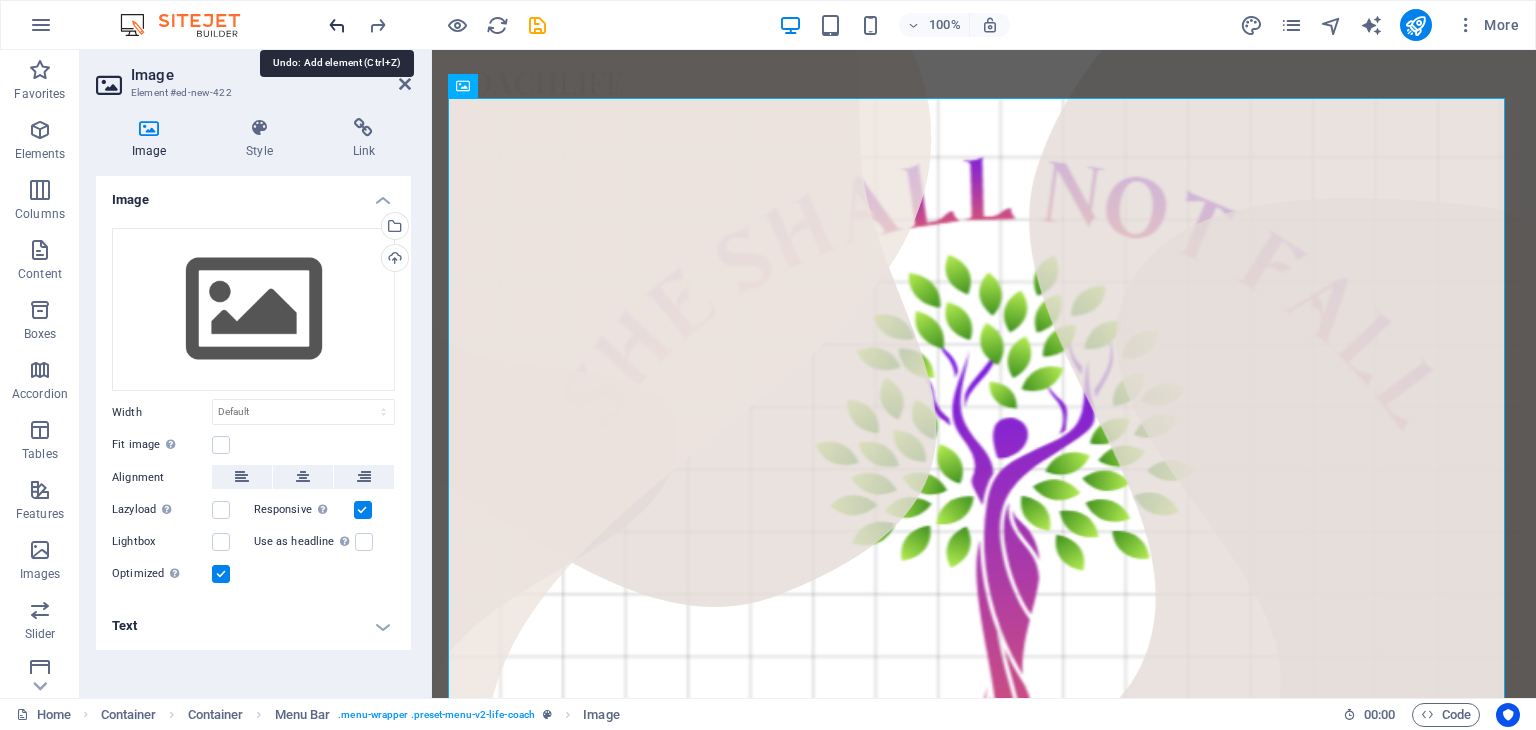 click at bounding box center (337, 25) 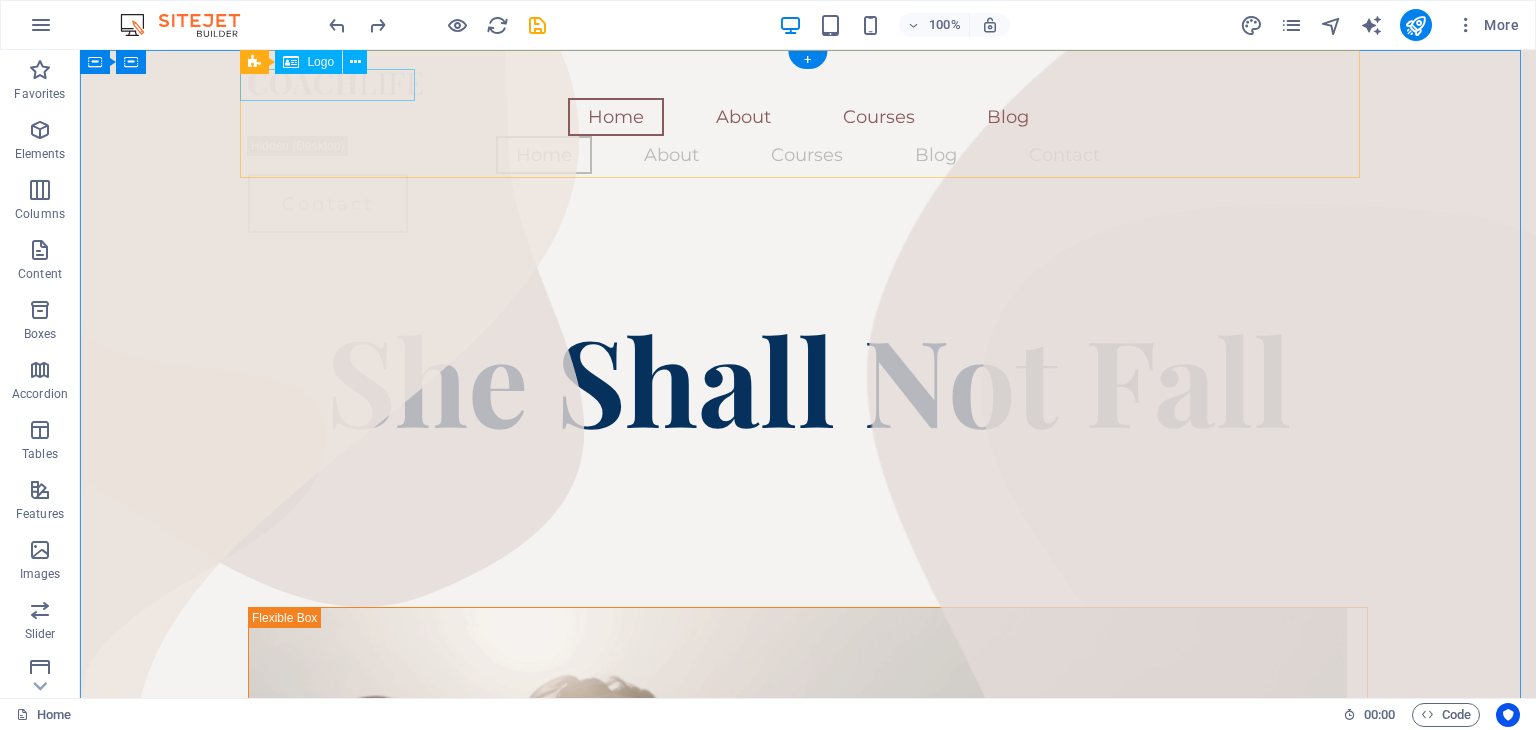 click at bounding box center [808, 82] 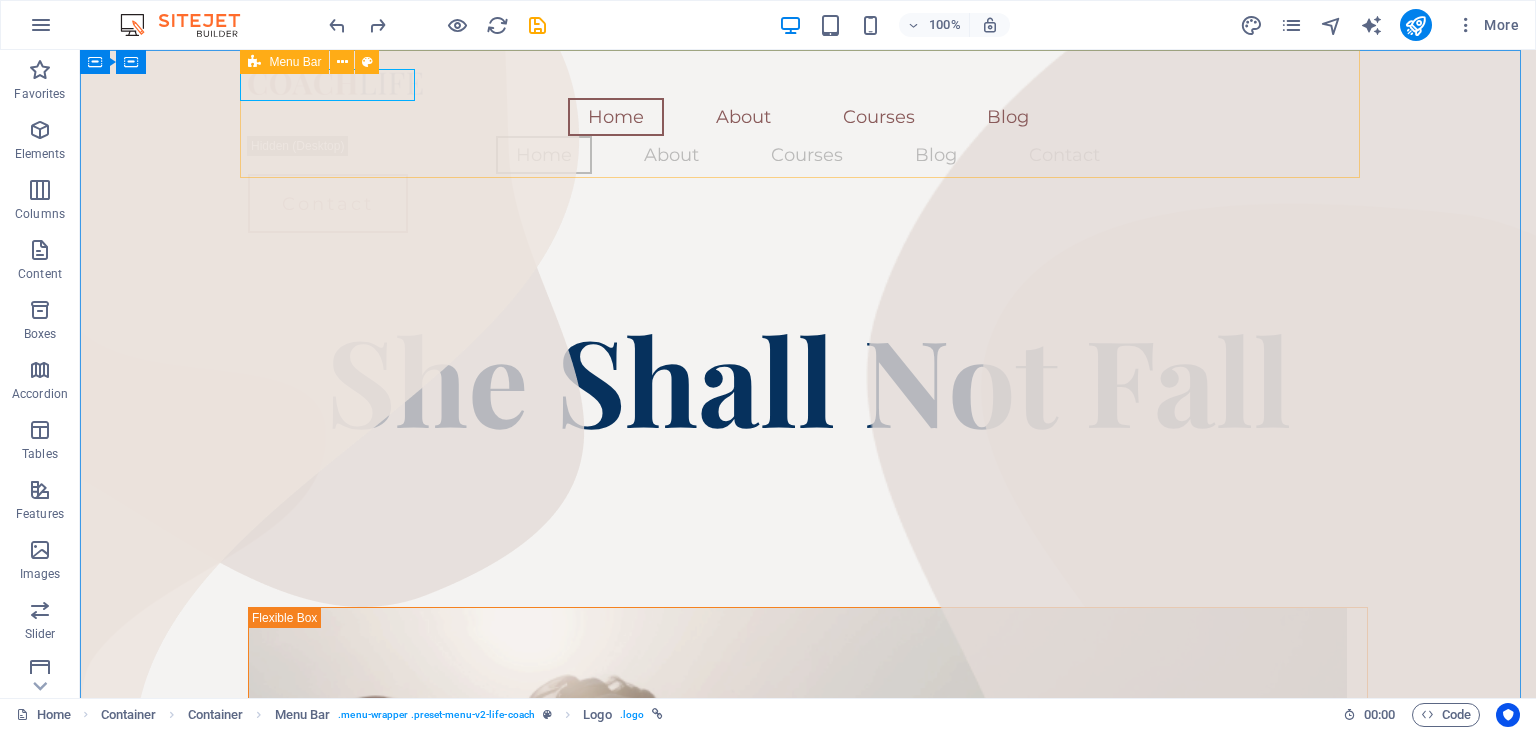 click at bounding box center (254, 62) 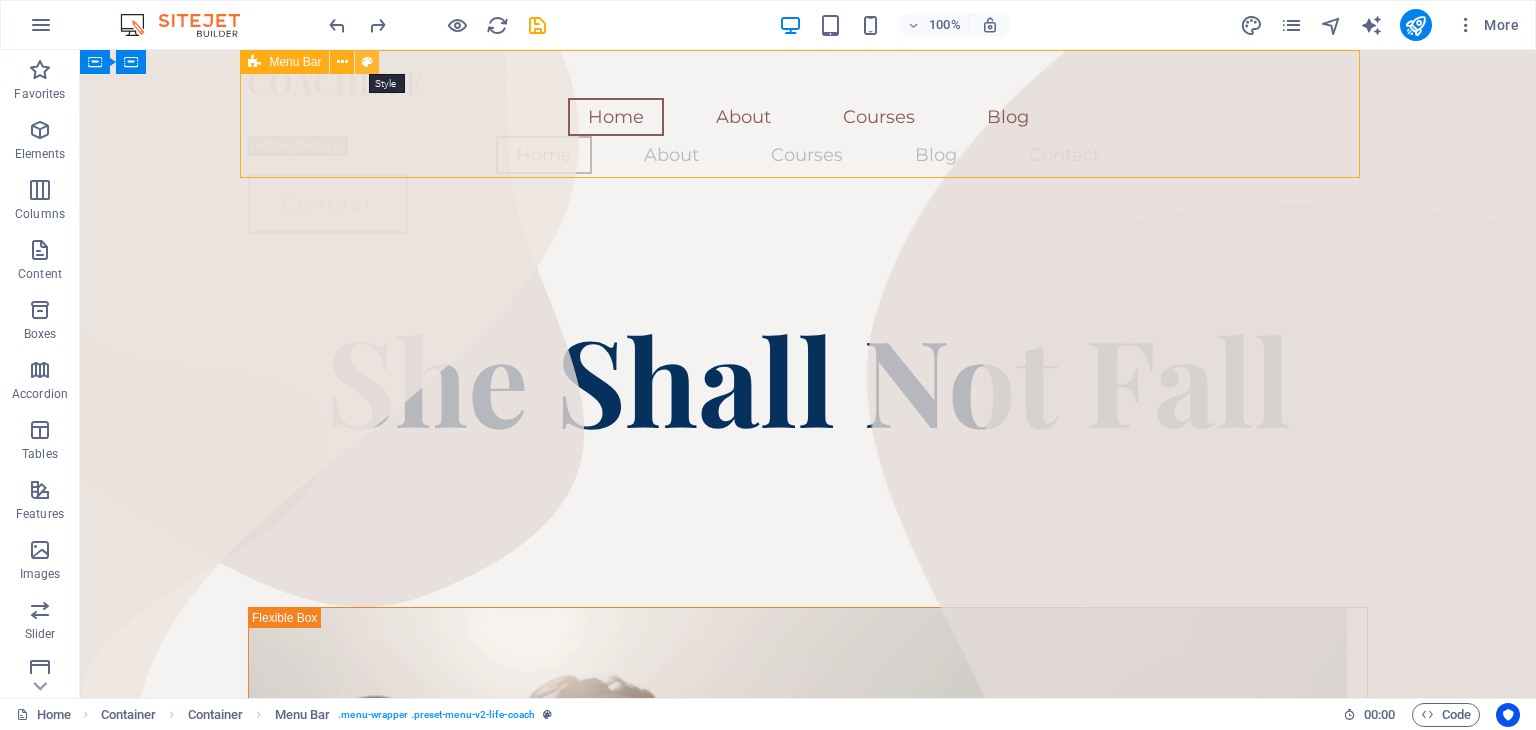click at bounding box center [367, 62] 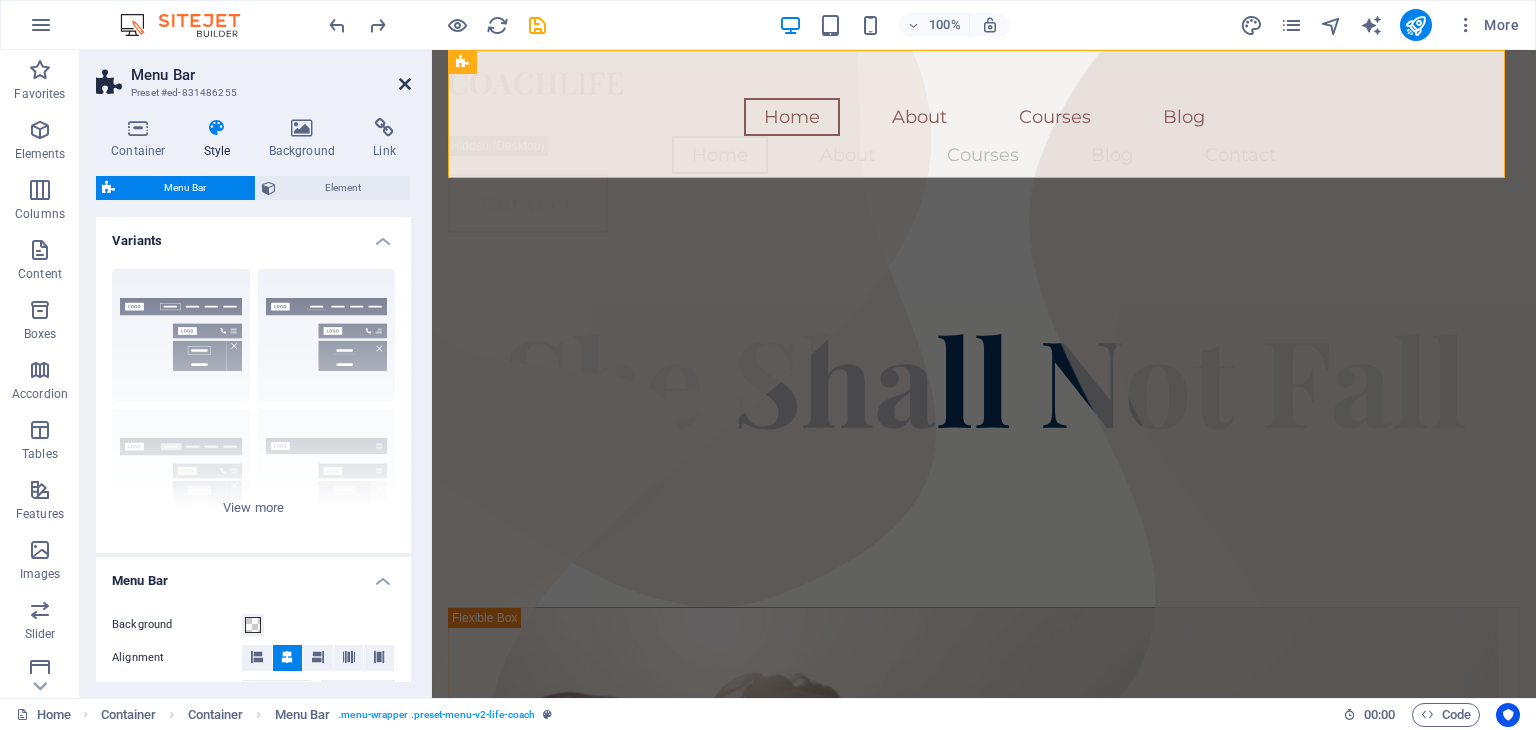 click at bounding box center [405, 84] 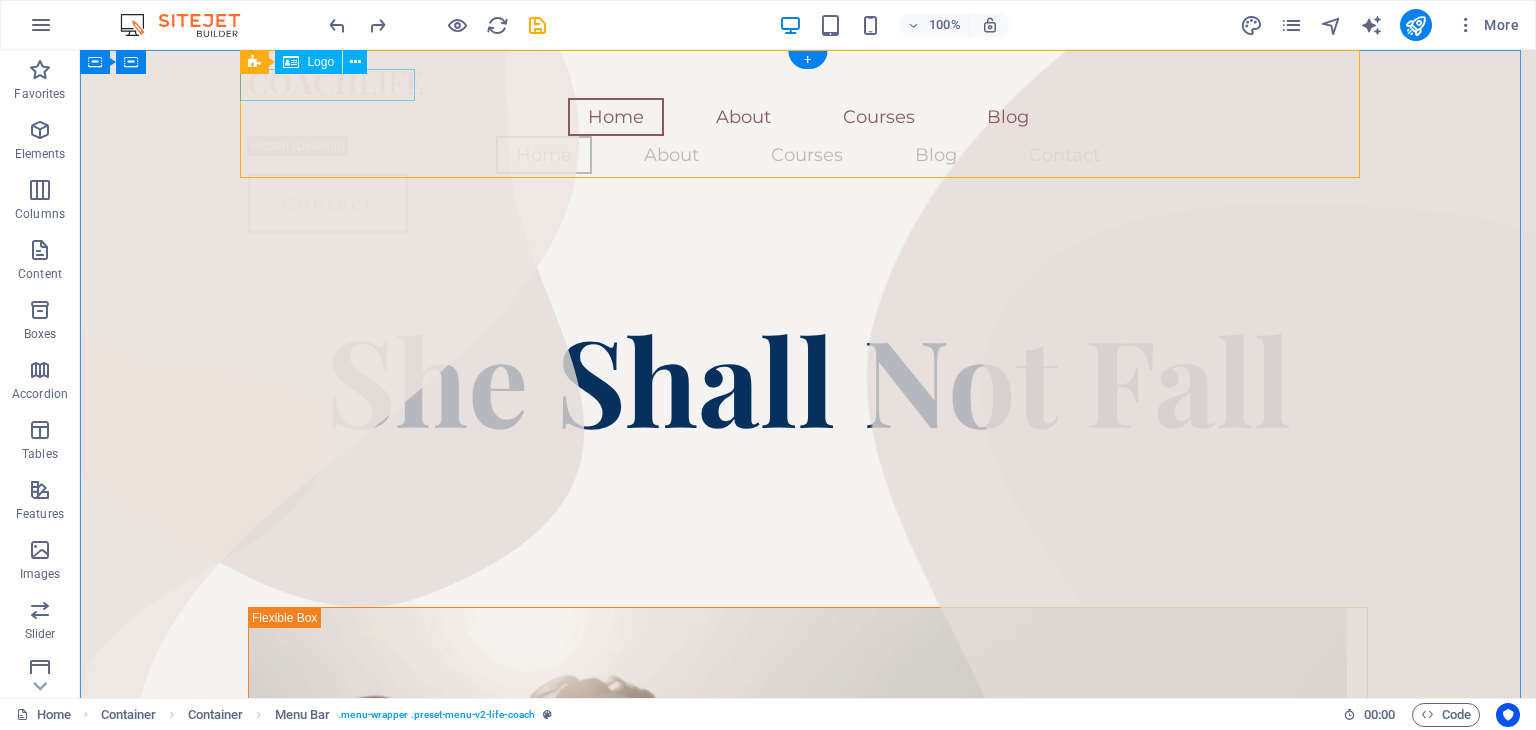 click at bounding box center [808, 82] 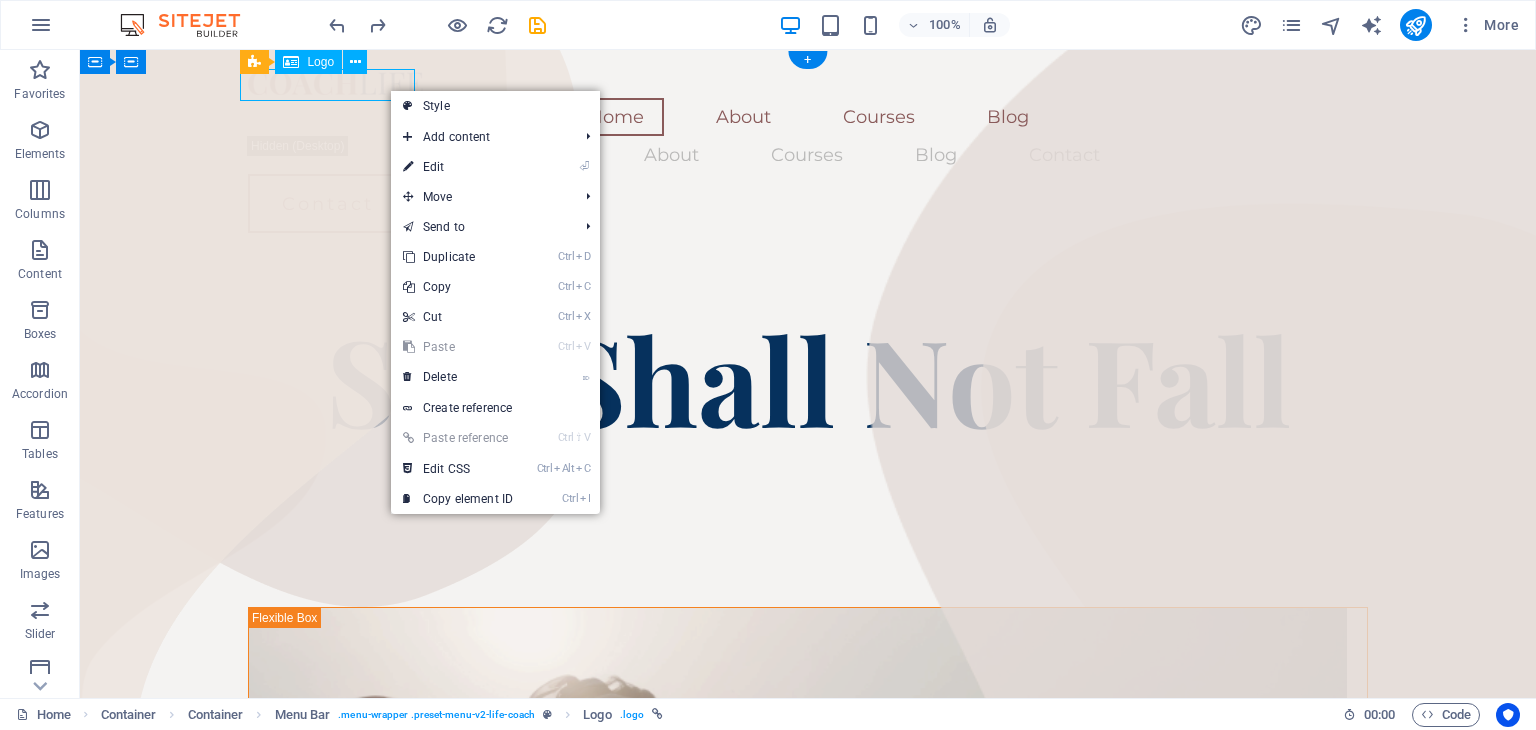 click at bounding box center [808, 279] 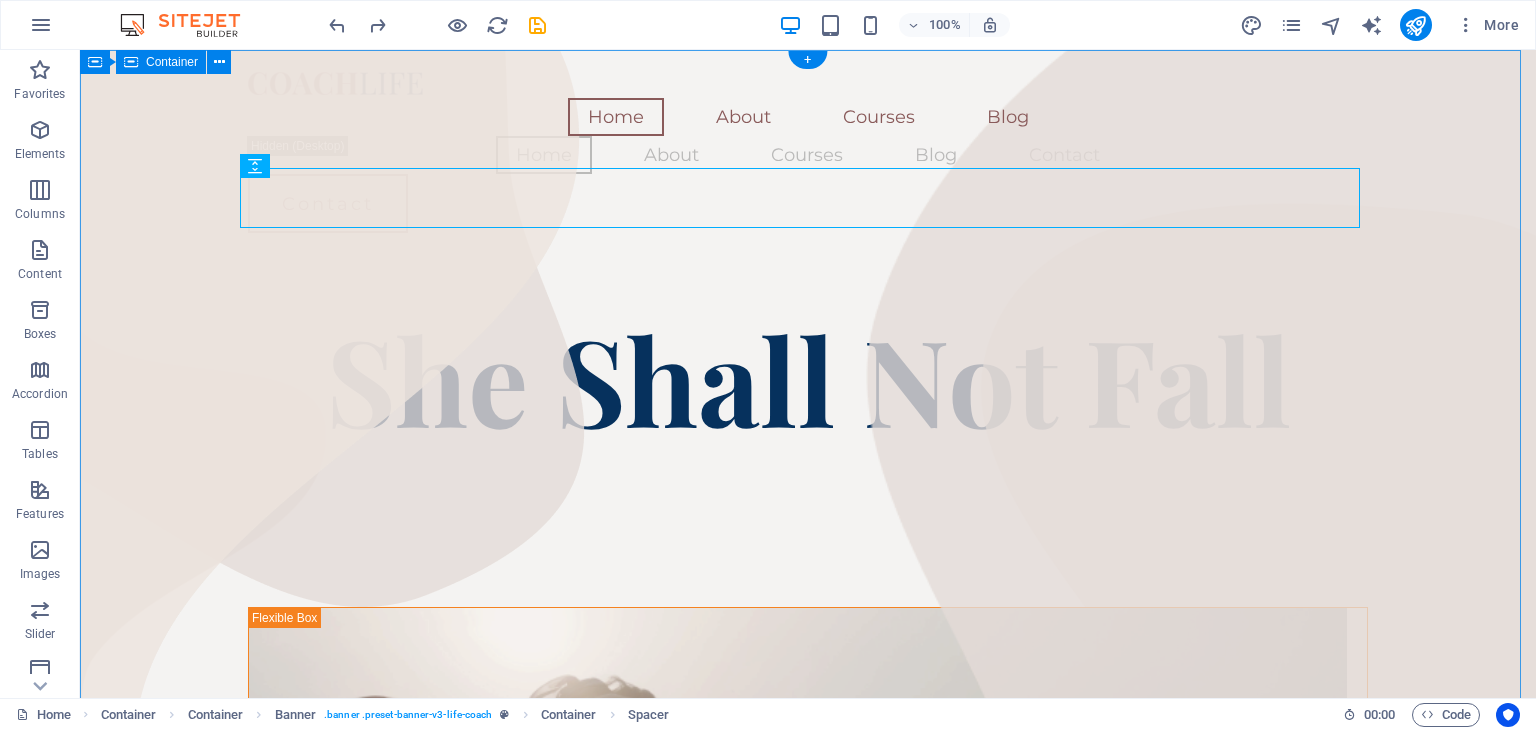 click on "Home About Courses Blog Home About Courses Blog Contact Contact She Shall Not Fall Coach Headline There are many variations of passages of Lorem Ipsum available, but the majority have suffered alteration in some form, by injected humour, or randomised words which don't look even slightly believable." at bounding box center (808, 2049) 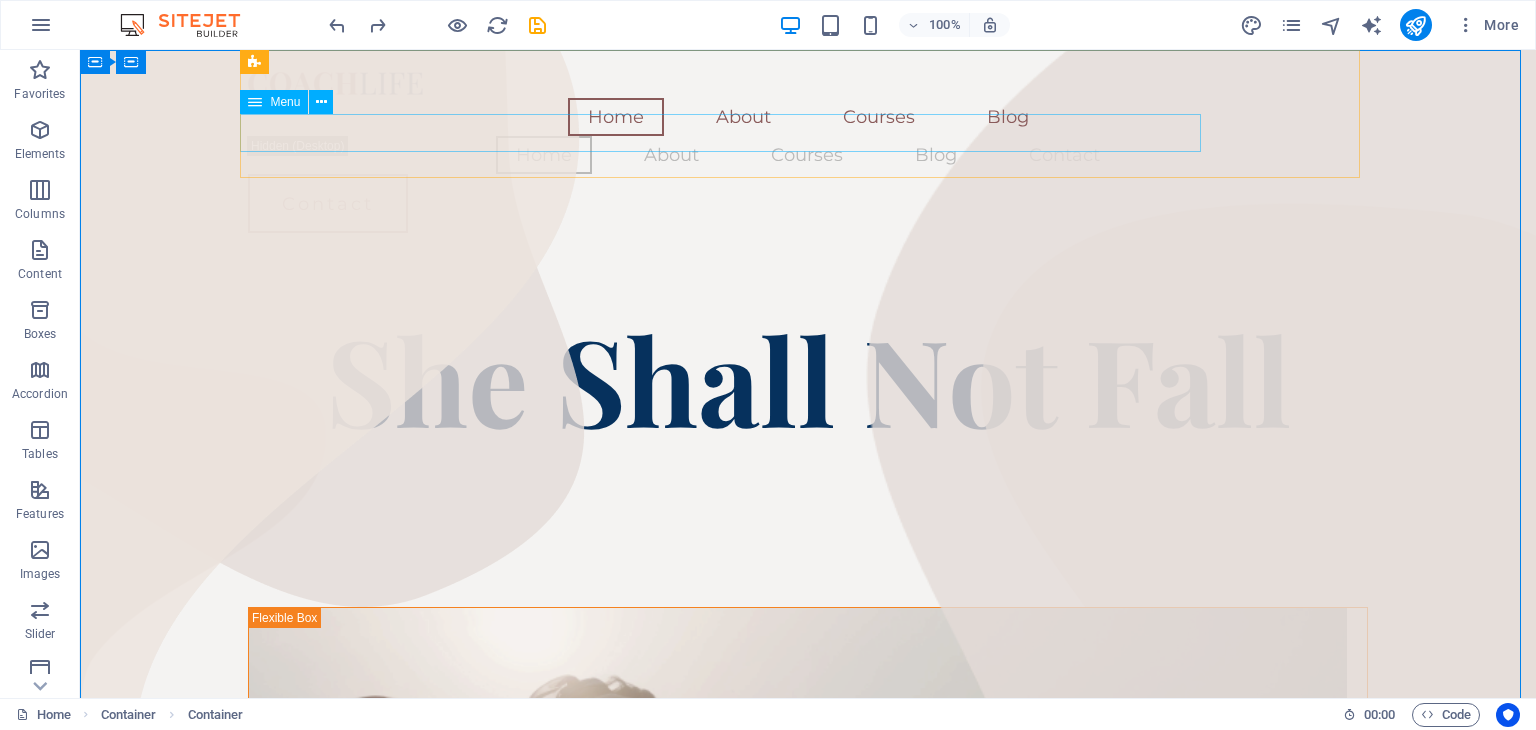 click at bounding box center [808, 82] 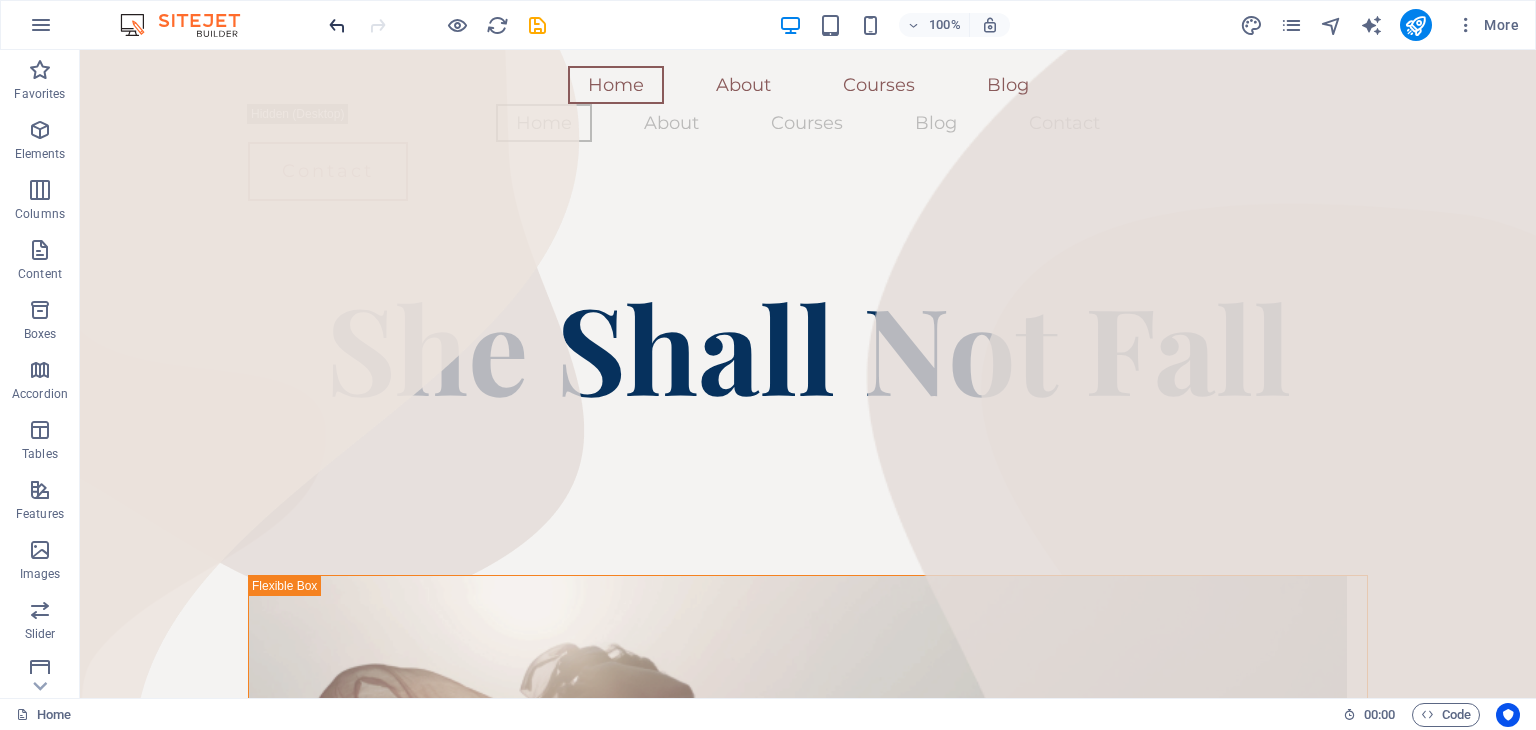 click at bounding box center [337, 25] 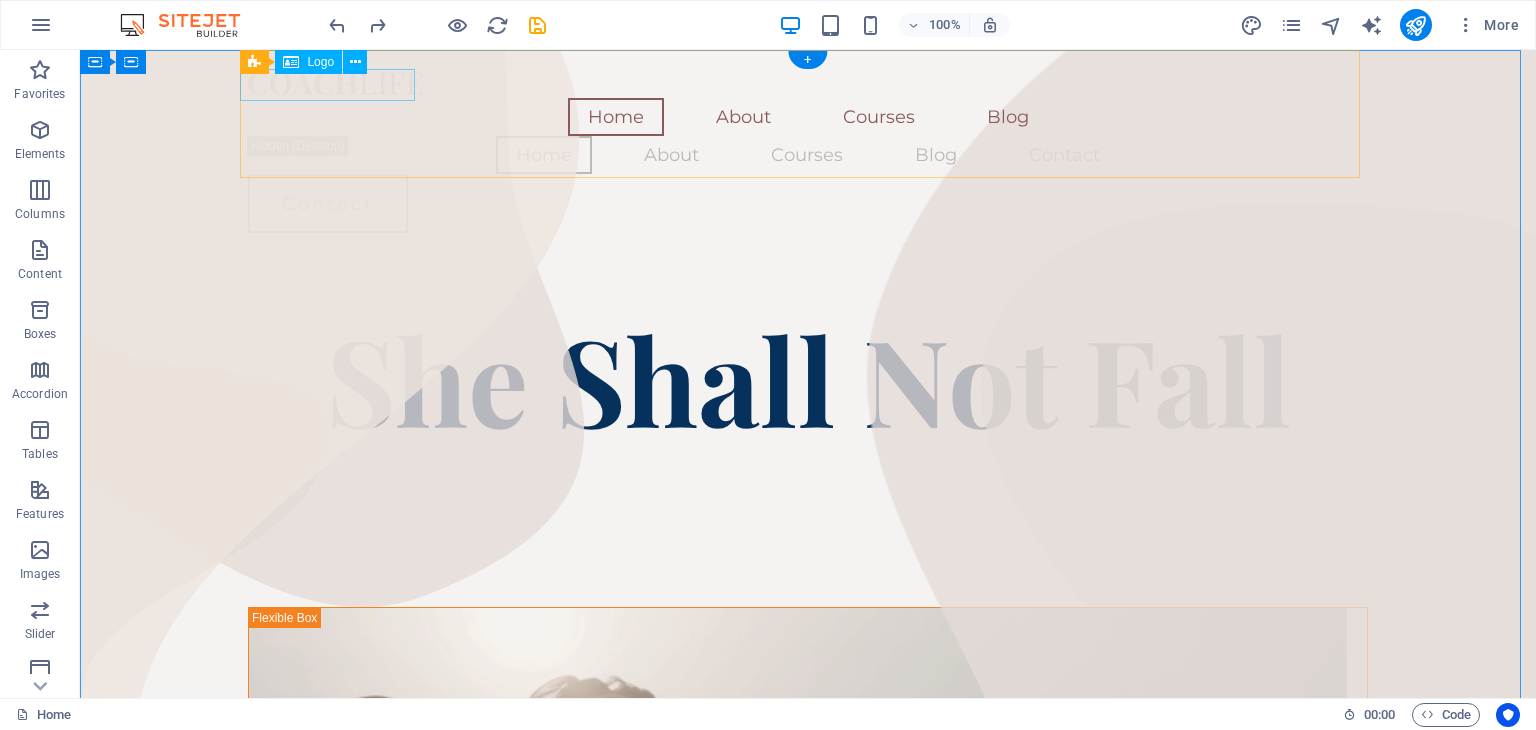click at bounding box center (808, 82) 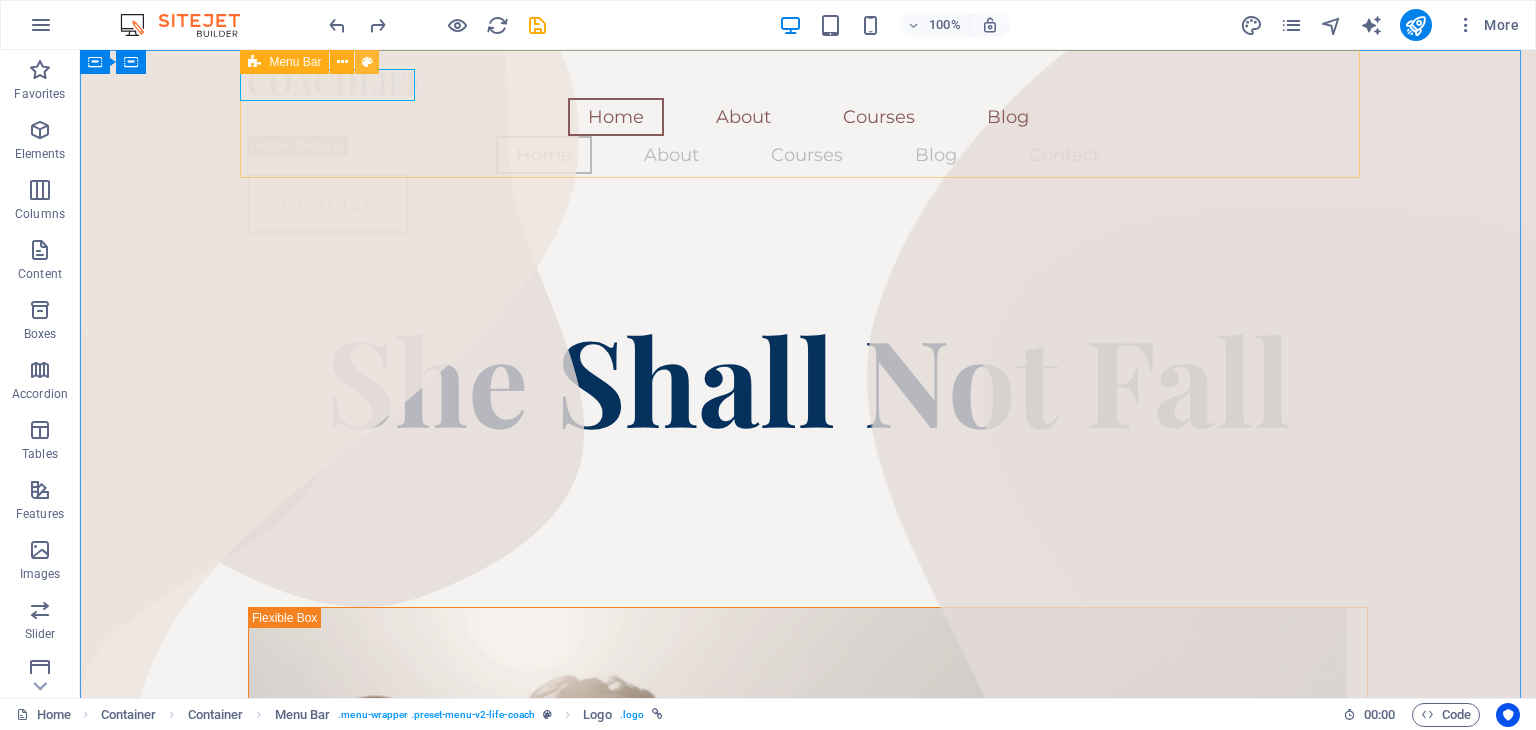 click at bounding box center (367, 62) 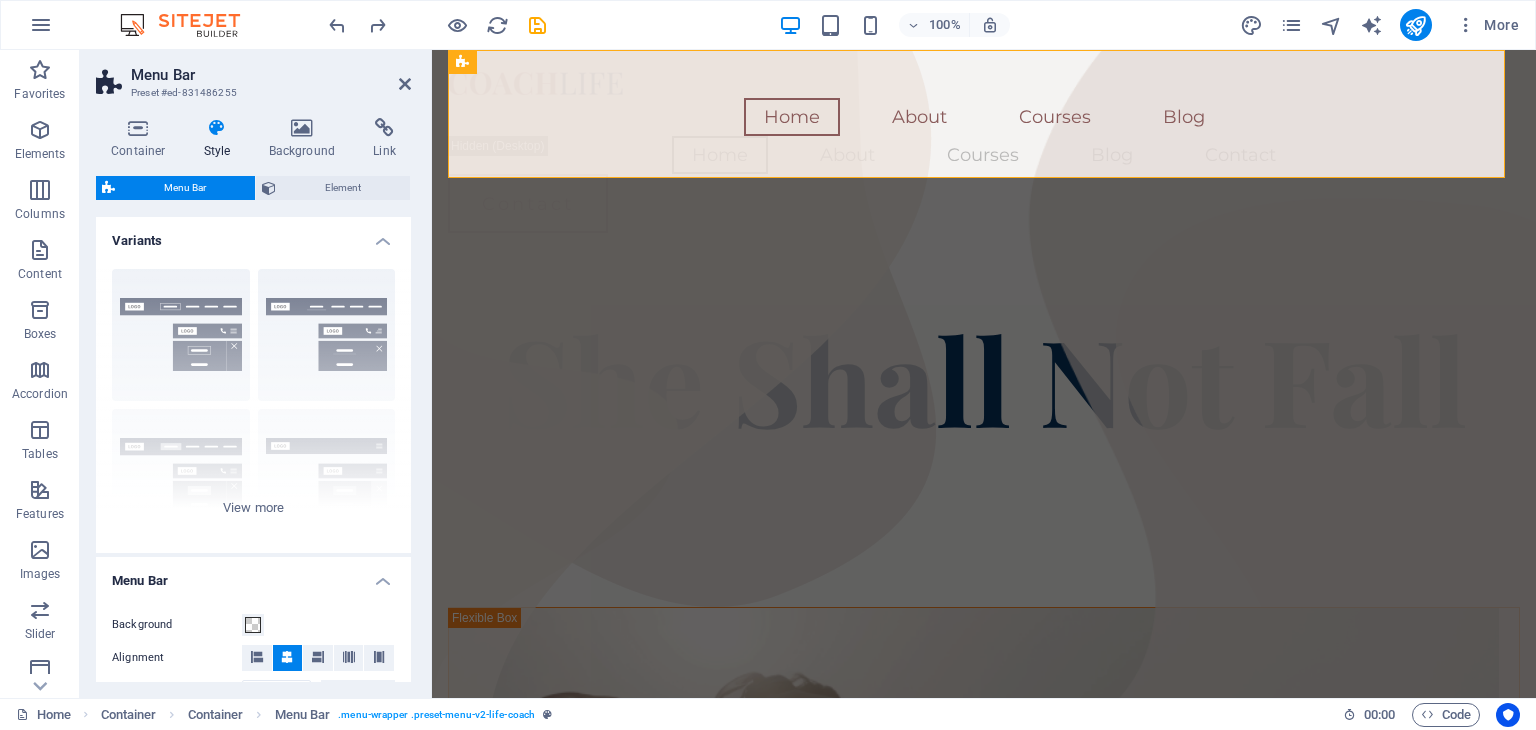 click on "Menu Bar Preset #ed-831486255" at bounding box center (253, 76) 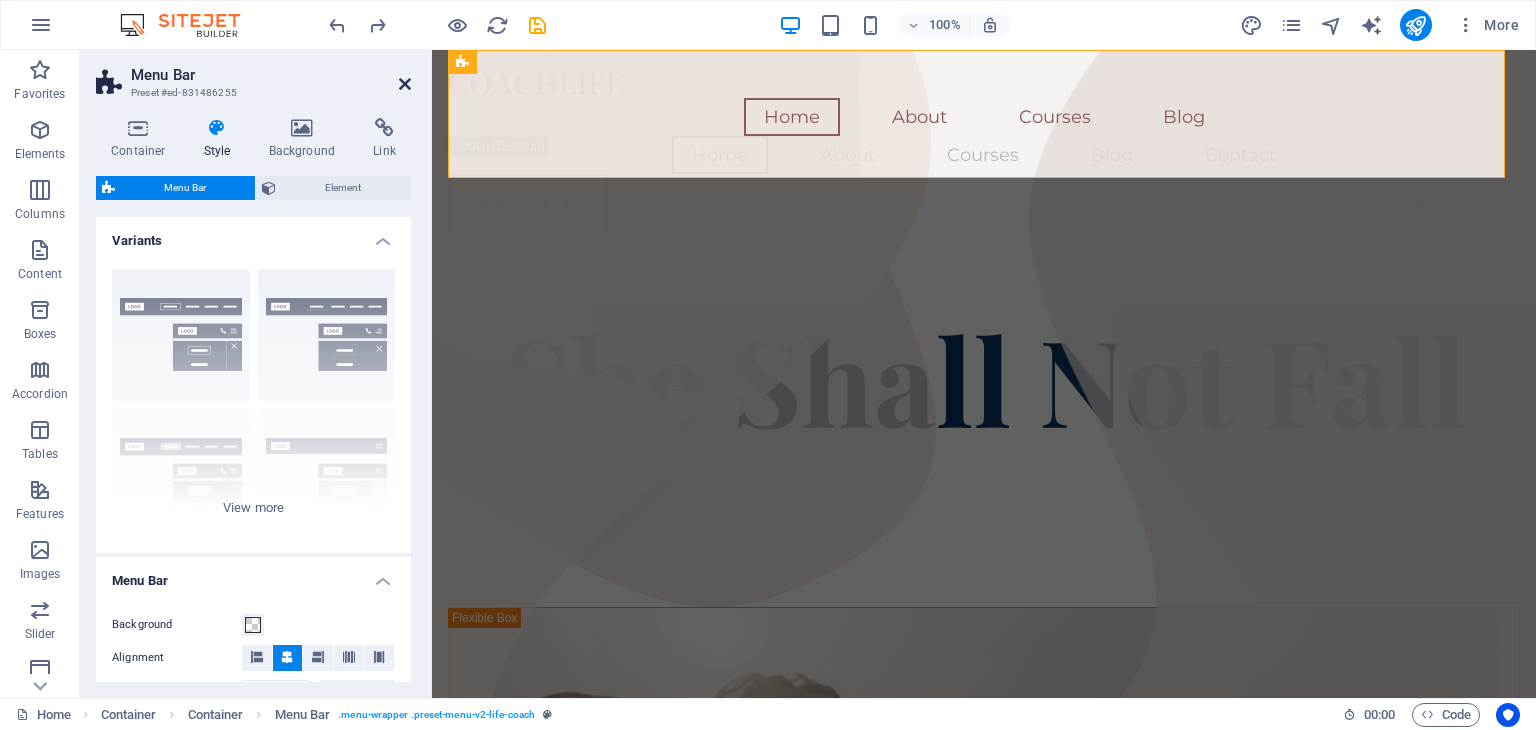 click at bounding box center (405, 84) 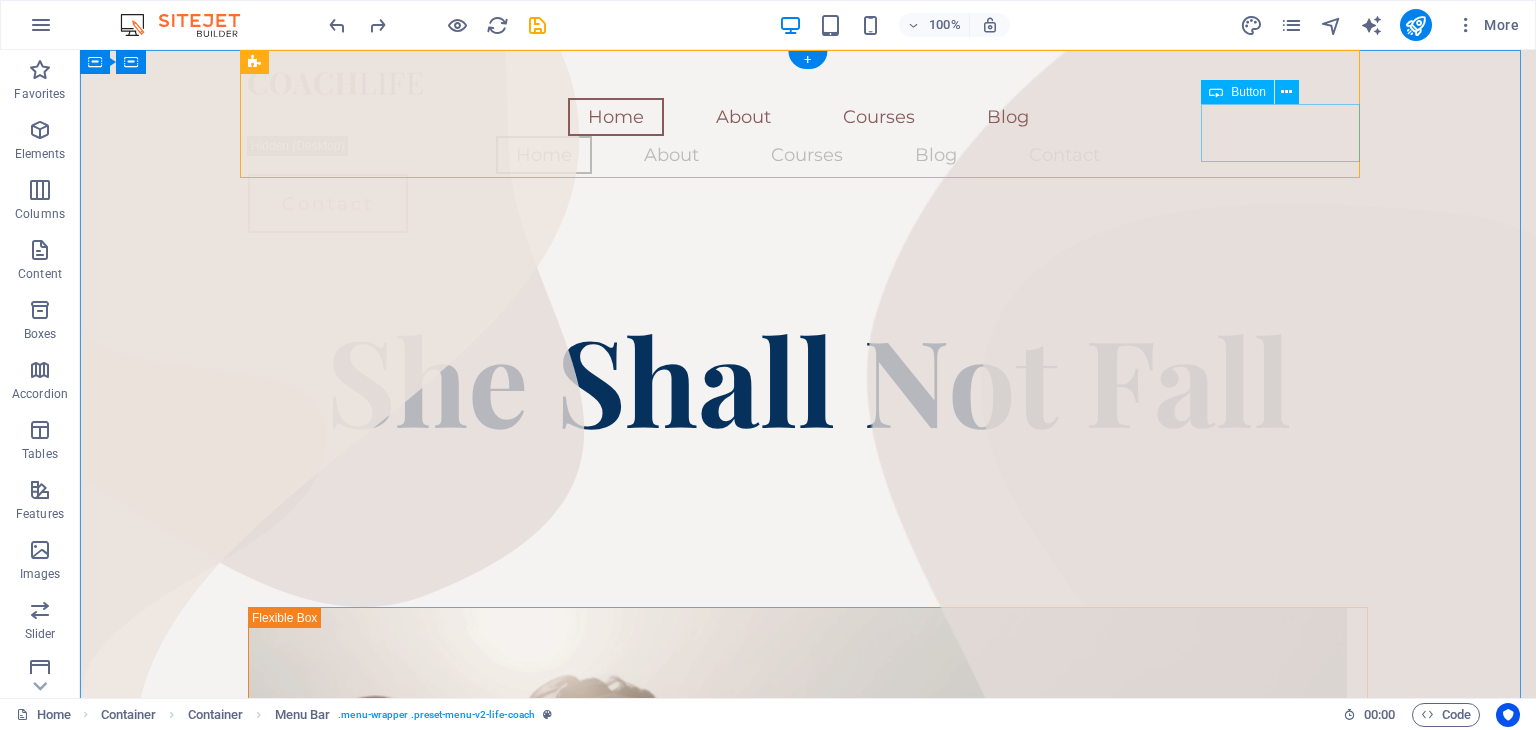 click on "Contact" at bounding box center (808, 203) 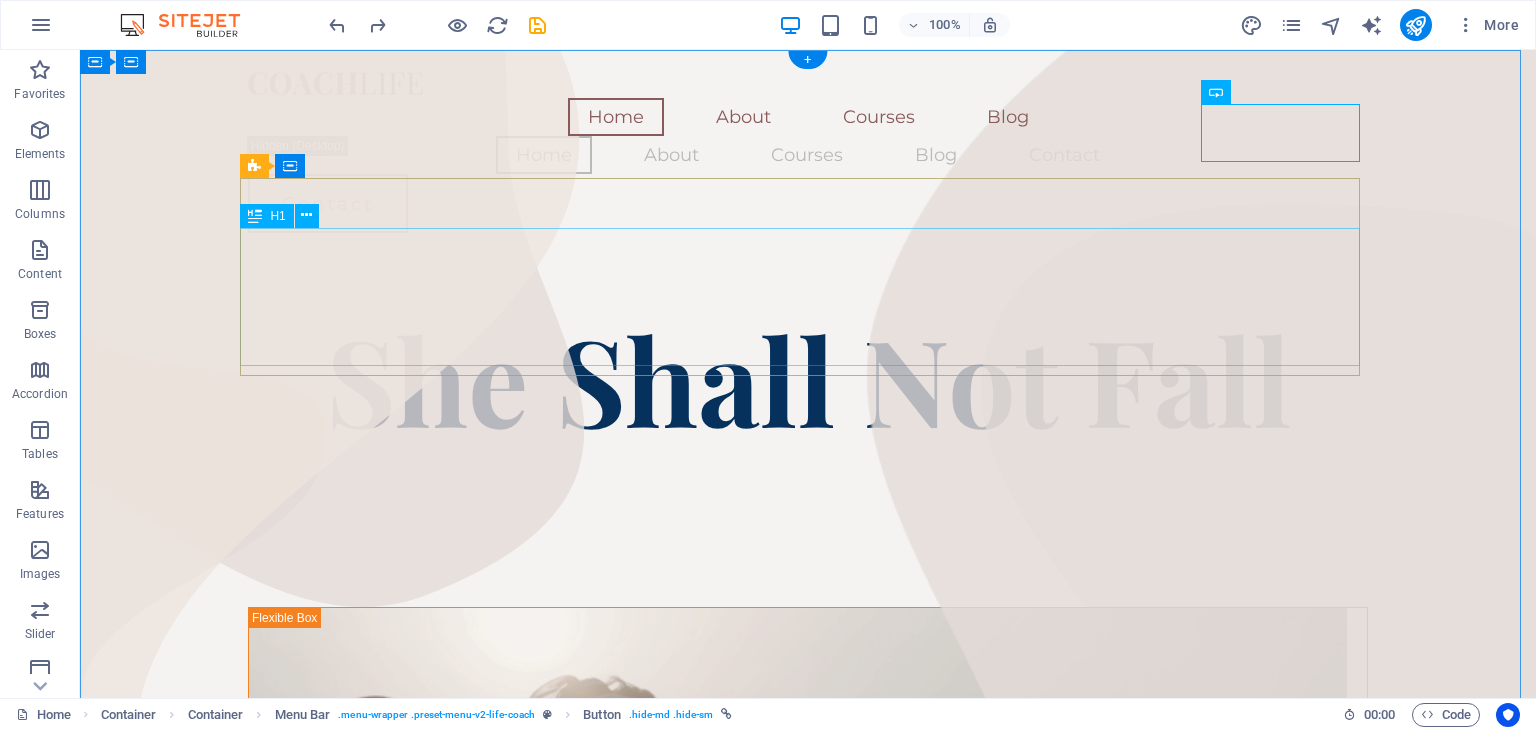 click on "She Shall Not Fall" at bounding box center (808, 378) 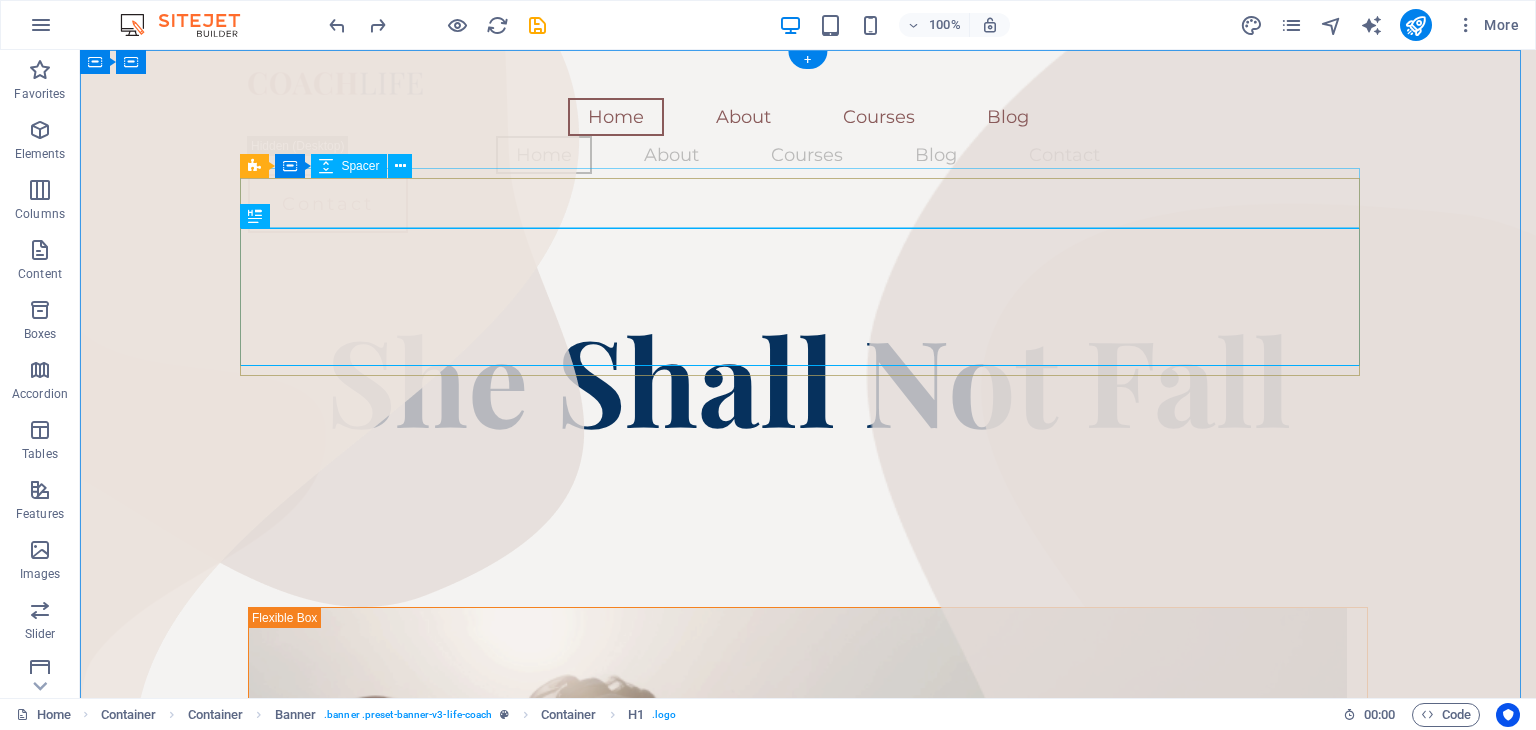 click at bounding box center [808, 279] 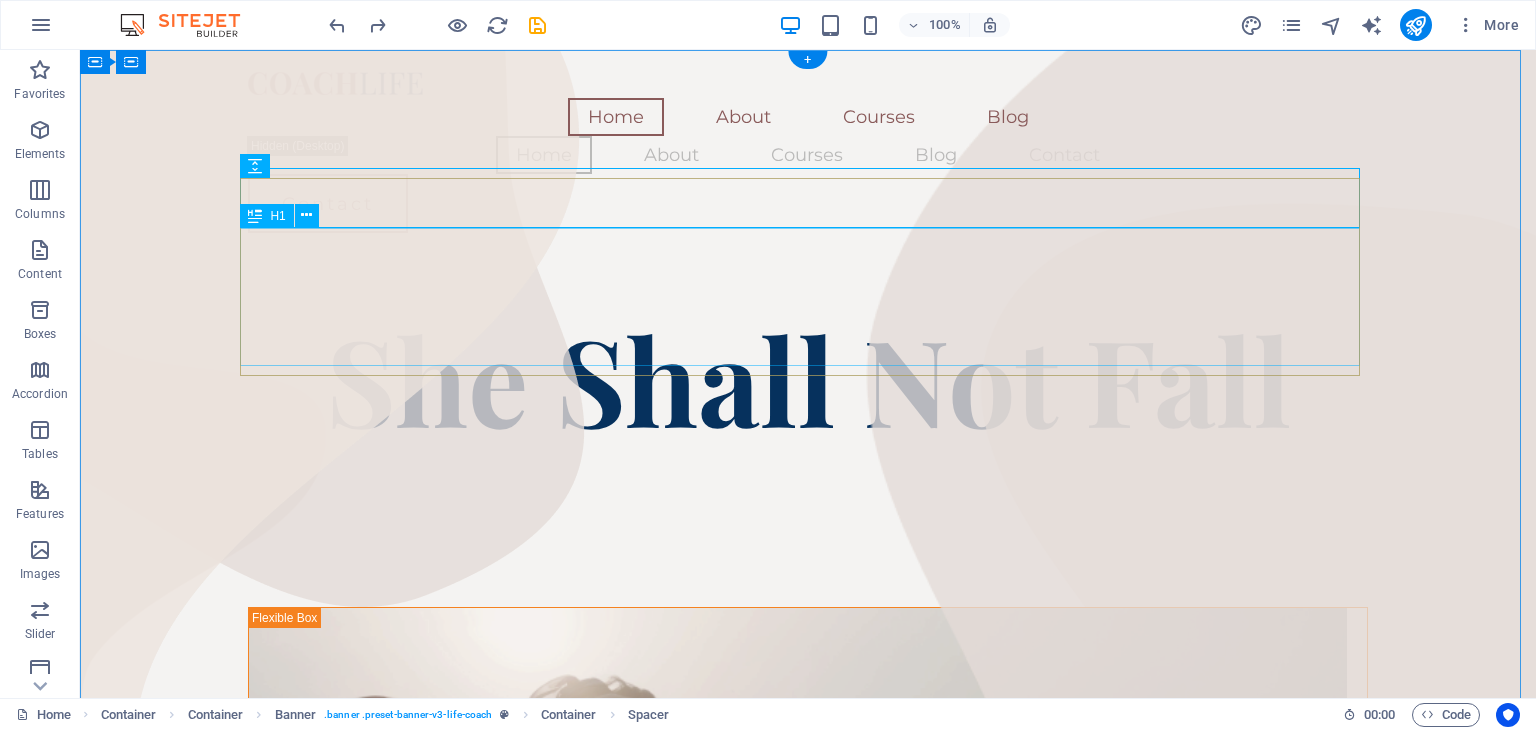 click on "She Shall Not Fall" at bounding box center [808, 378] 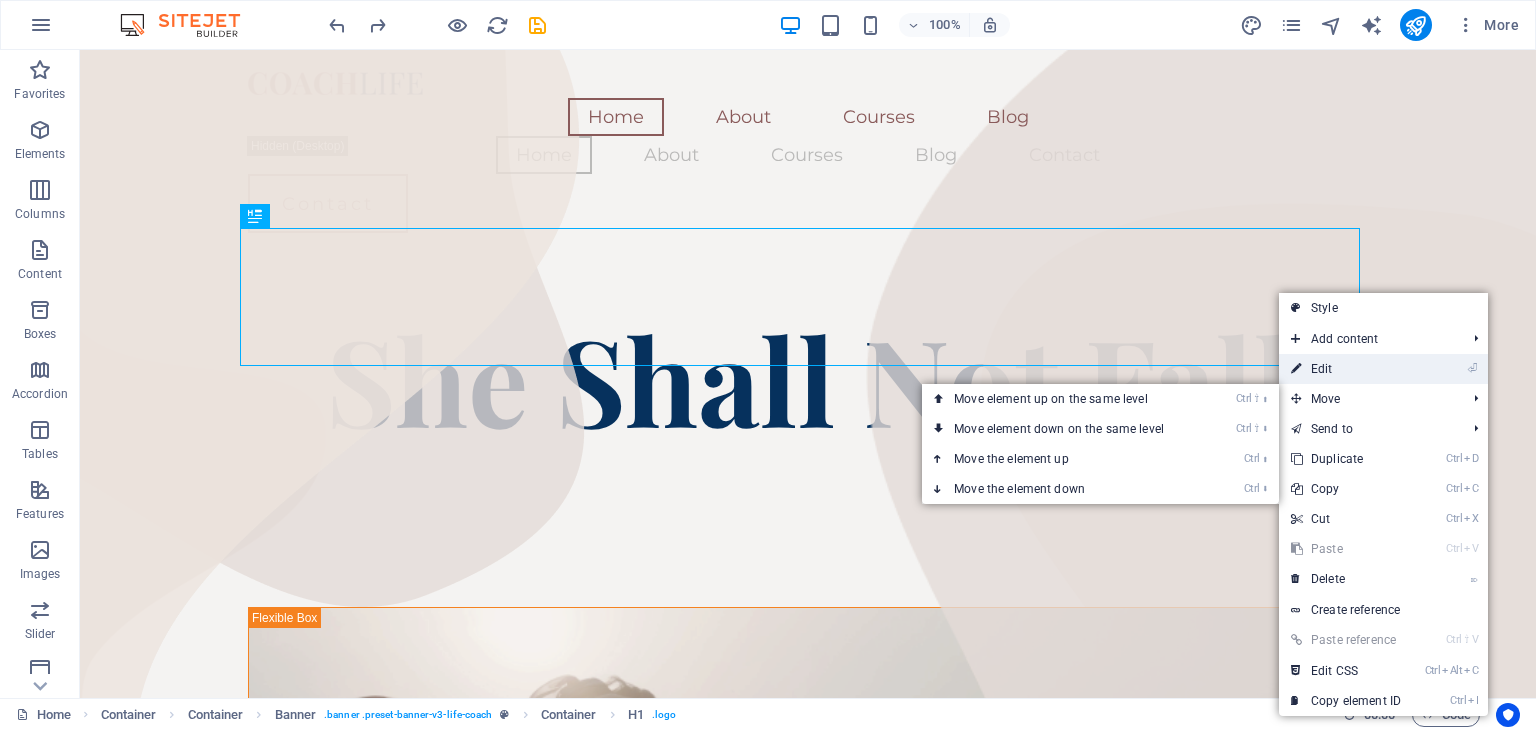 click on "⏎  Edit" at bounding box center (1346, 369) 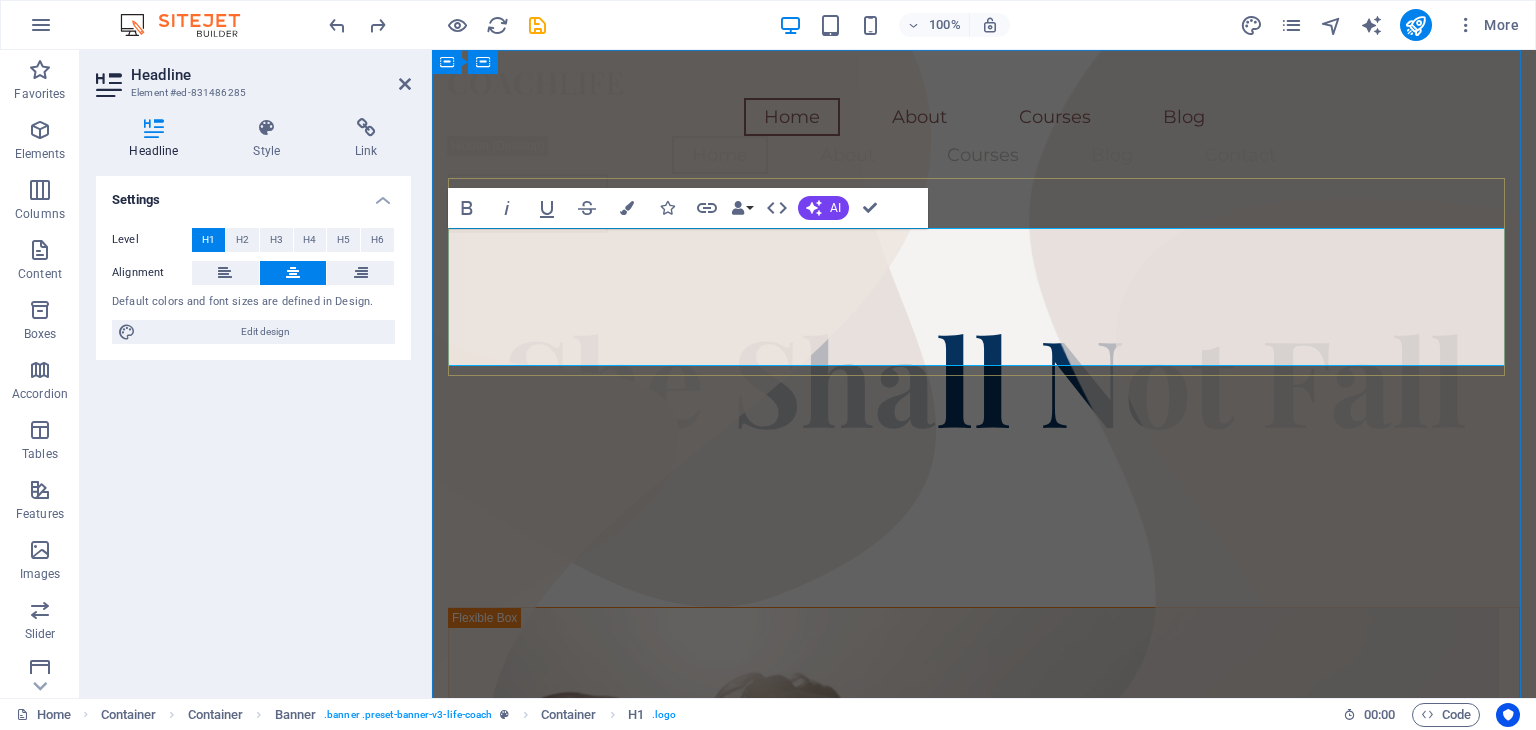scroll, scrollTop: 10, scrollLeft: 0, axis: vertical 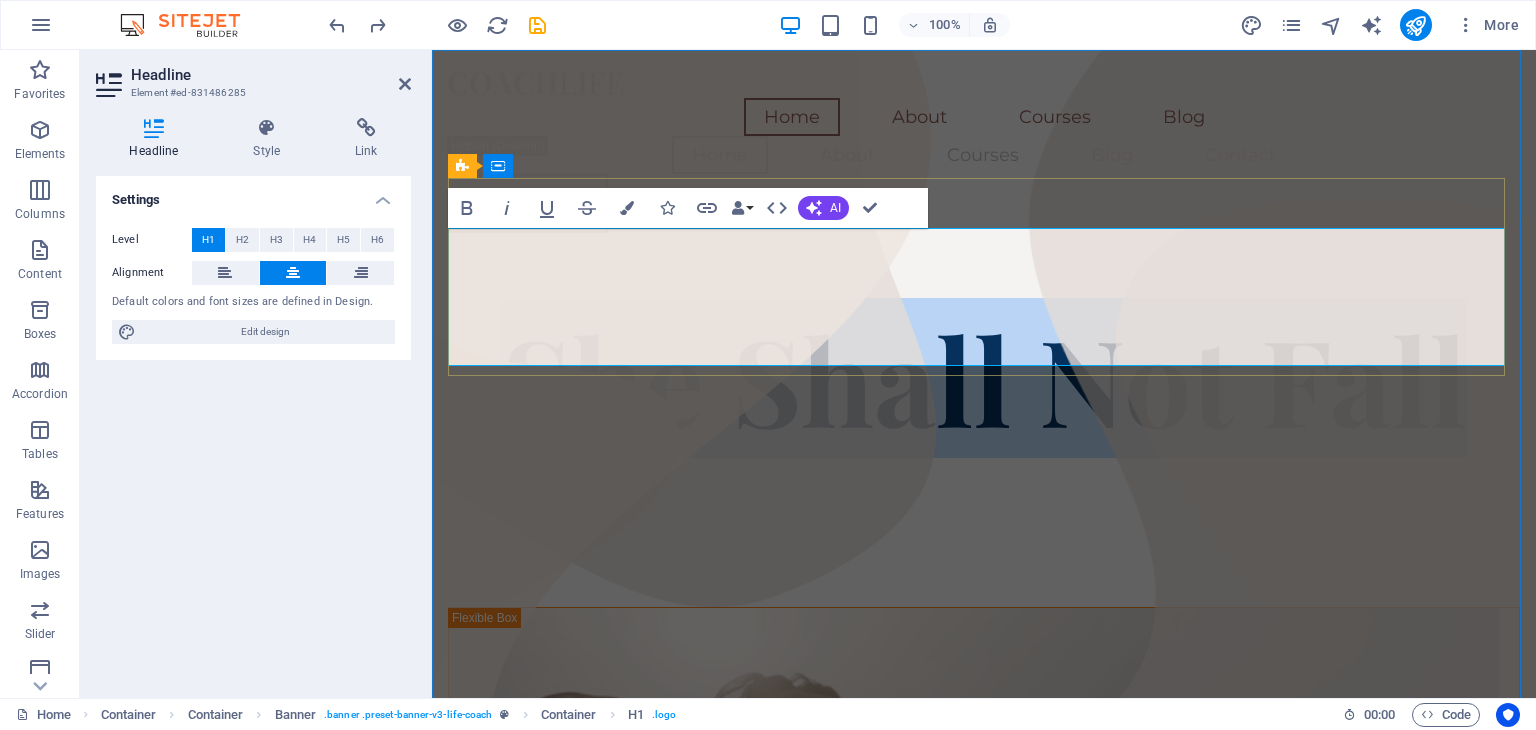 click on "She Shall Not Fall" at bounding box center (984, 378) 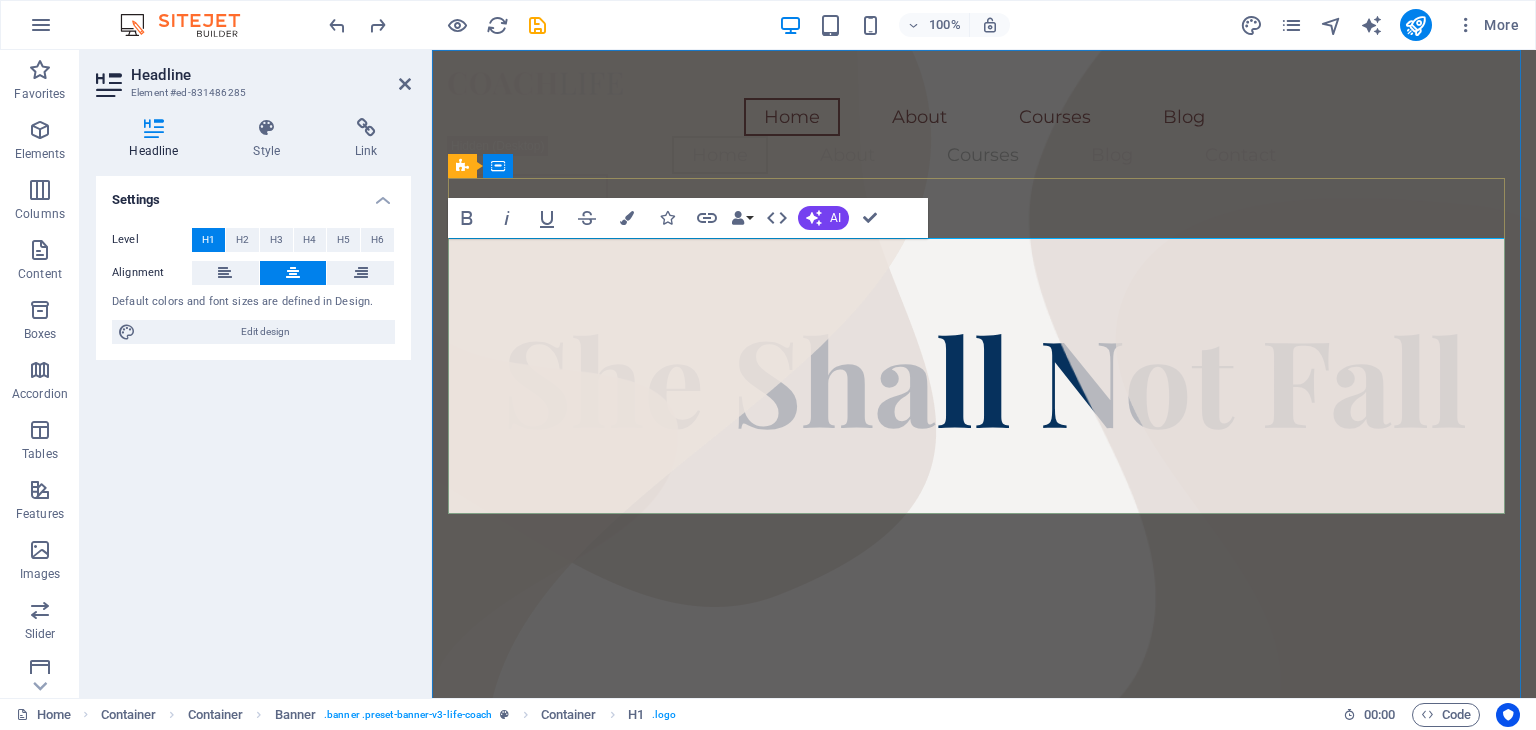 scroll, scrollTop: 0, scrollLeft: 0, axis: both 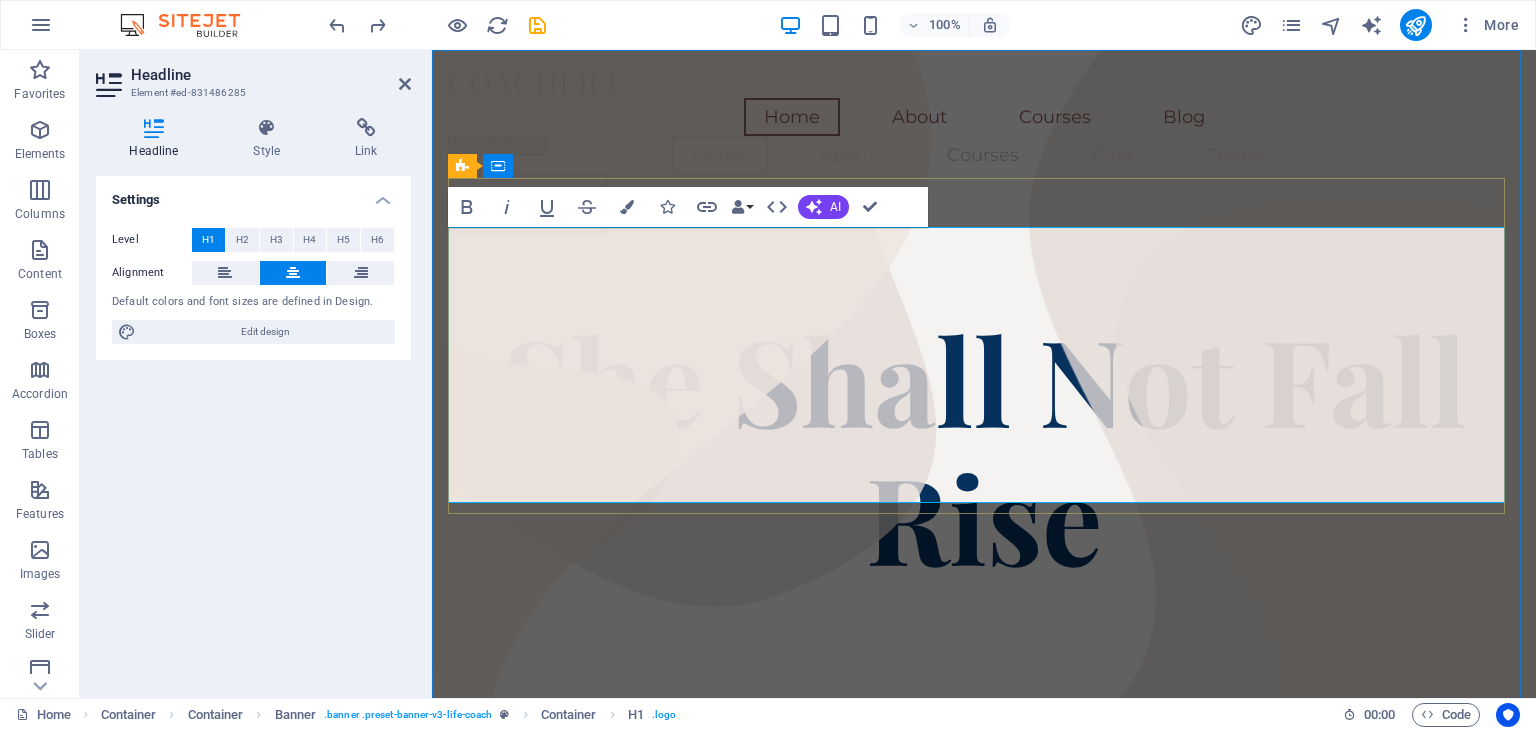 click on "She Shall Not Fall ‌Rise" at bounding box center [984, 447] 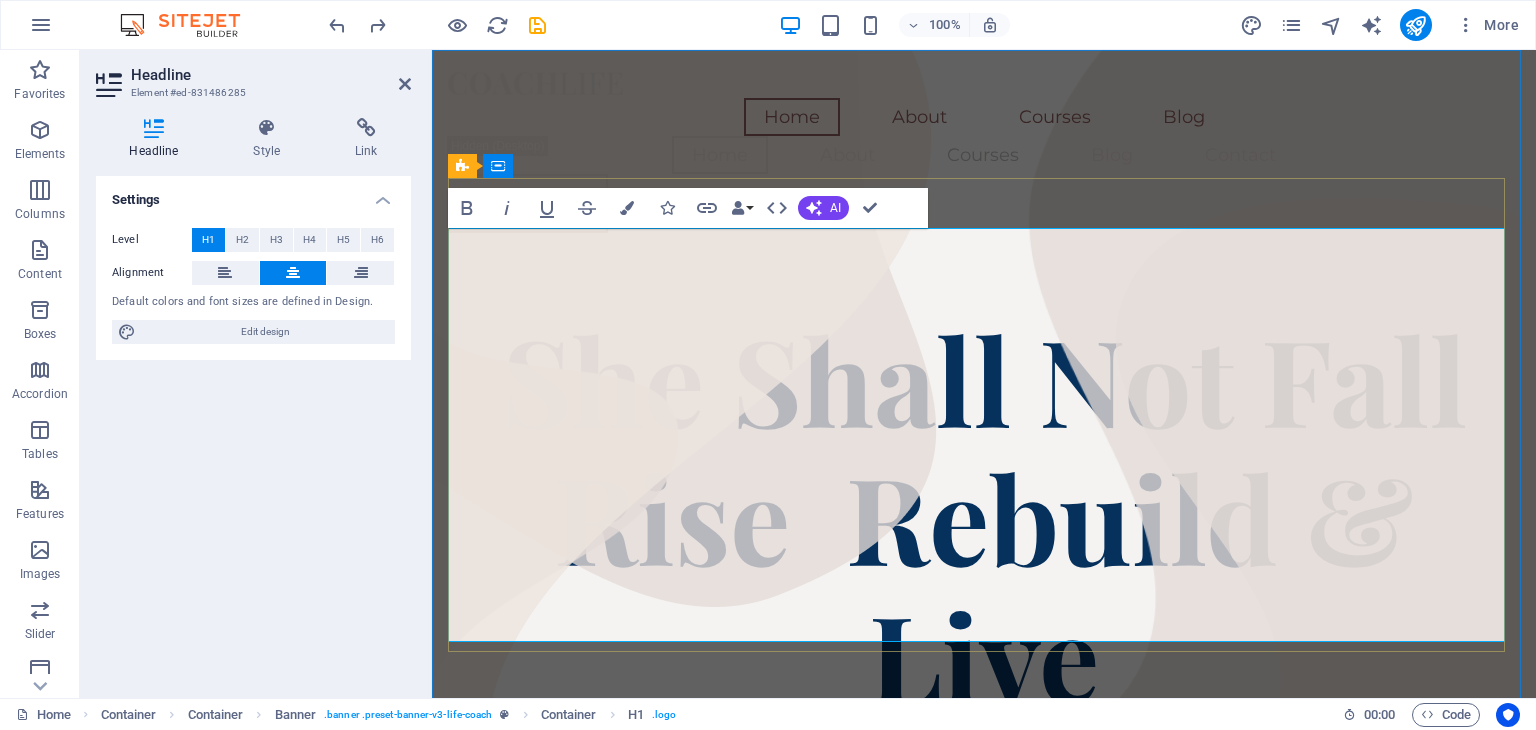 scroll, scrollTop: 10, scrollLeft: 0, axis: vertical 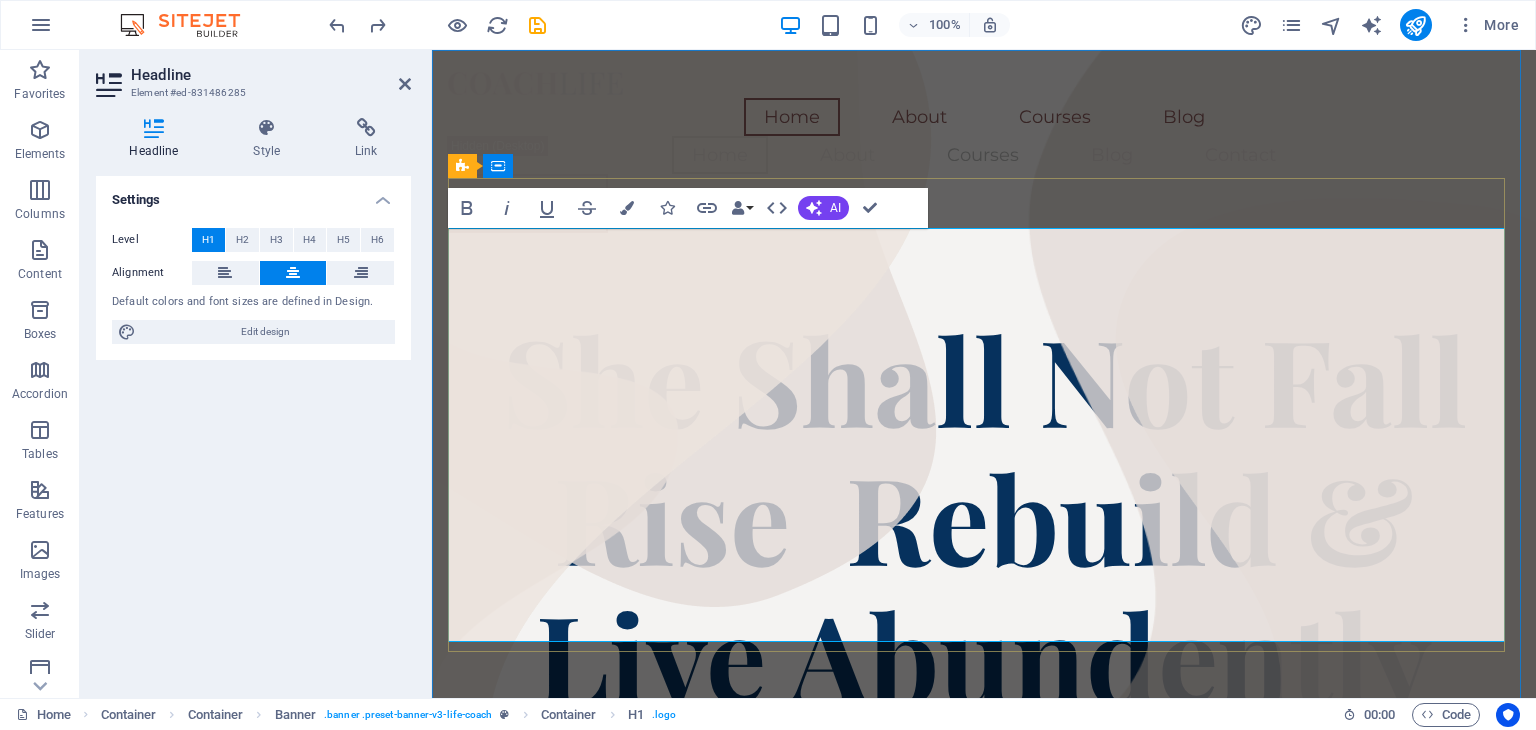 click on "She Shall Not Fall   ‌Rise  Rebuild& Live Abundently" at bounding box center (984, 516) 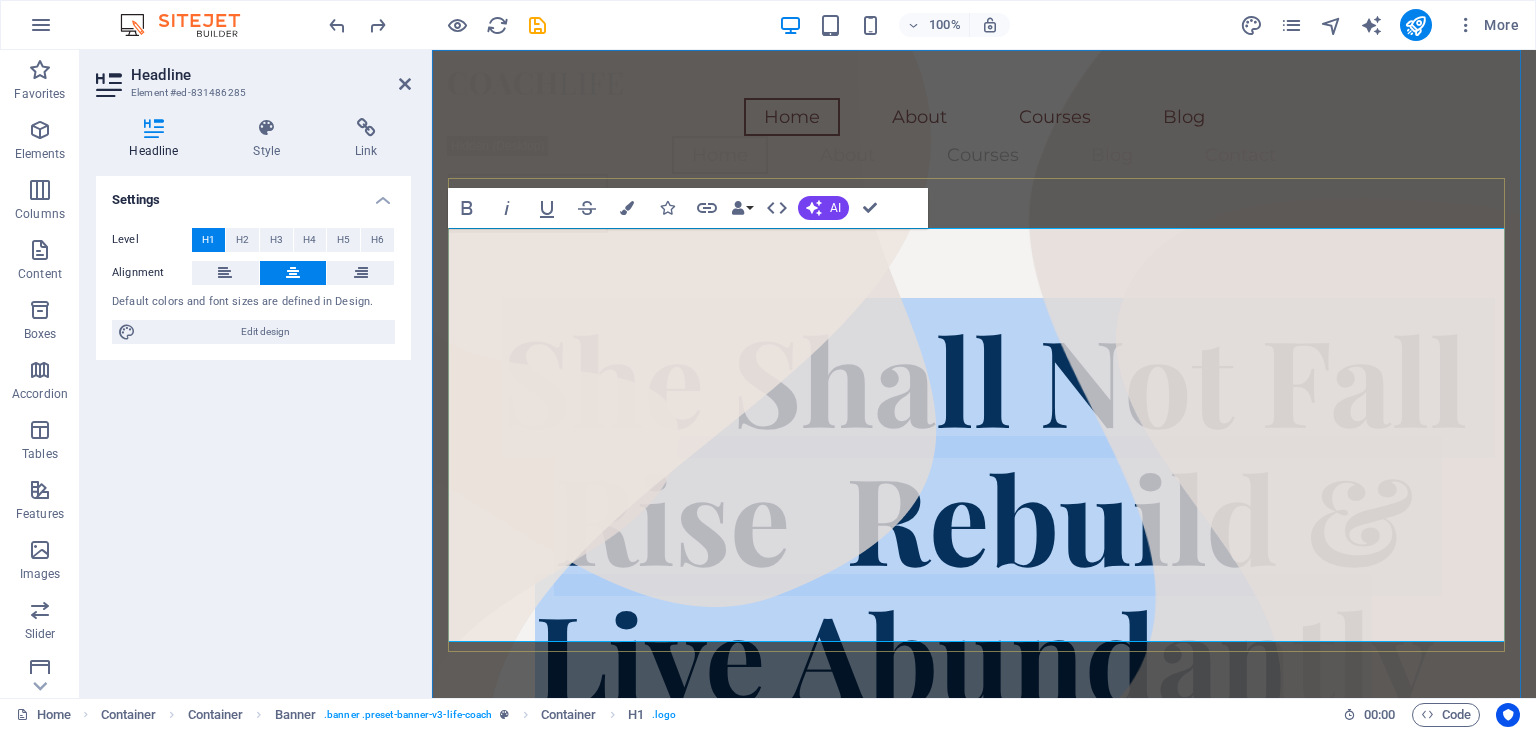 drag, startPoint x: 475, startPoint y: 285, endPoint x: 1408, endPoint y: 548, distance: 969.35956 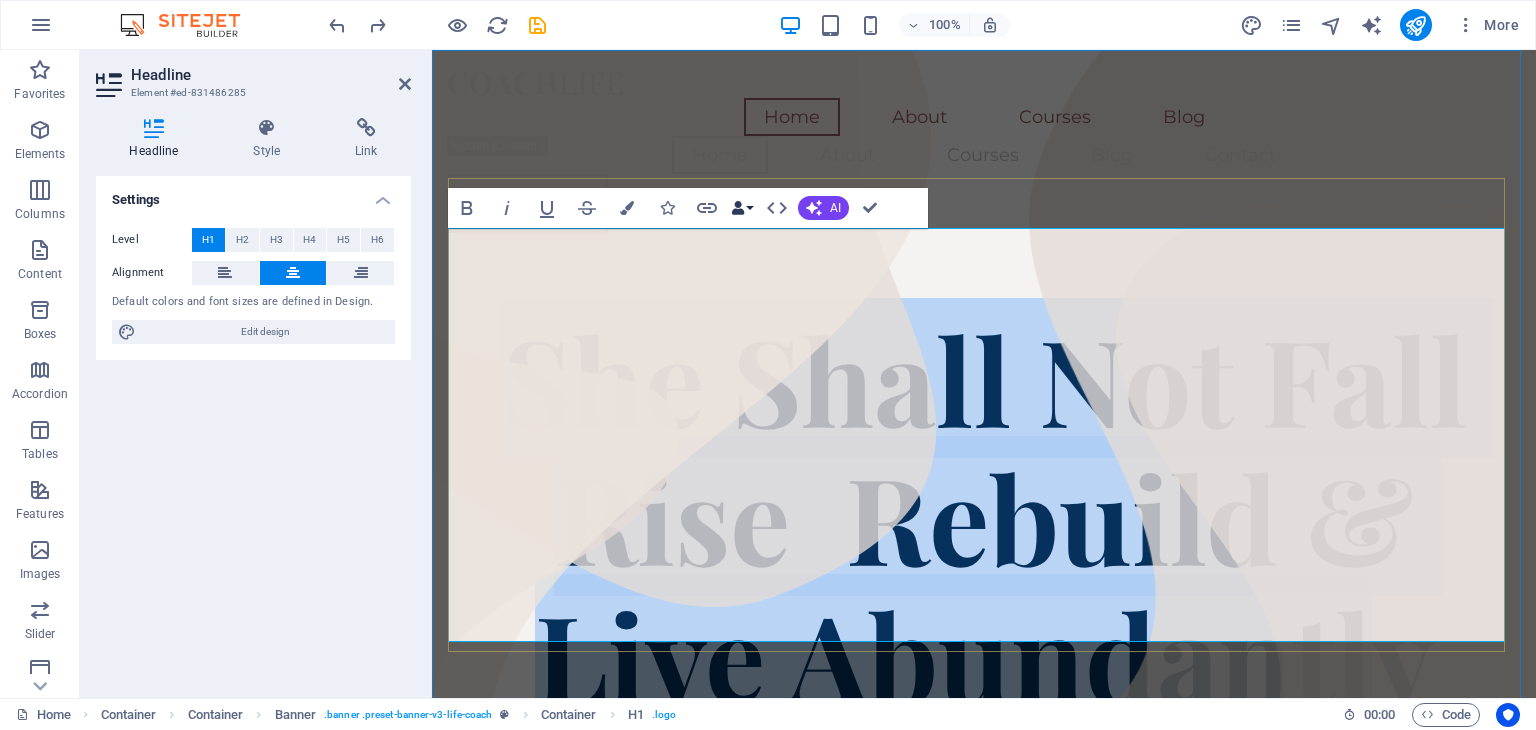drag, startPoint x: 160, startPoint y: 229, endPoint x: 746, endPoint y: 205, distance: 586.4913 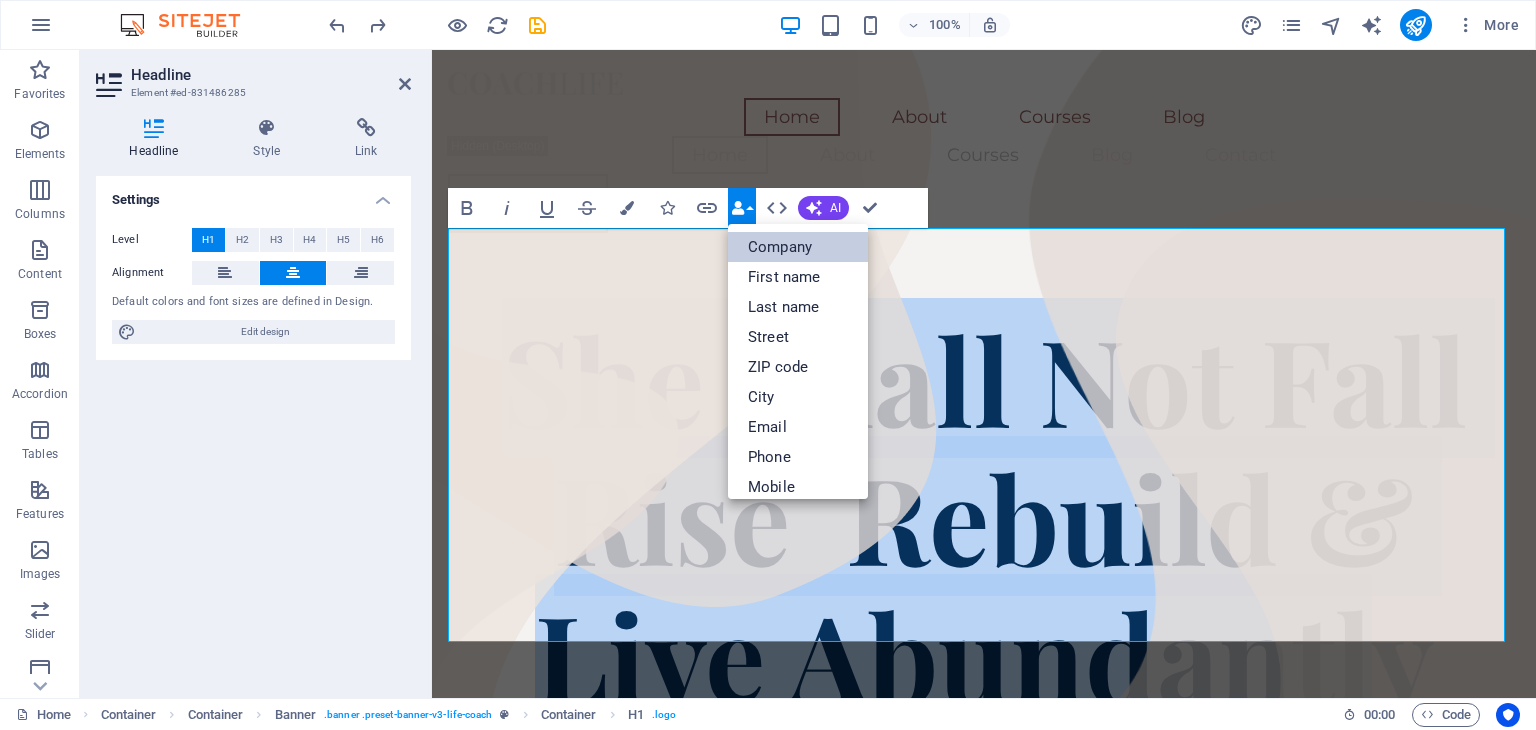 click on "Company" at bounding box center [798, 247] 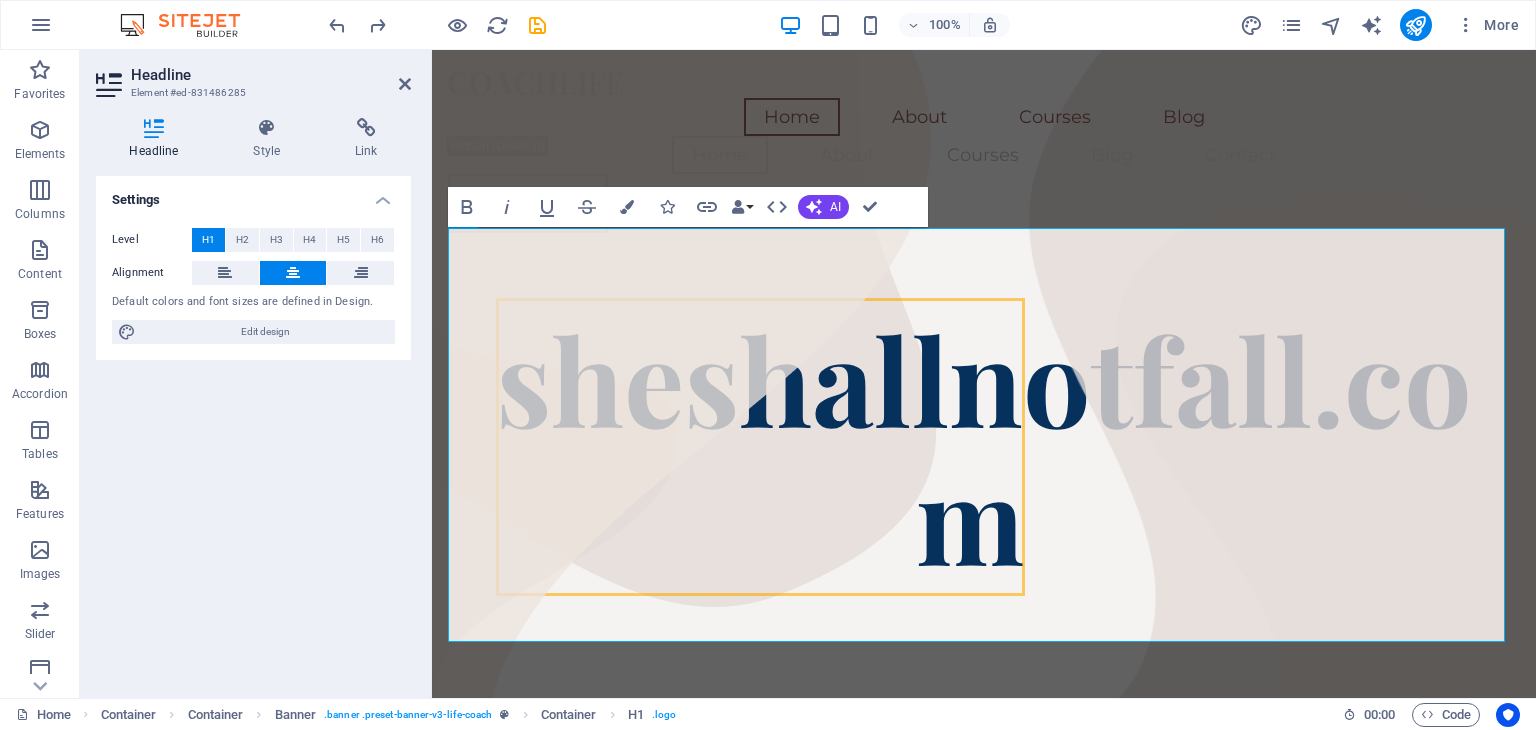 scroll, scrollTop: 11, scrollLeft: 0, axis: vertical 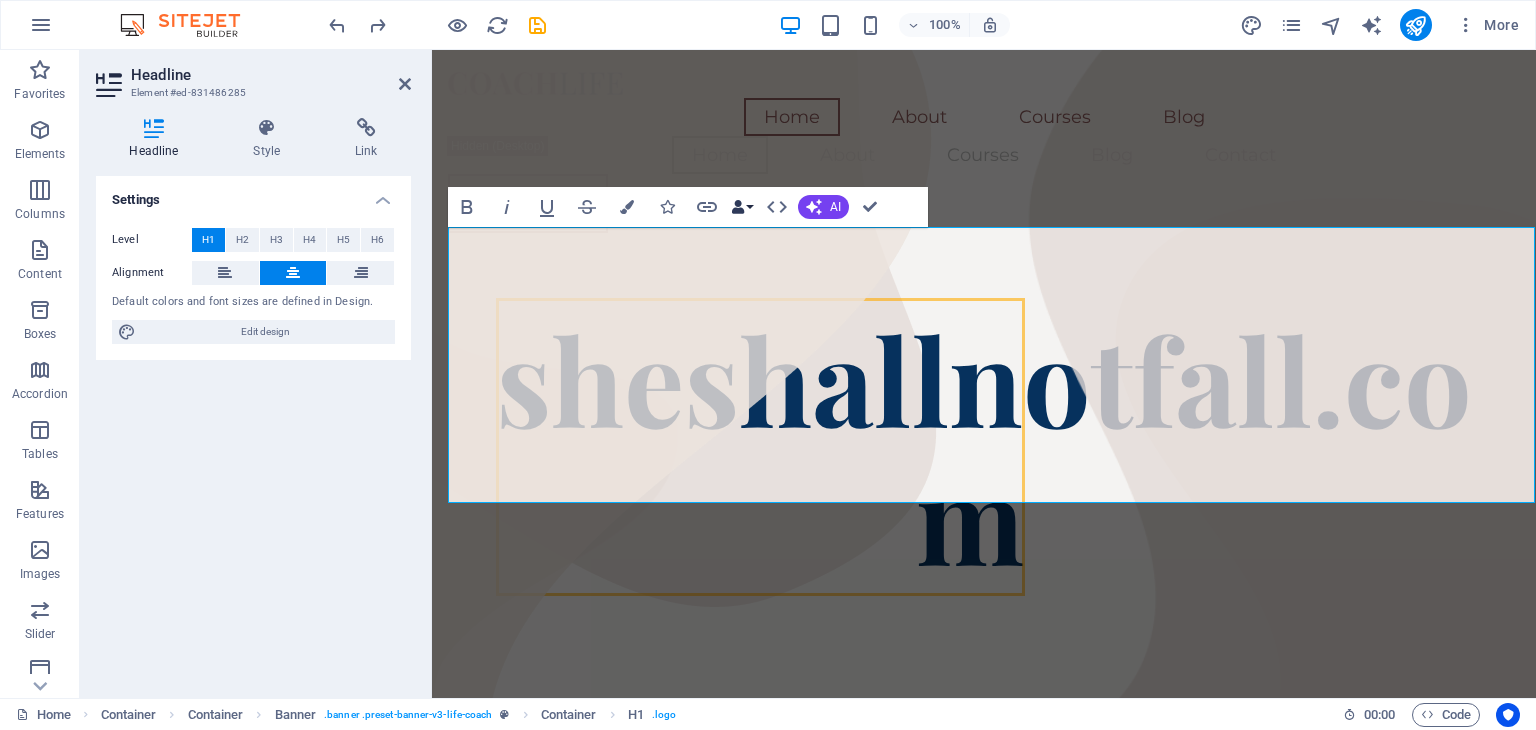 click on "Data Bindings" at bounding box center (742, 207) 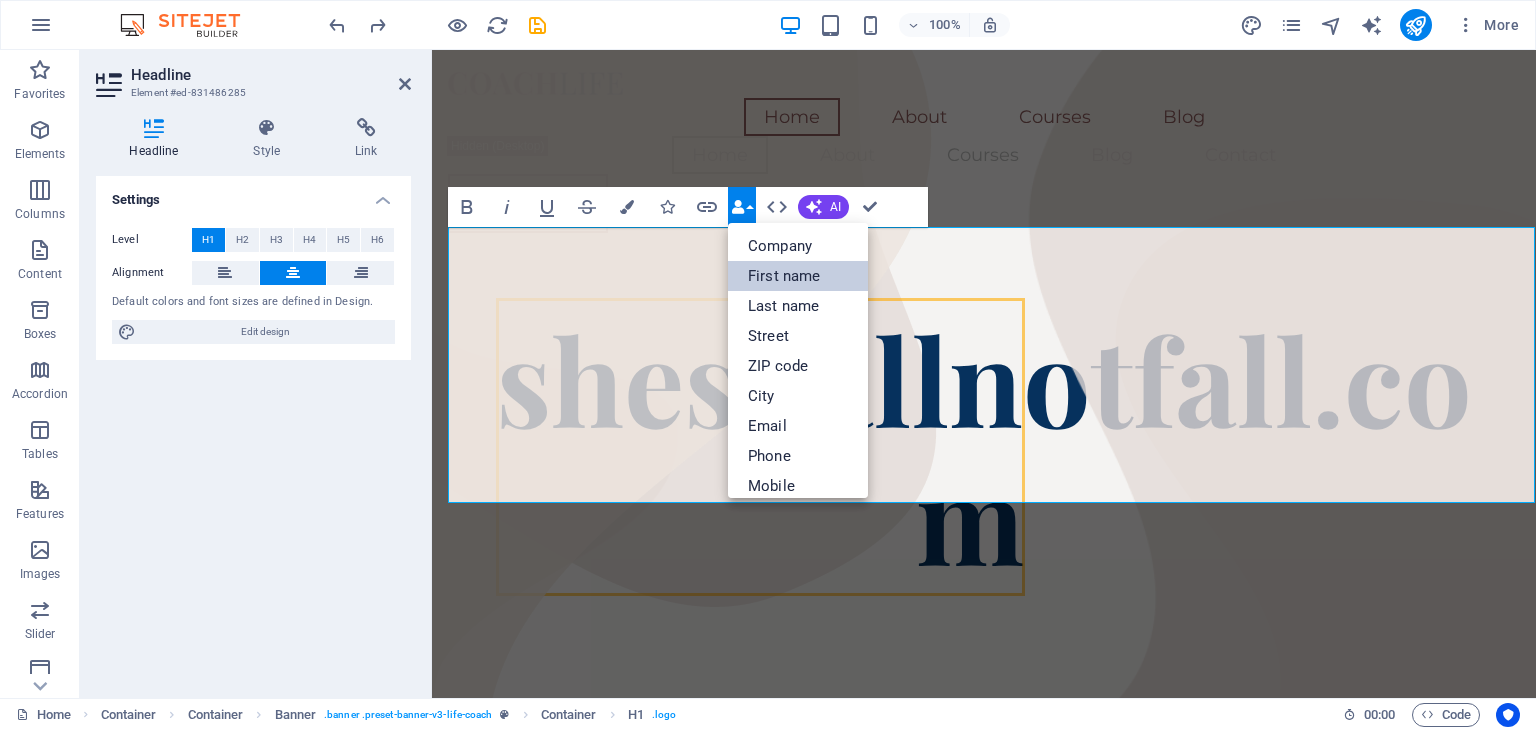click on "First name" at bounding box center (798, 276) 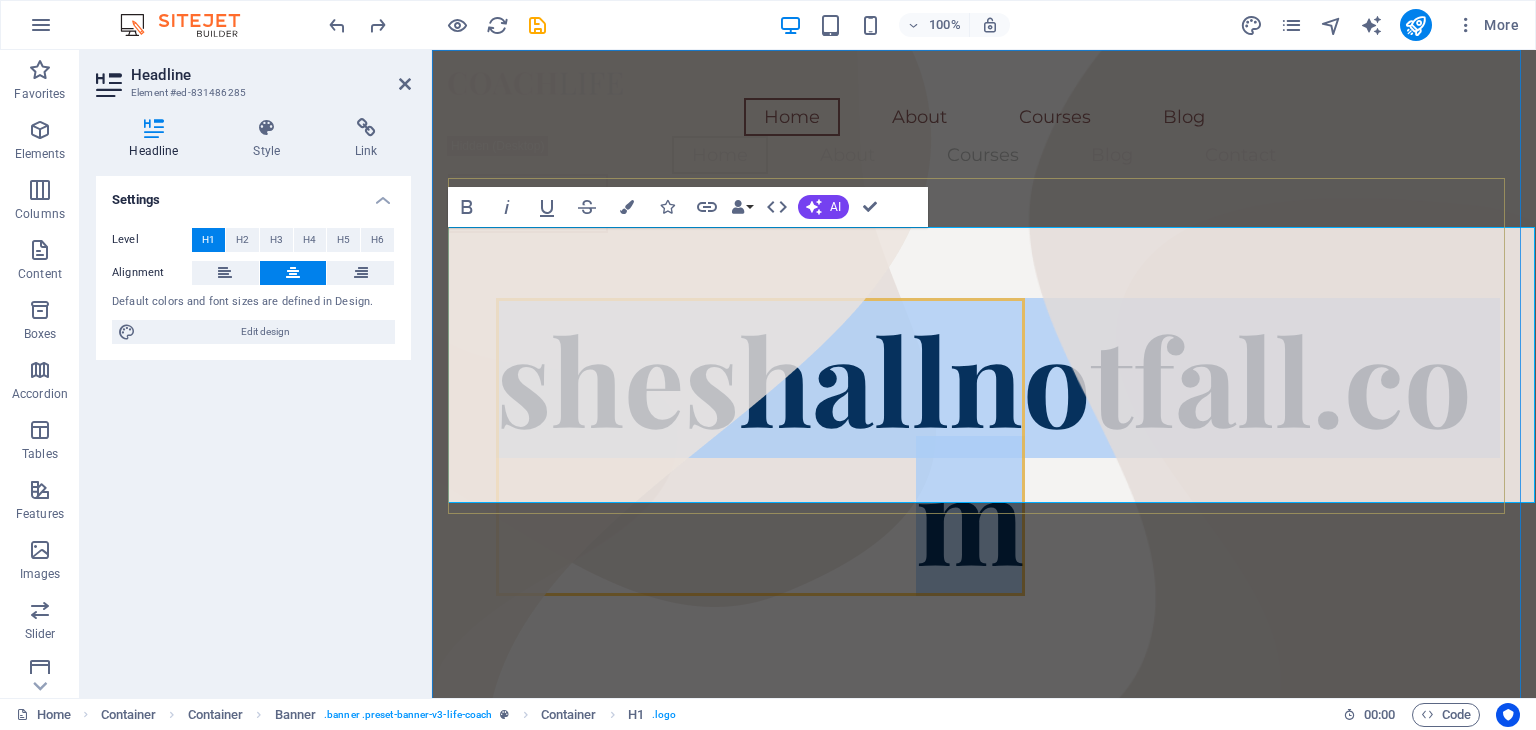 click on "[WEBSITE]" at bounding box center [984, 447] 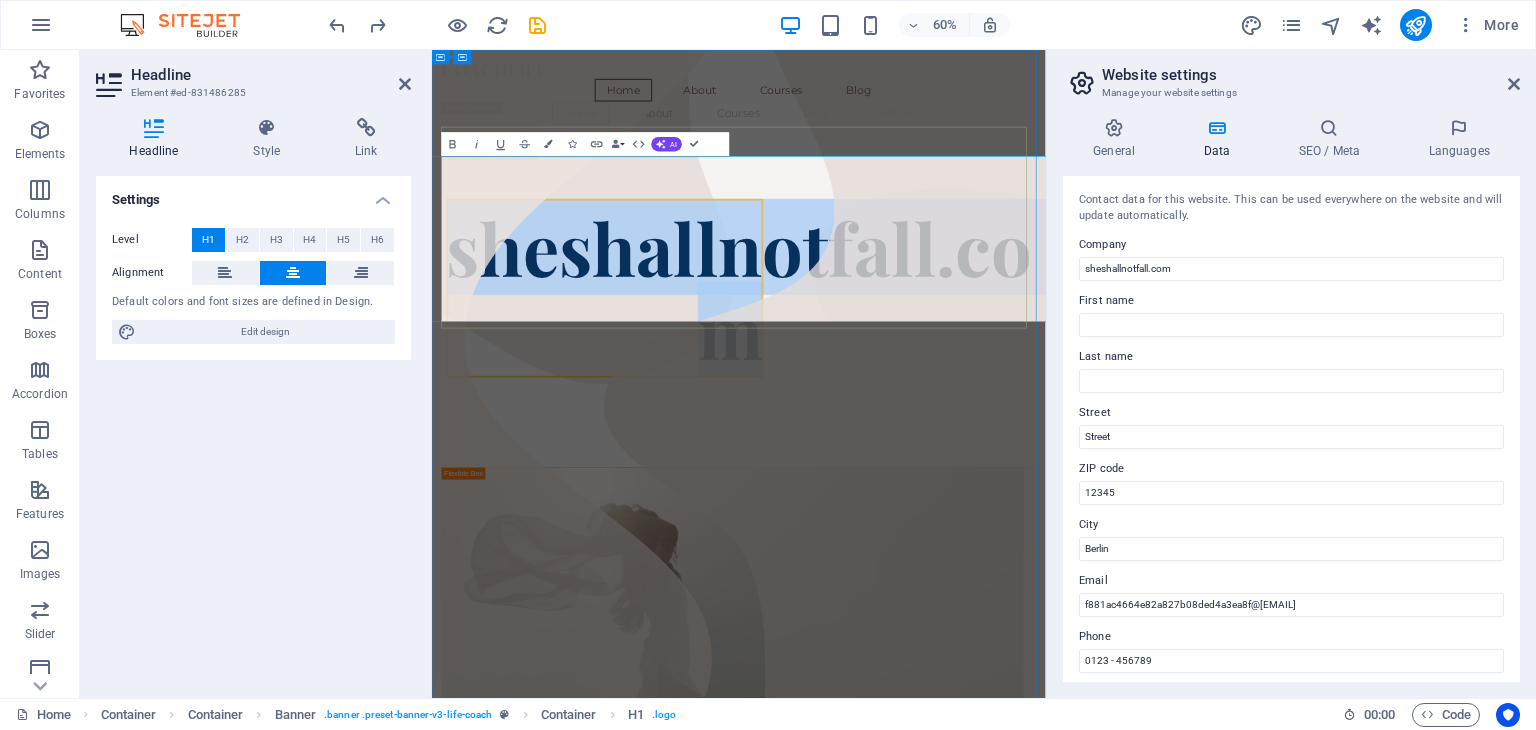 click on "[WEBSITE]" at bounding box center [944, 447] 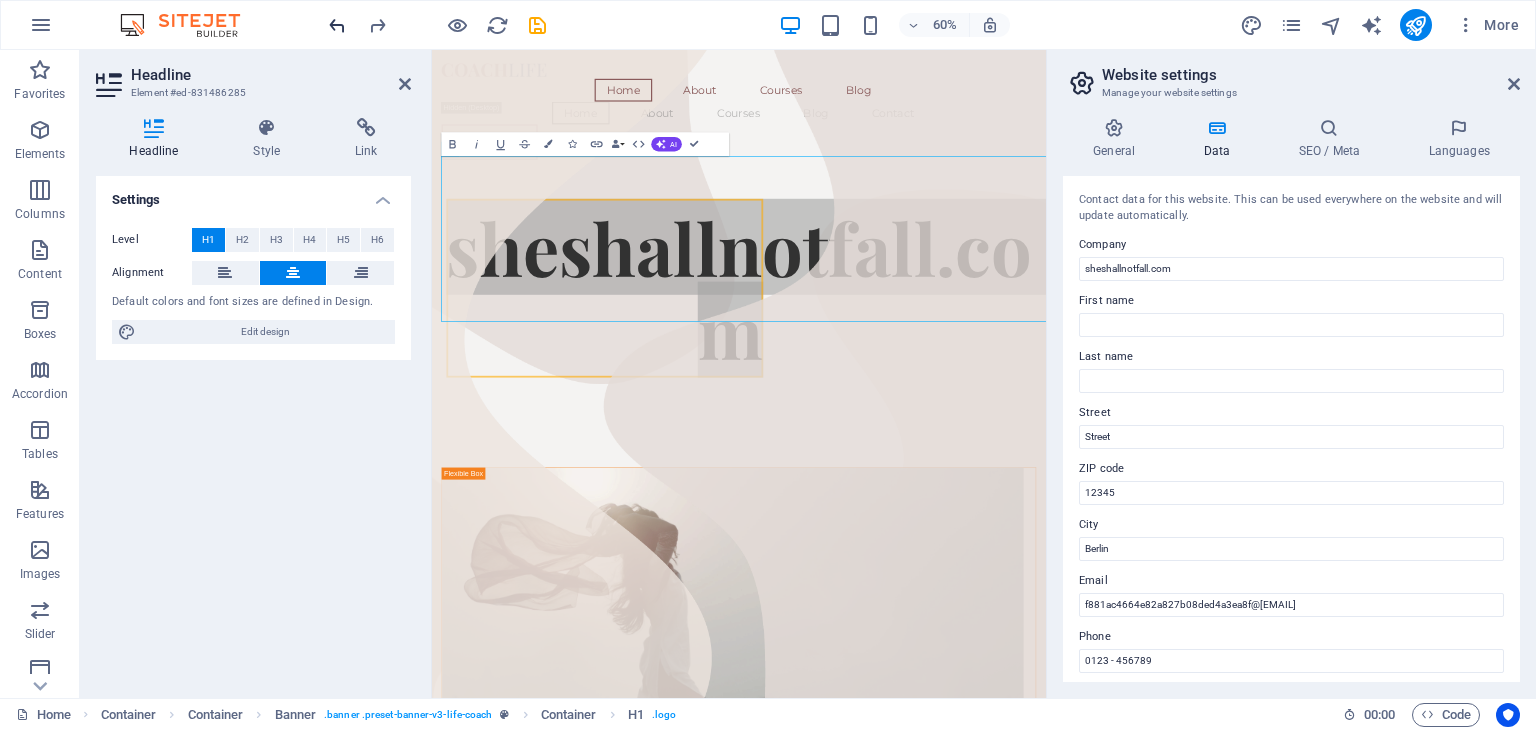 click at bounding box center (337, 25) 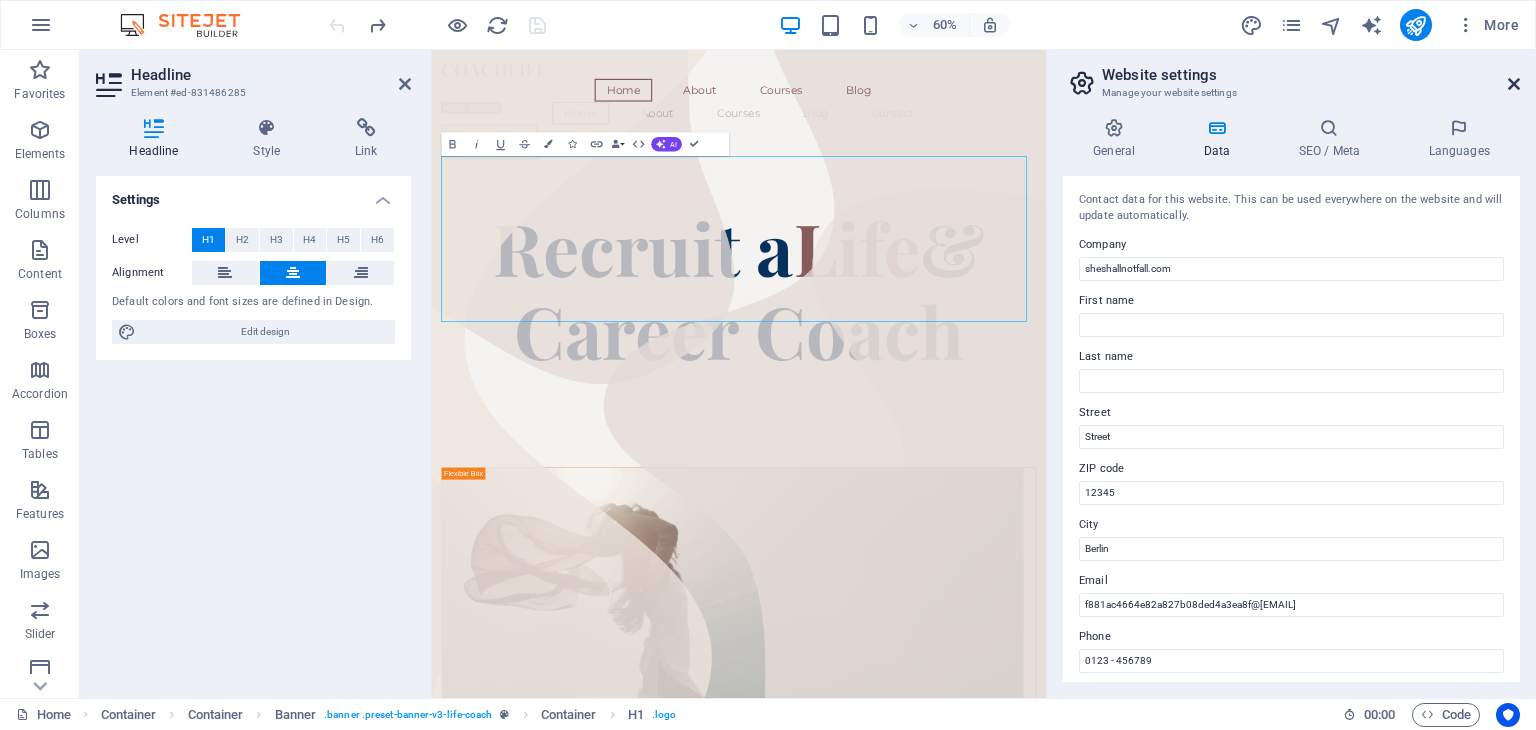 click at bounding box center (1514, 84) 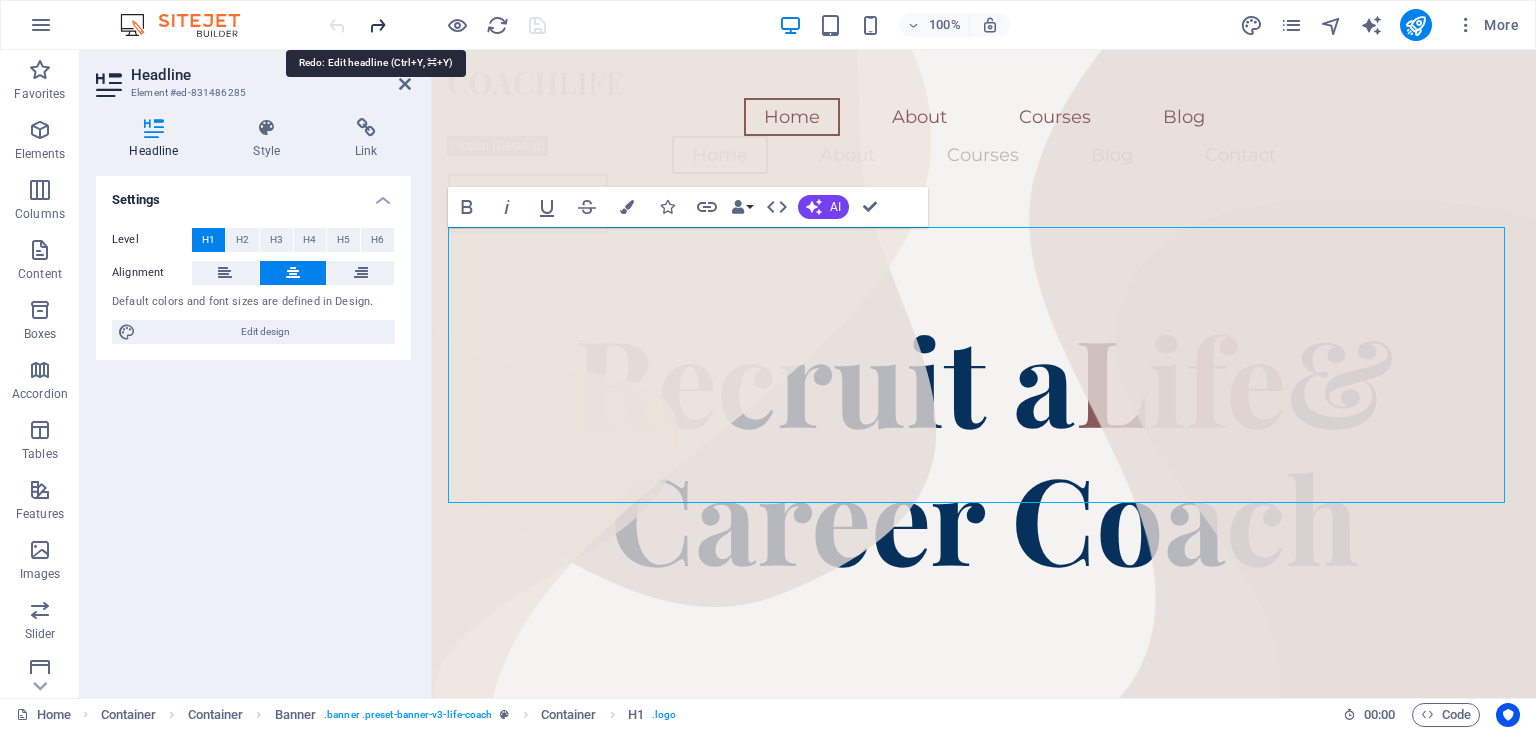 click at bounding box center (377, 25) 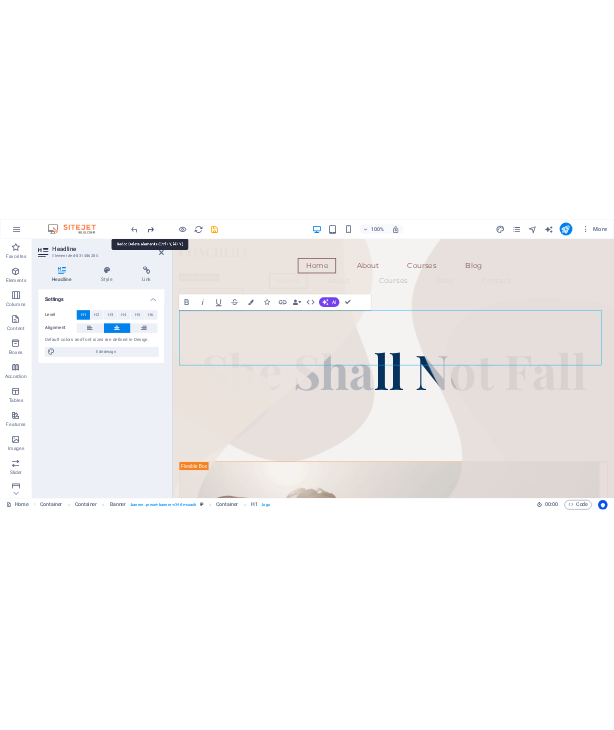 scroll, scrollTop: 10, scrollLeft: 0, axis: vertical 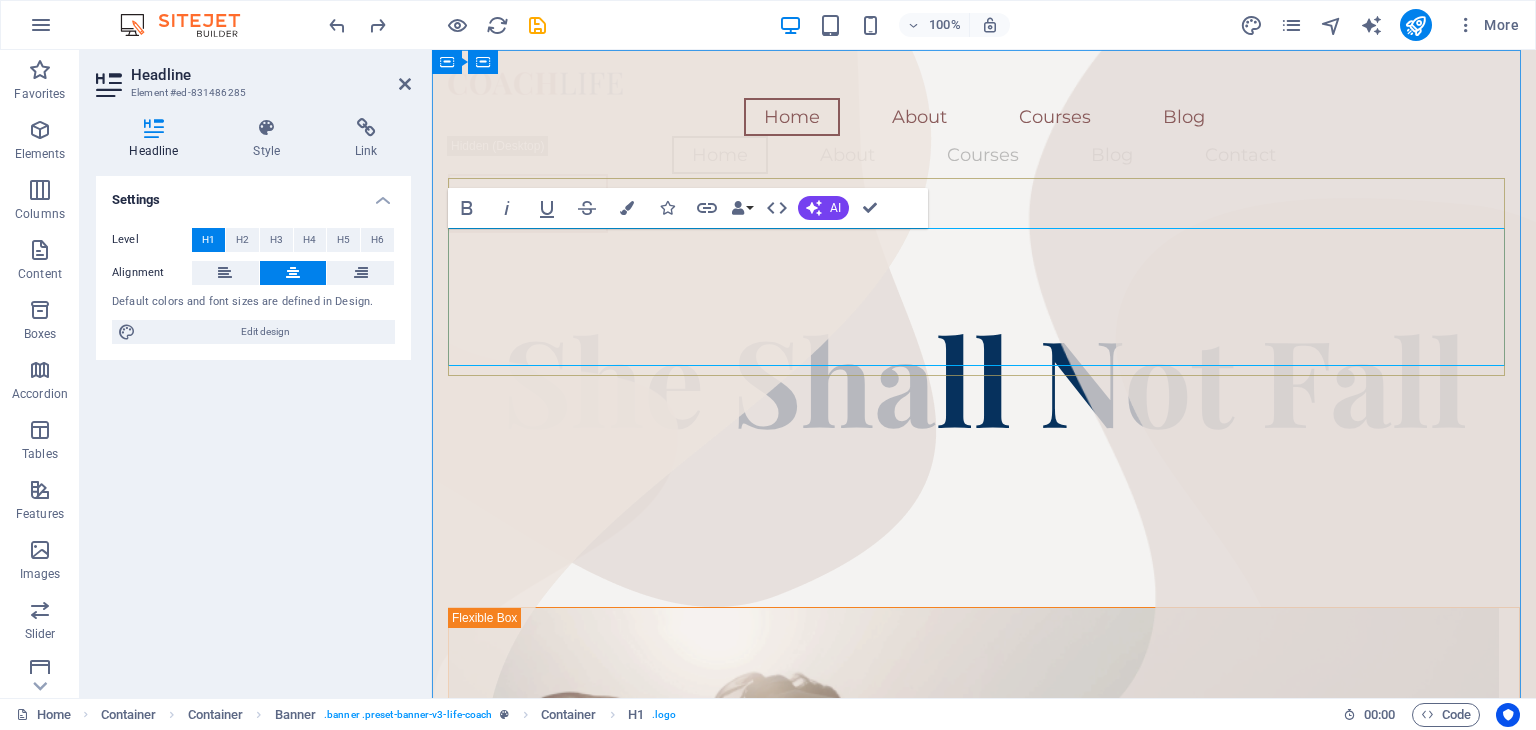 click on "She Shall Not Fall" at bounding box center [984, 378] 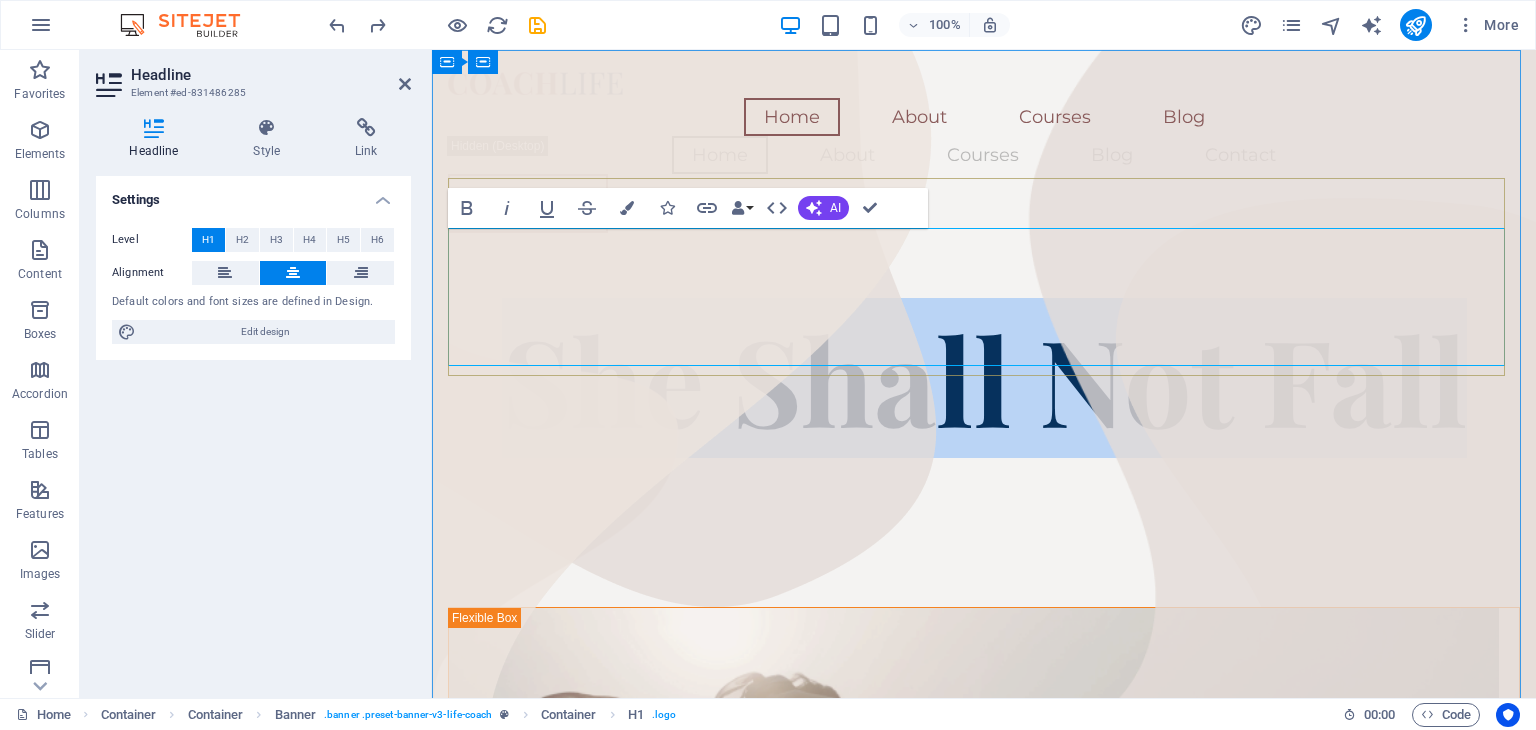 drag, startPoint x: 493, startPoint y: 295, endPoint x: 1445, endPoint y: 226, distance: 954.49725 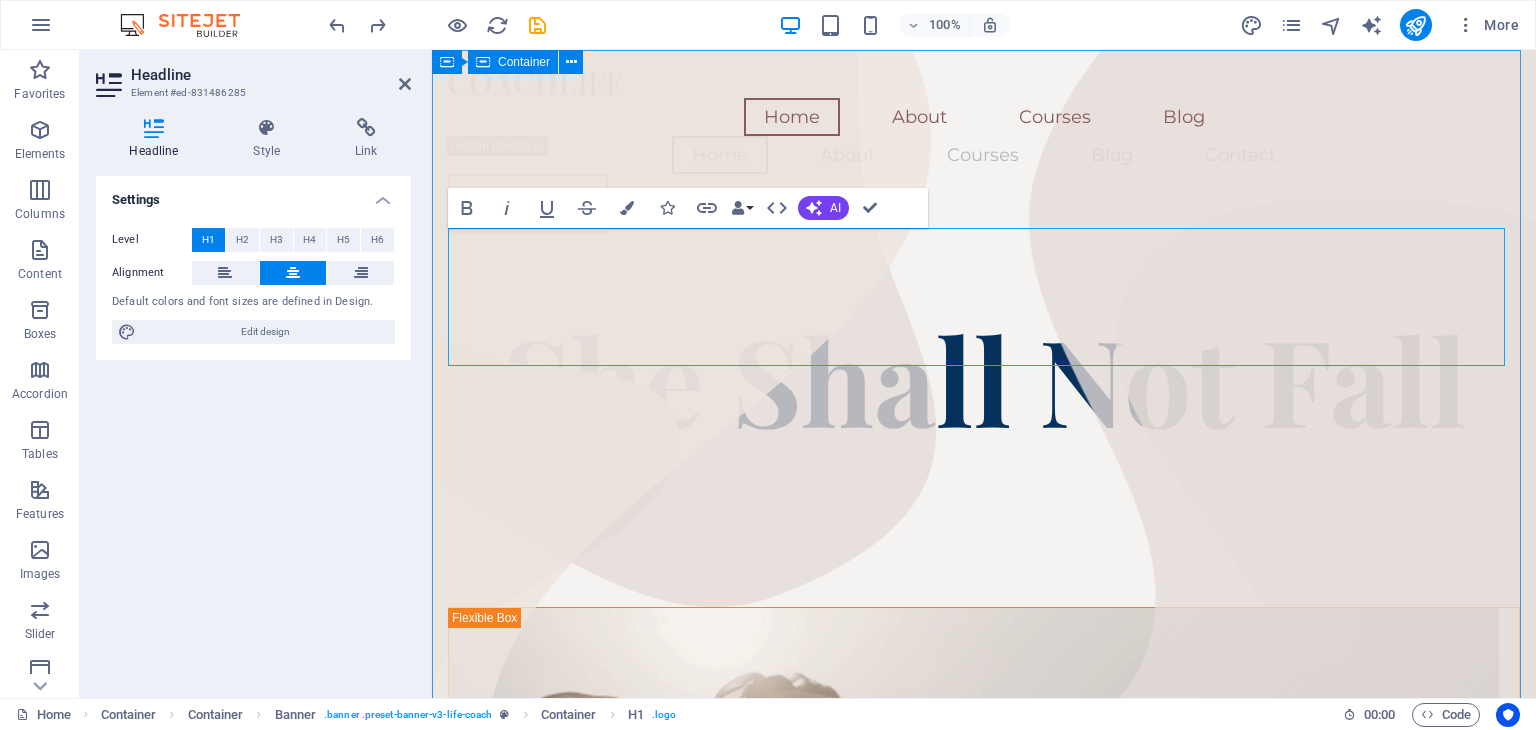click on "Container" at bounding box center (513, 62) 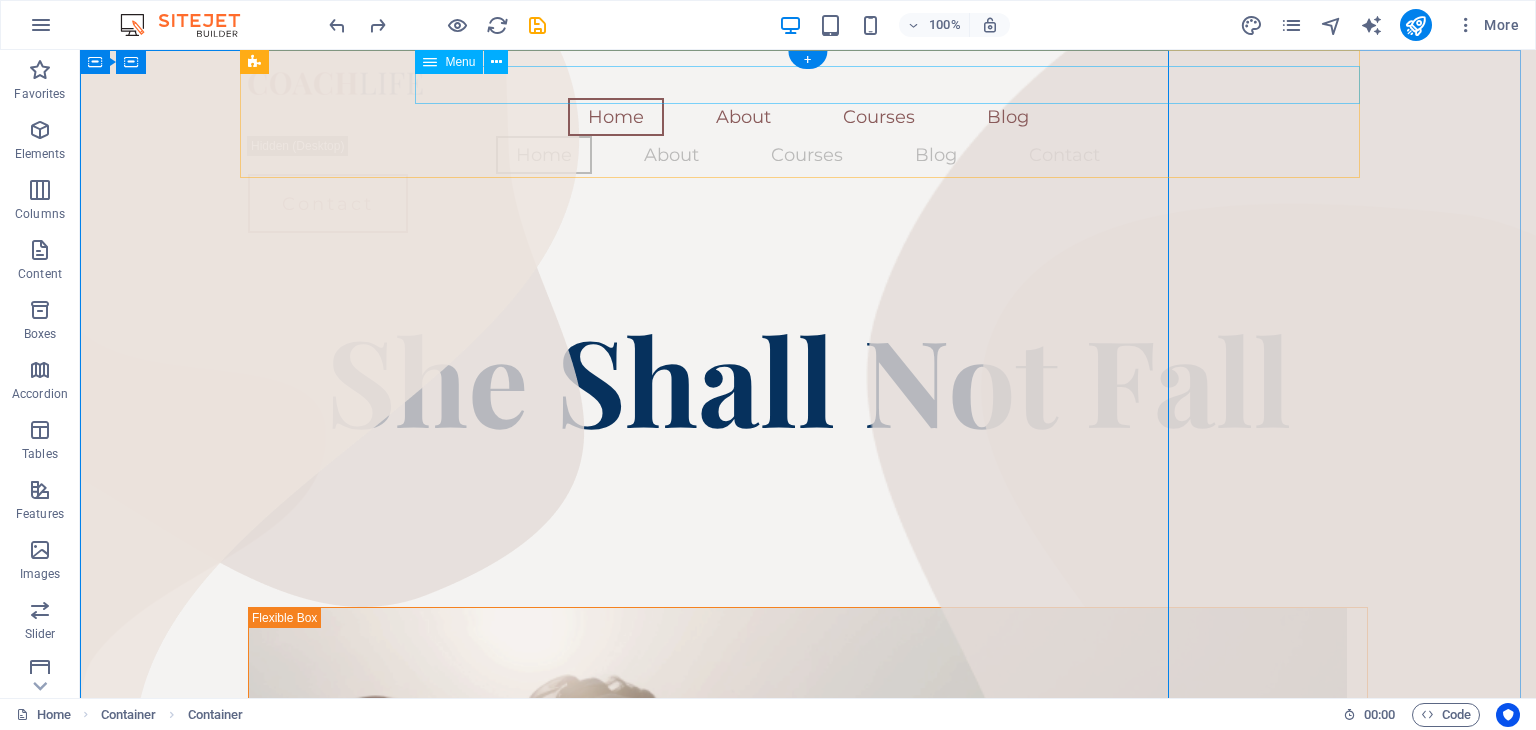 click on "Home About Courses Blog" at bounding box center [808, 117] 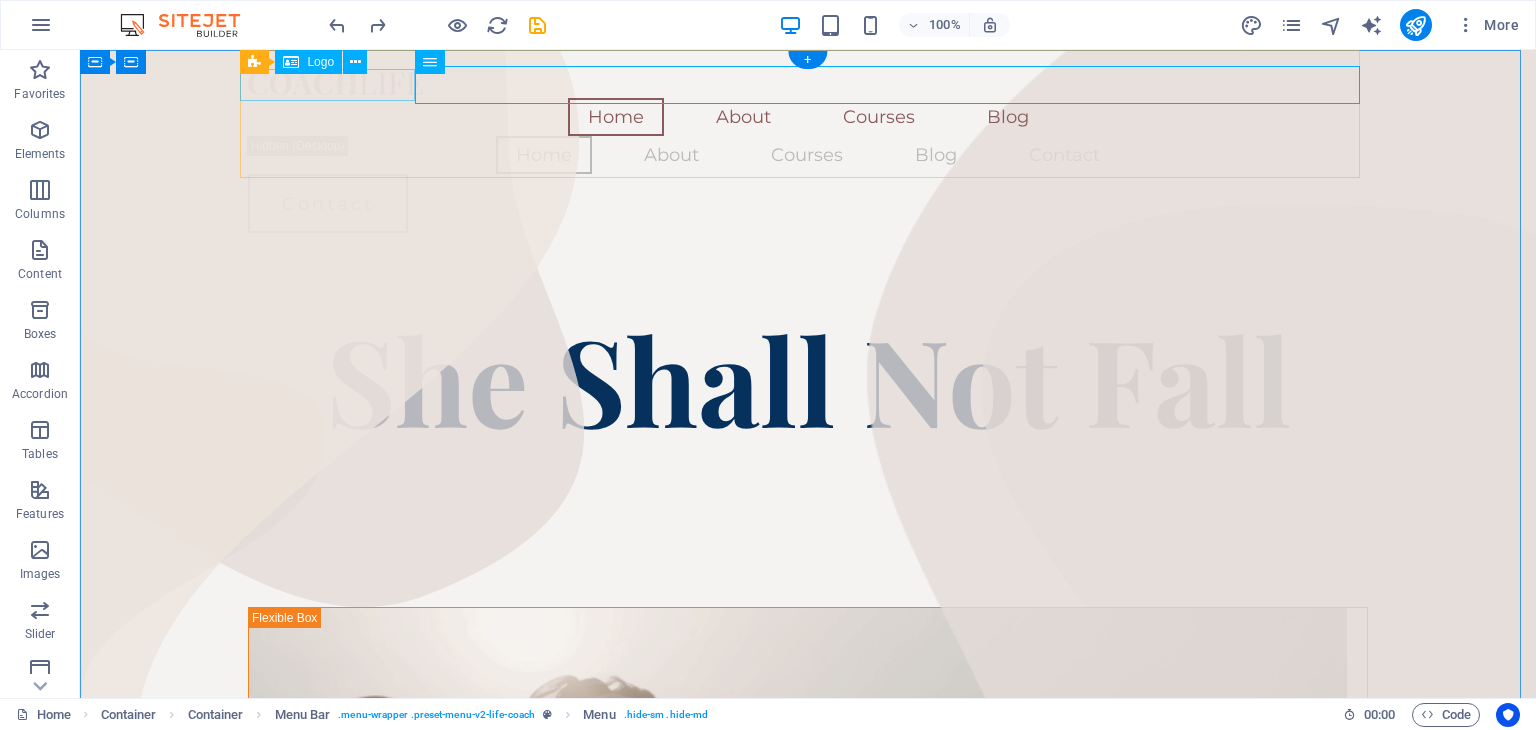 click at bounding box center (808, 82) 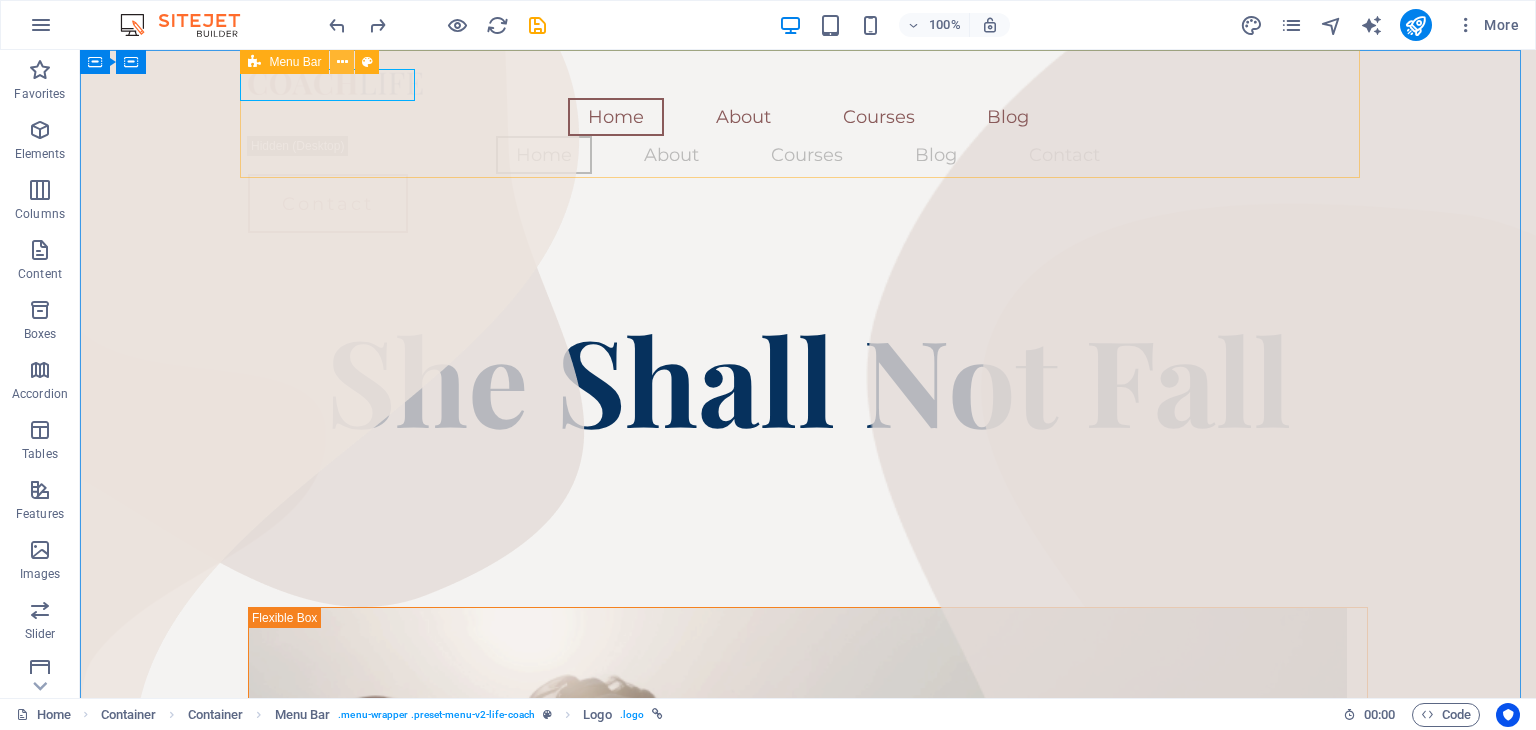 click at bounding box center [342, 62] 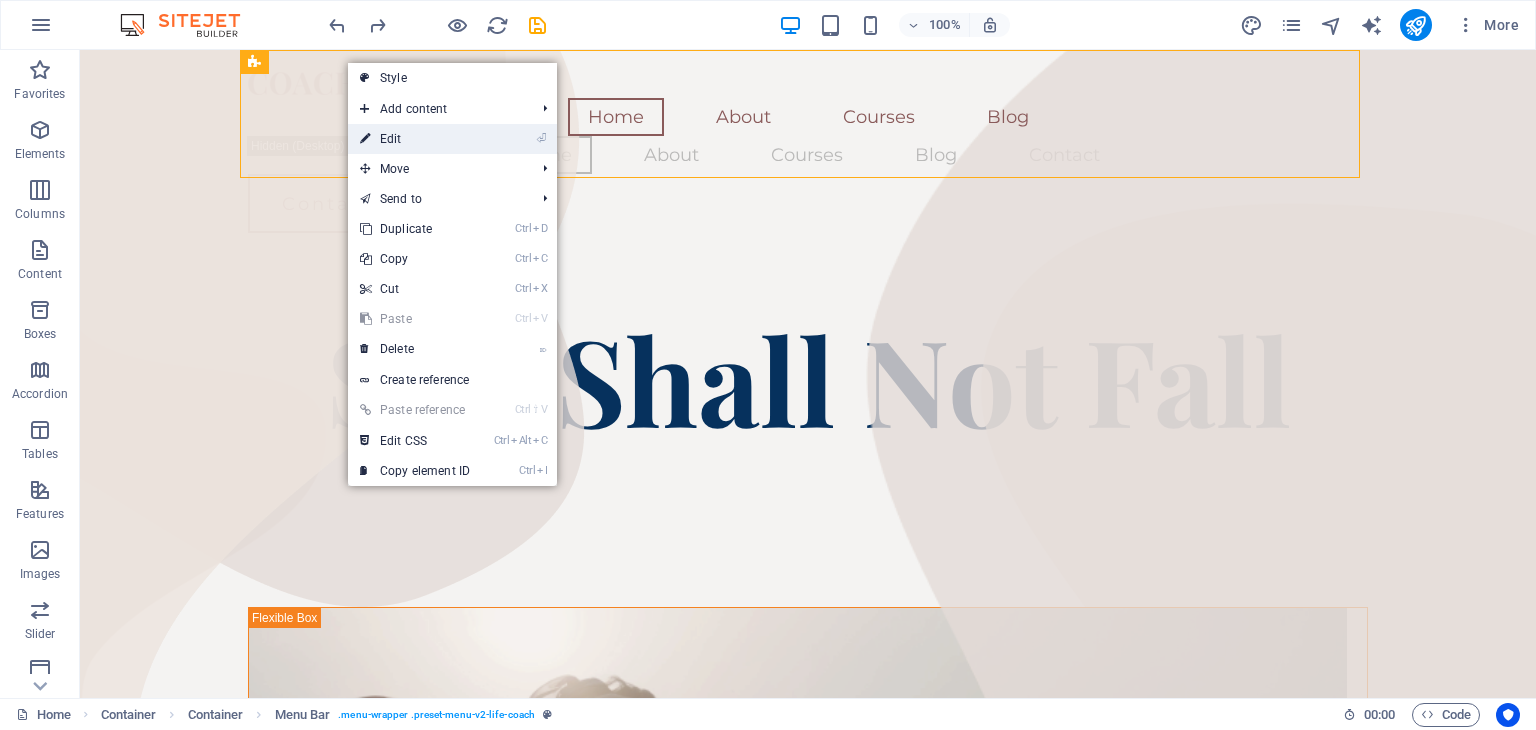 click on "⏎  Edit" at bounding box center [415, 139] 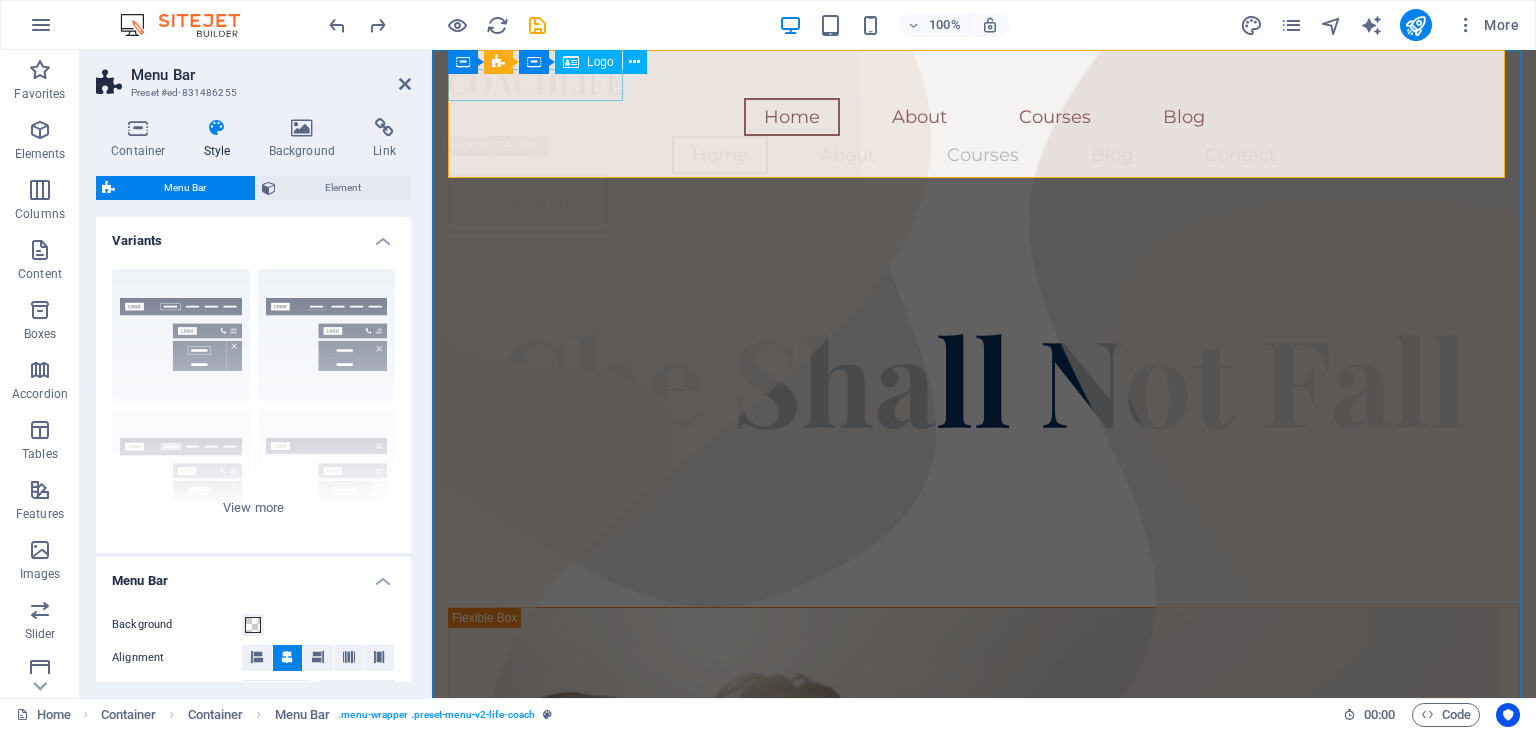 click at bounding box center (984, 82) 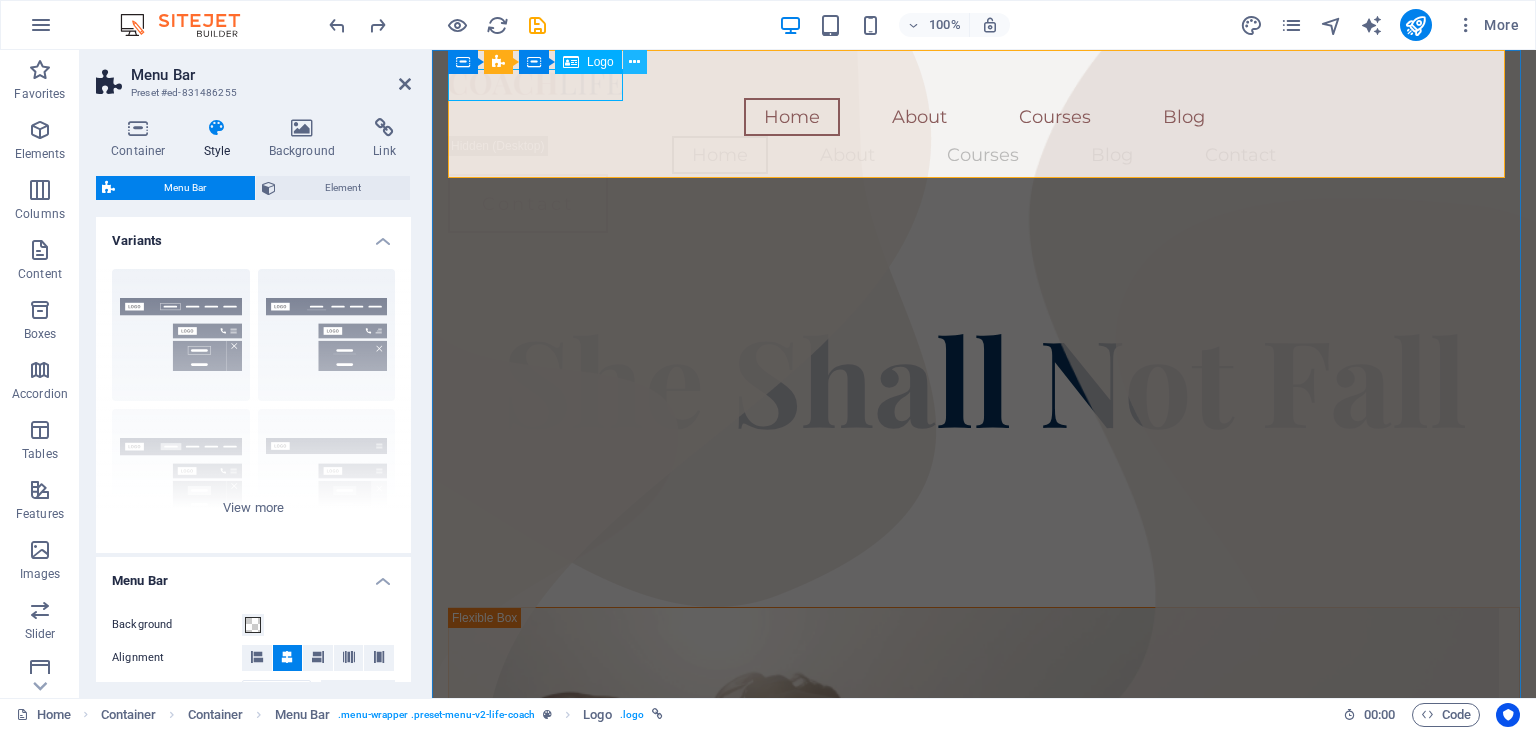 click at bounding box center [634, 62] 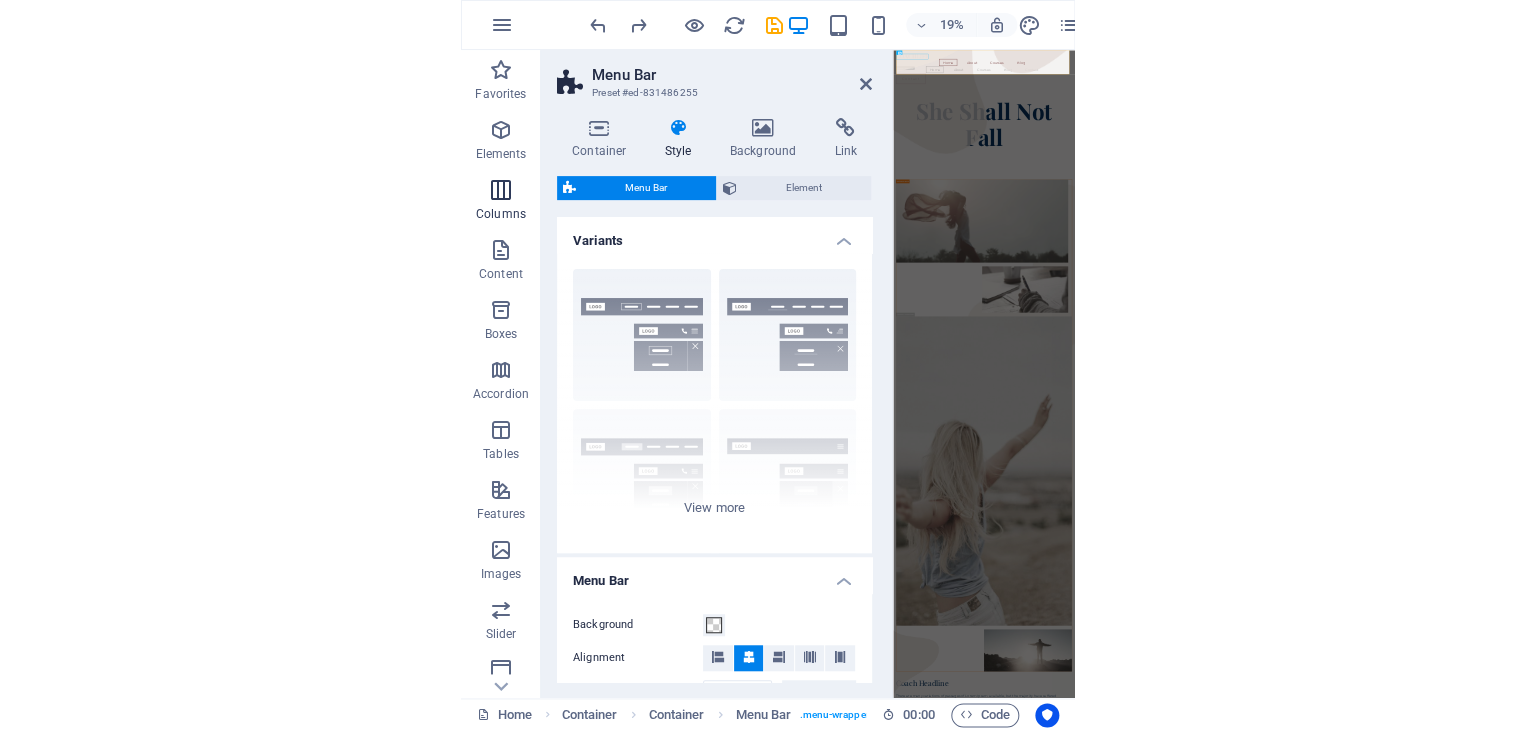 scroll, scrollTop: 4, scrollLeft: 0, axis: vertical 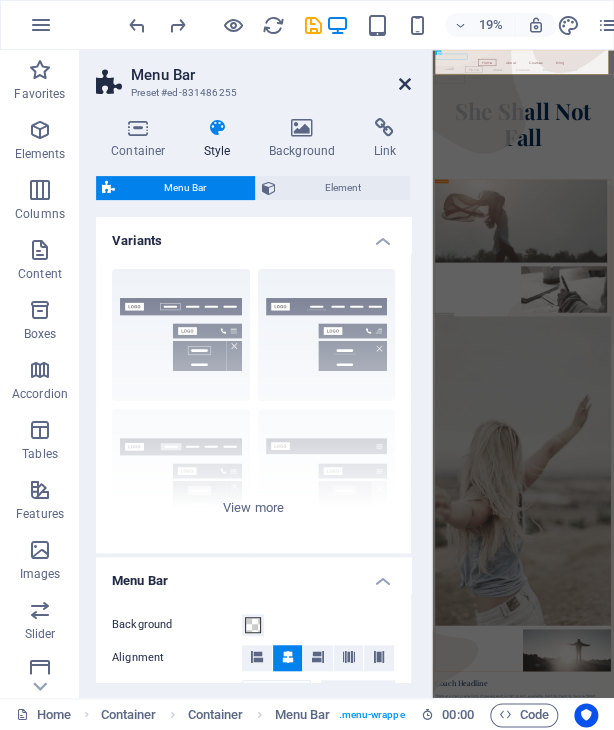 click at bounding box center (405, 84) 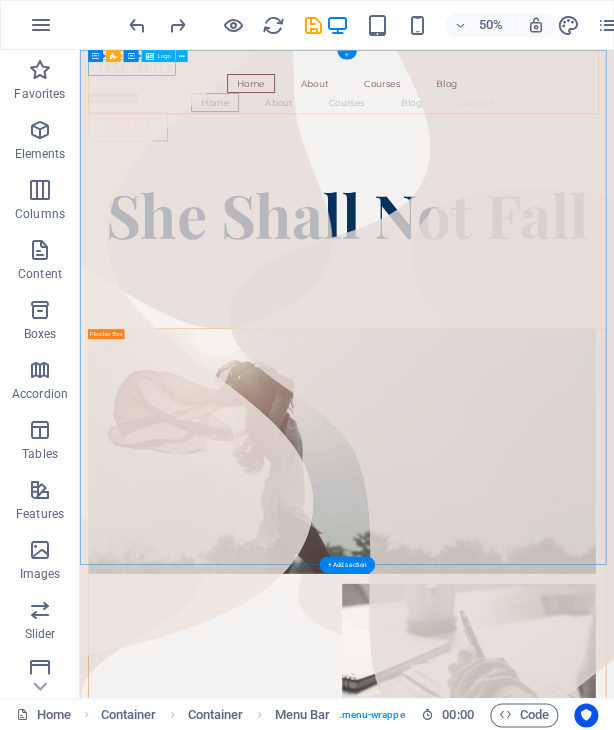 click at bounding box center [614, 82] 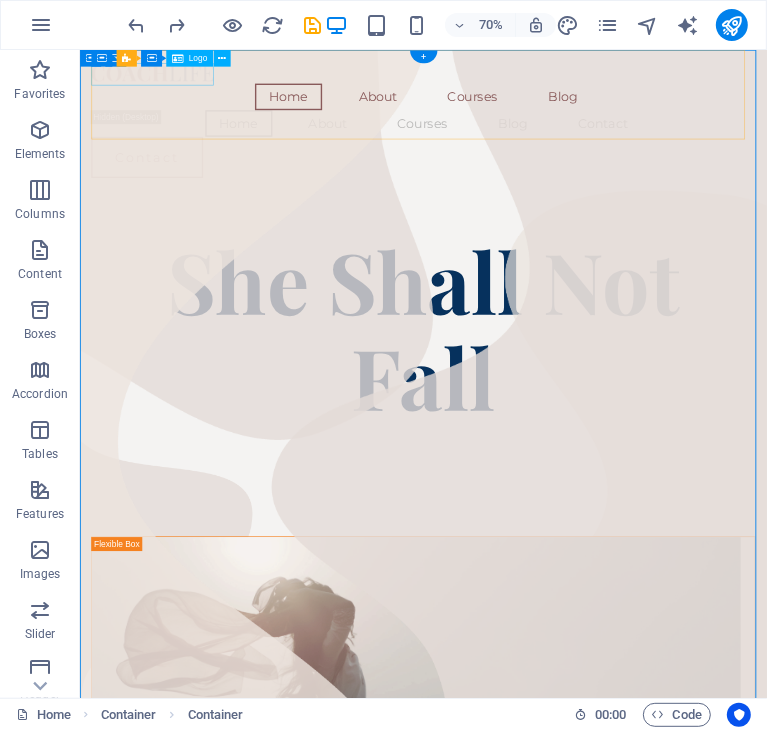 click at bounding box center [570, 82] 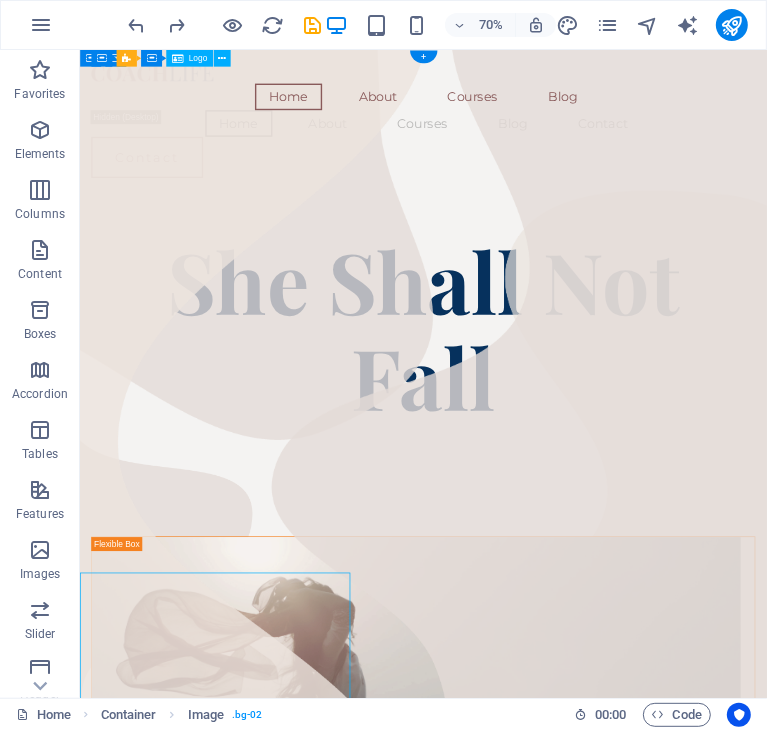 click on "Container" at bounding box center (0, 0) 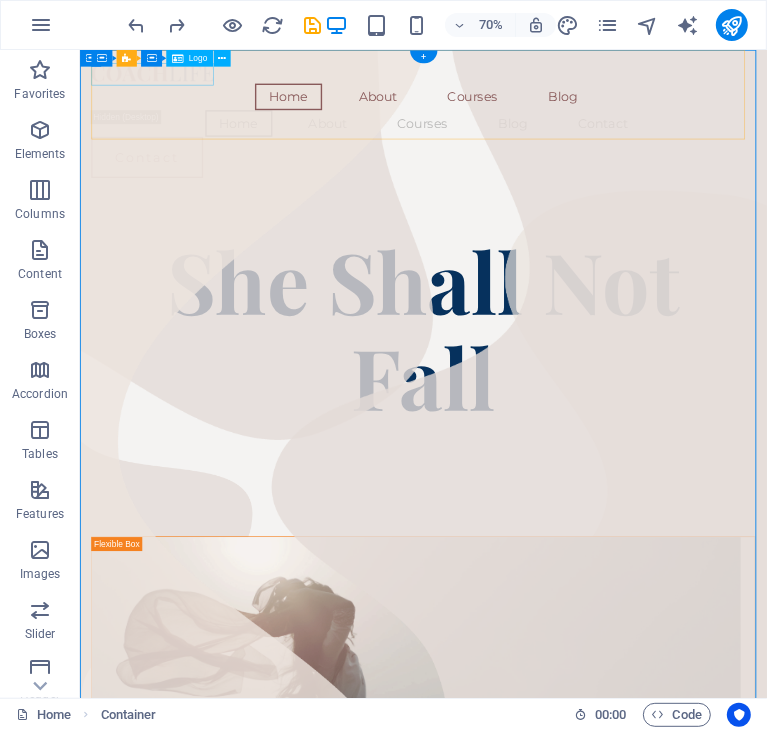 click at bounding box center [570, 82] 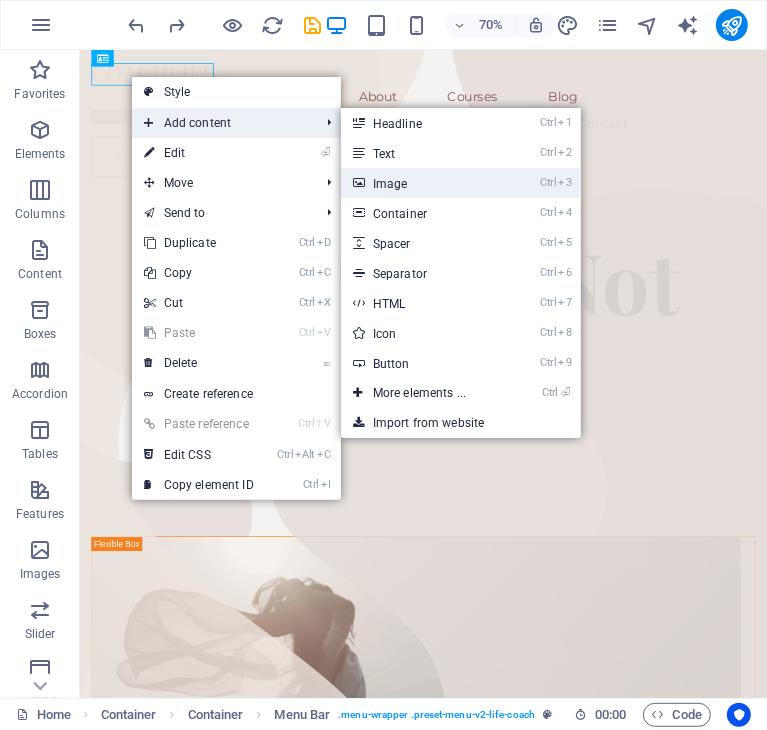click on "Ctrl 3  Image" at bounding box center [423, 183] 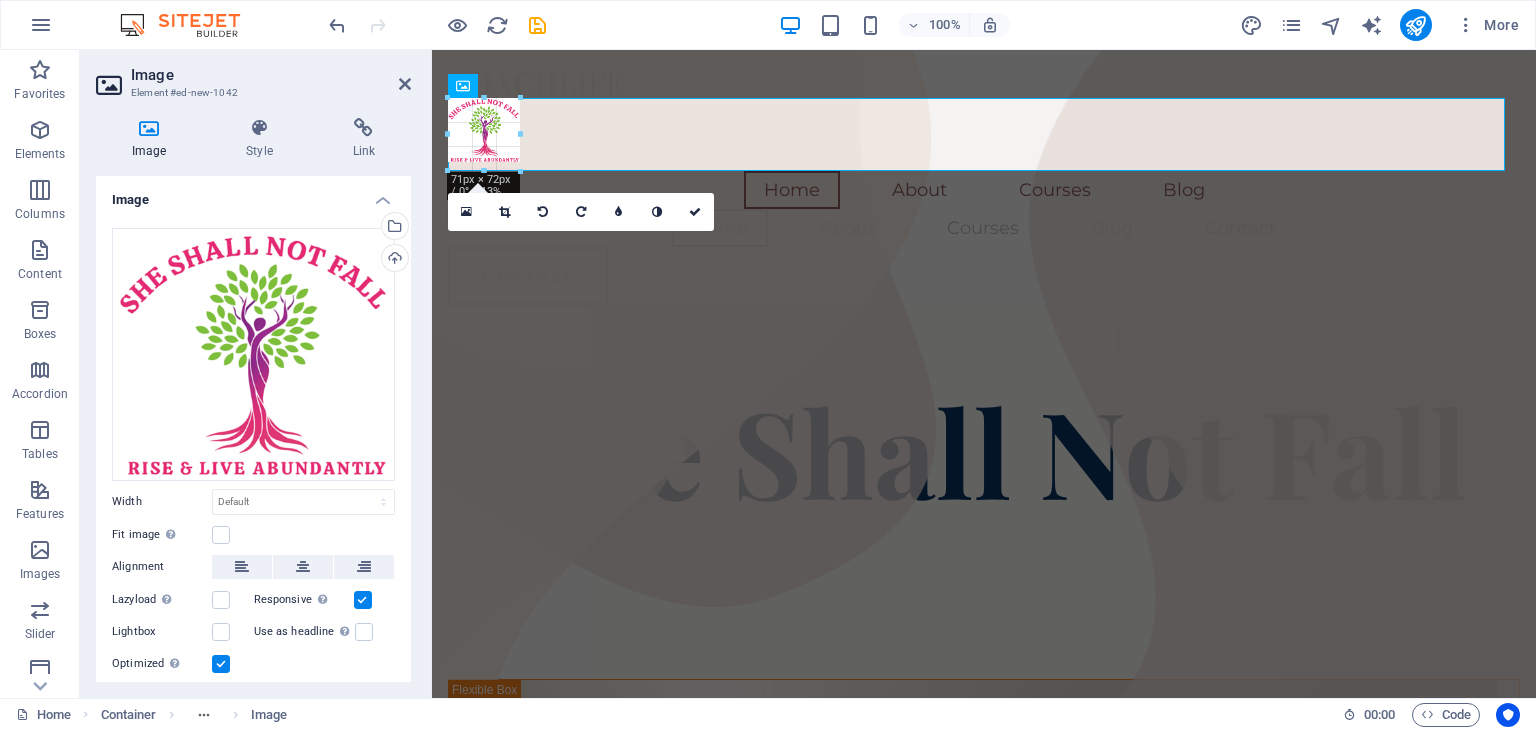 drag, startPoint x: 716, startPoint y: 340, endPoint x: 83, endPoint y: 34, distance: 703.0825 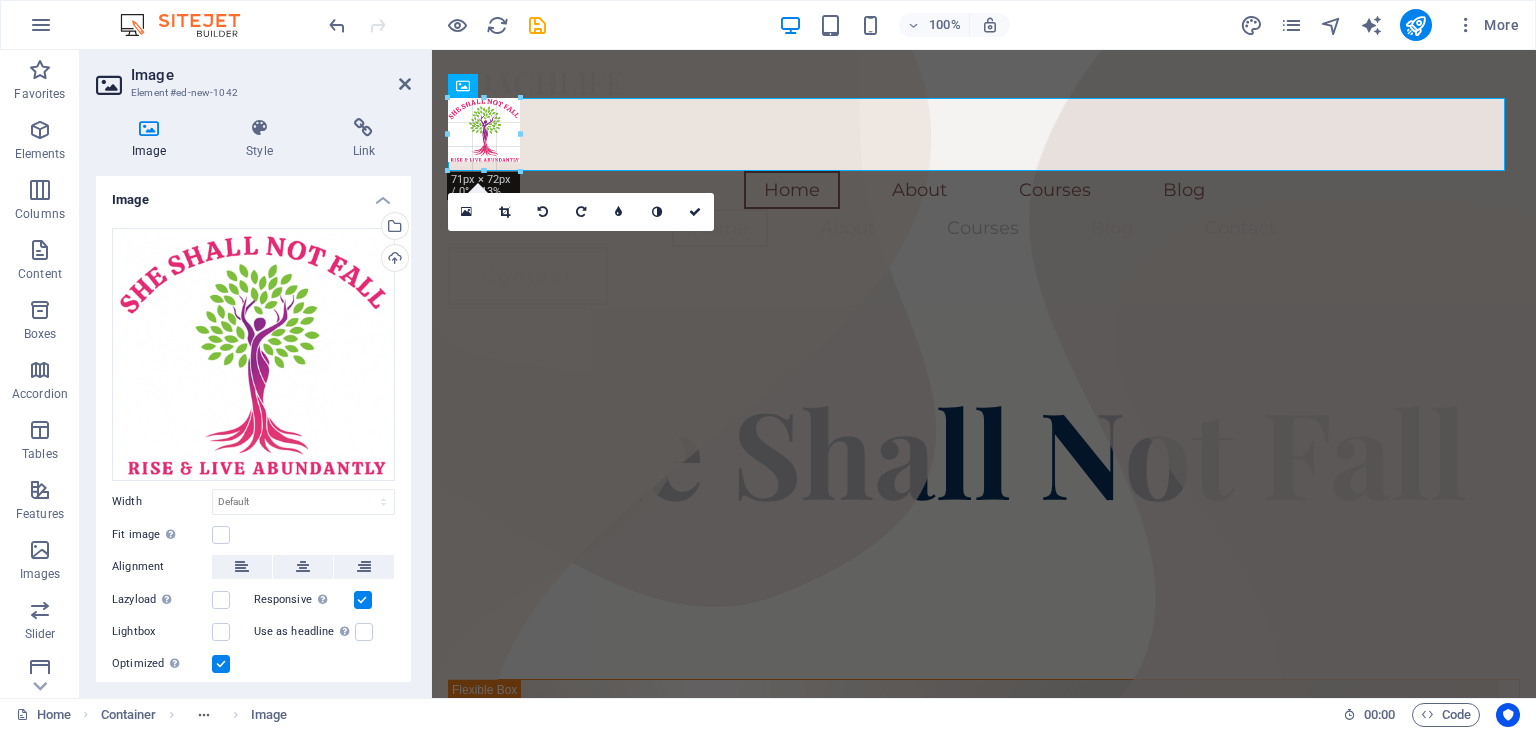 type on "71" 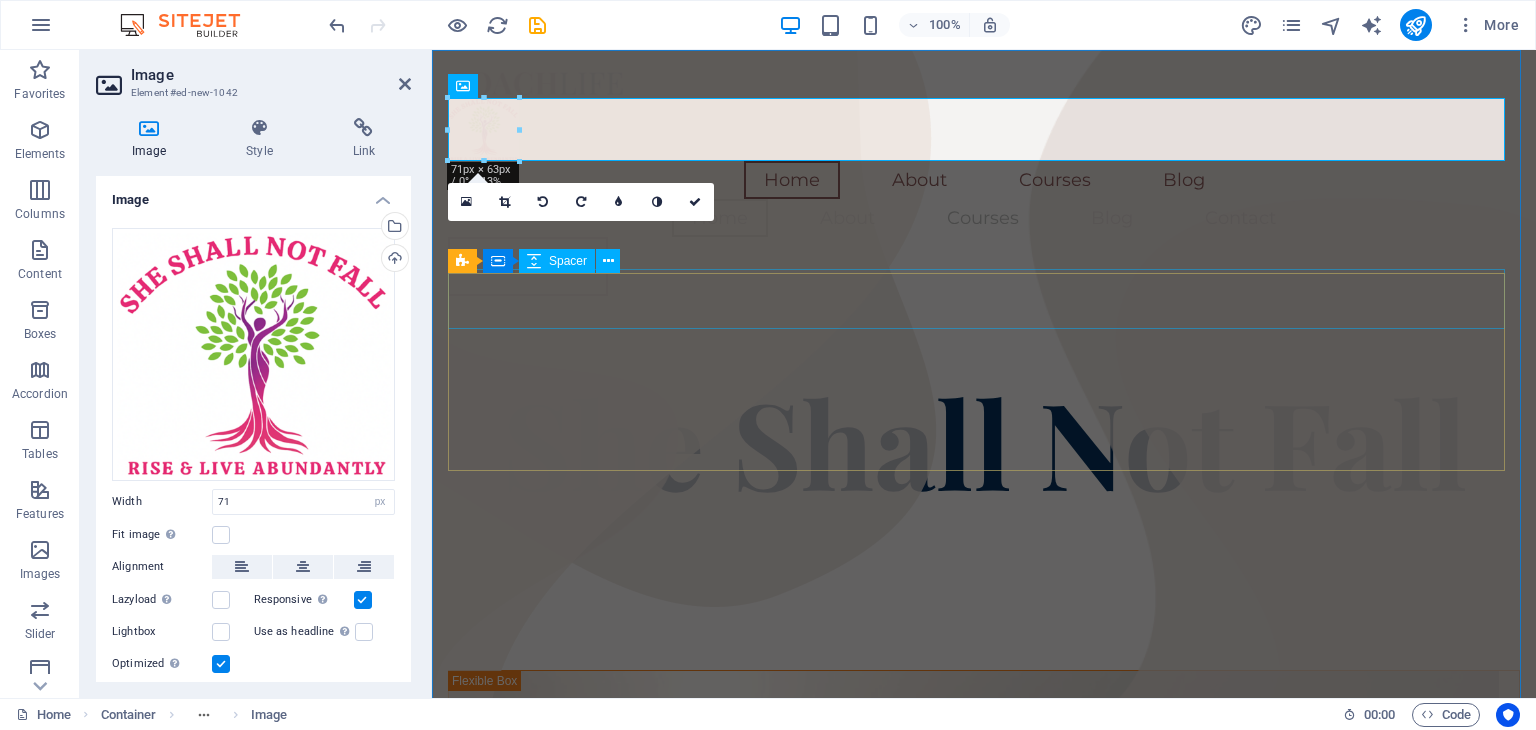 click at bounding box center (984, 342) 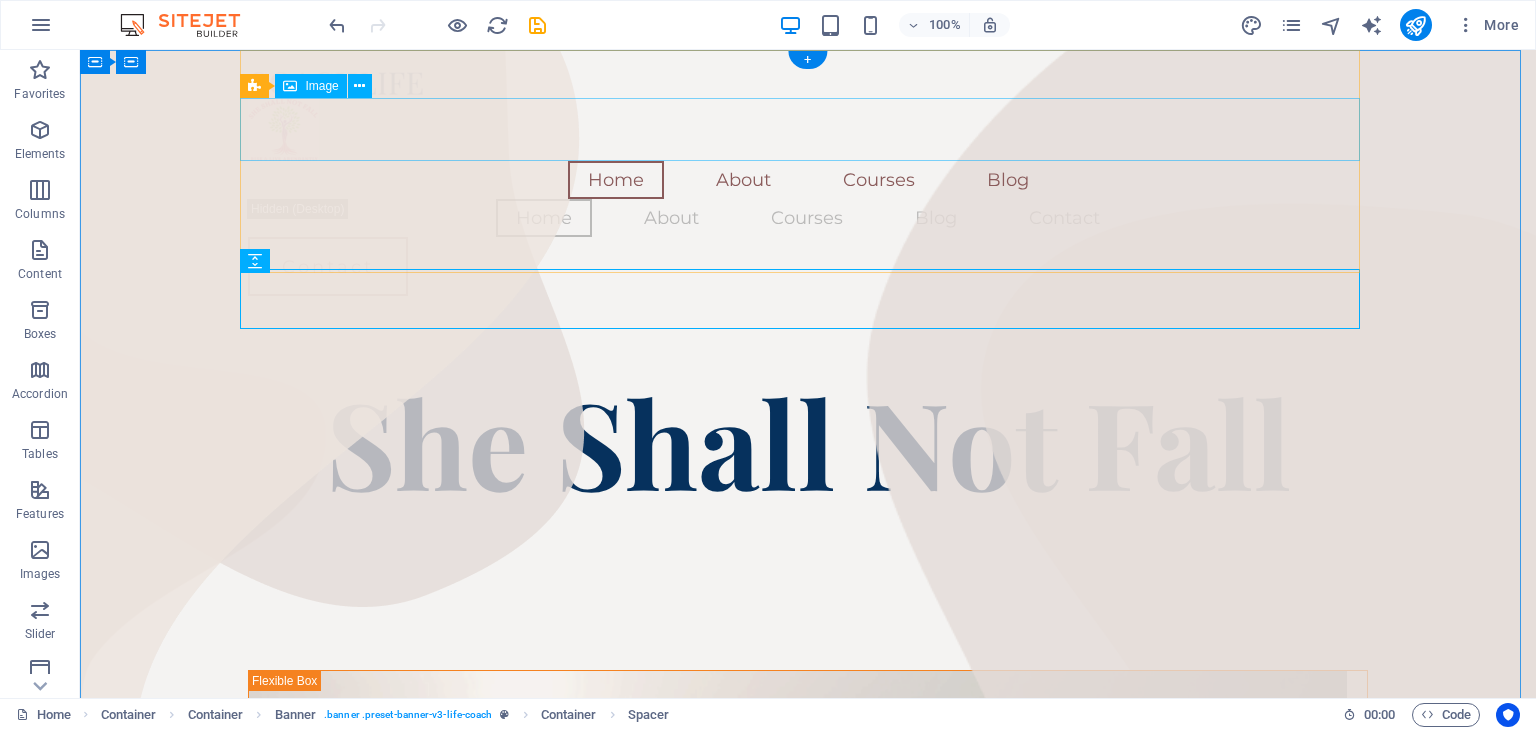 click at bounding box center (808, 129) 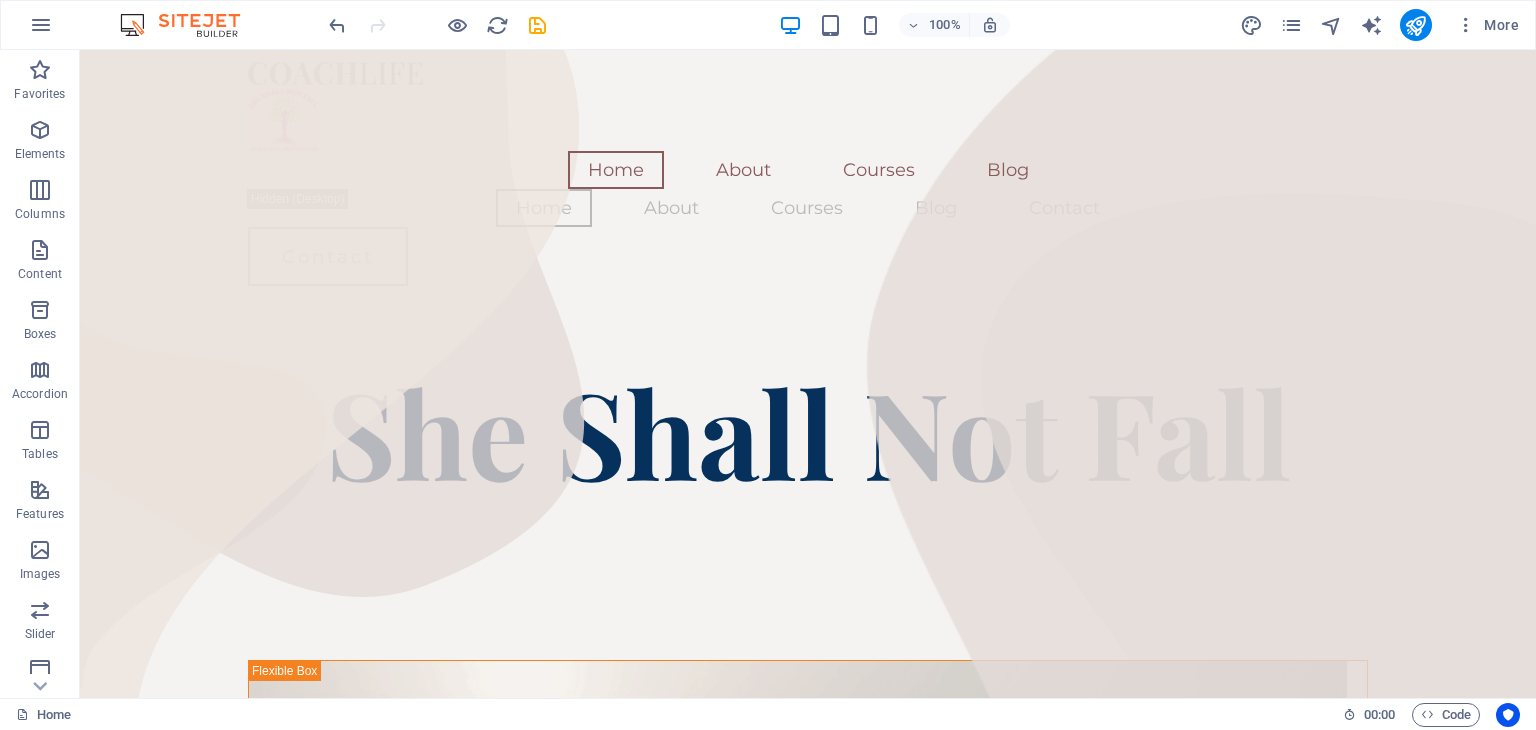 scroll, scrollTop: 0, scrollLeft: 0, axis: both 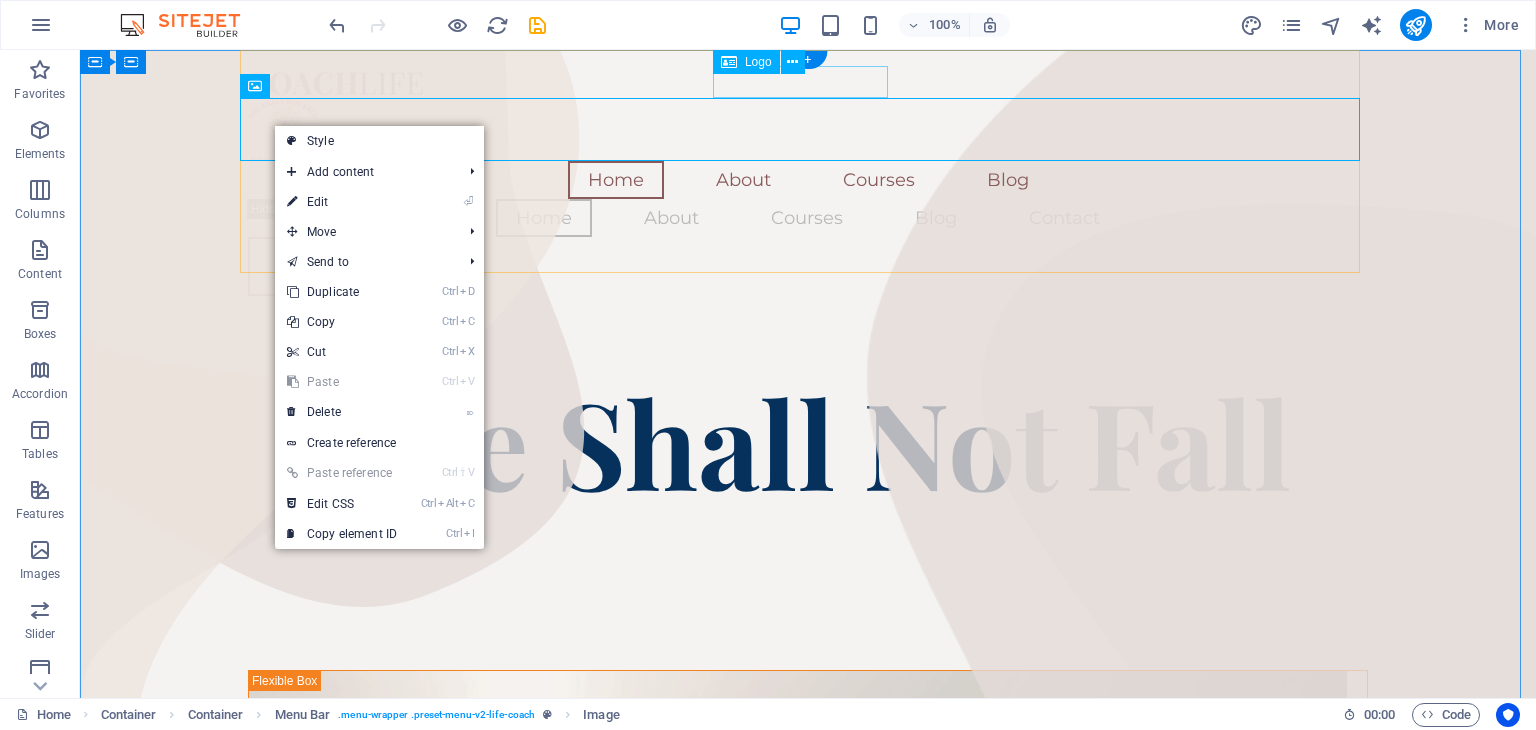 click at bounding box center (808, 82) 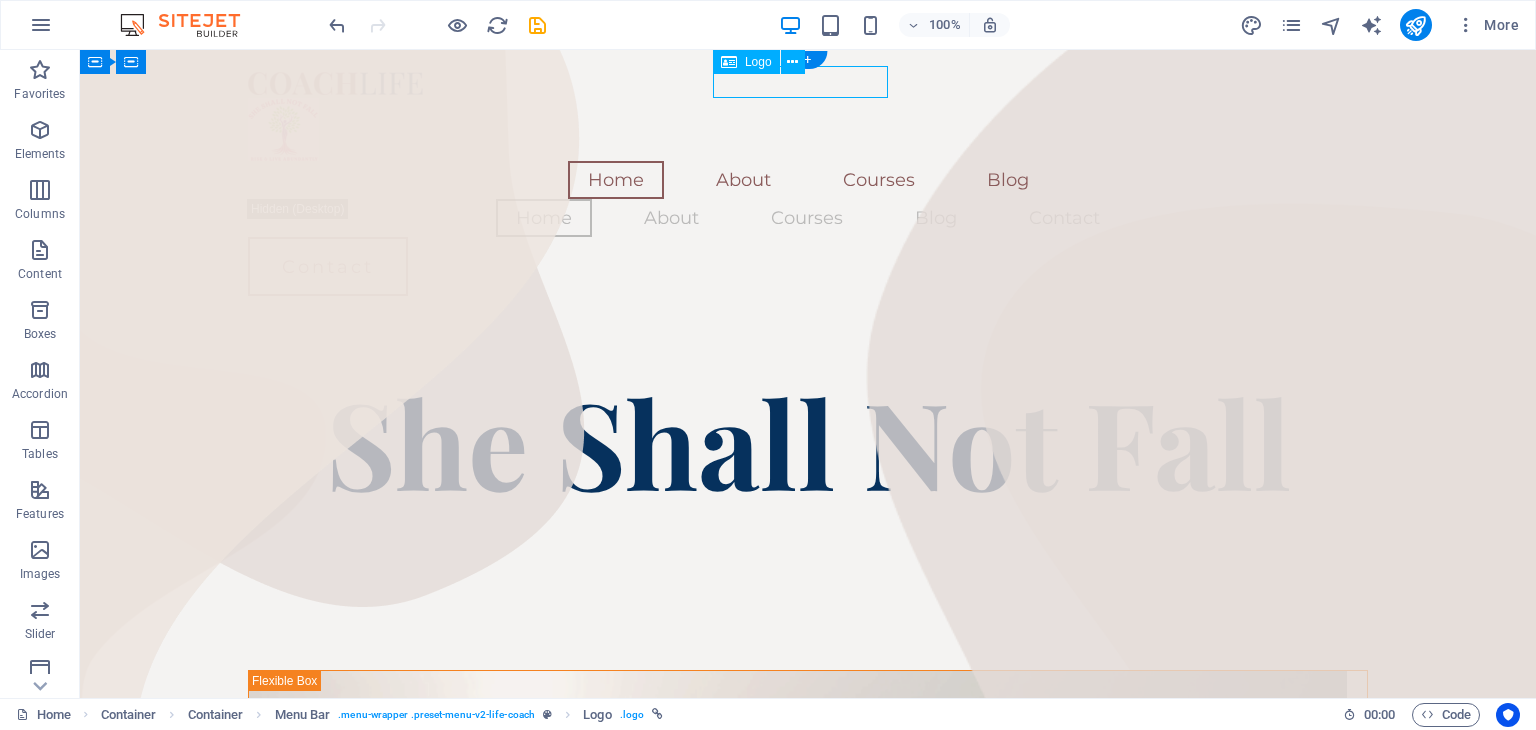 click at bounding box center [808, 82] 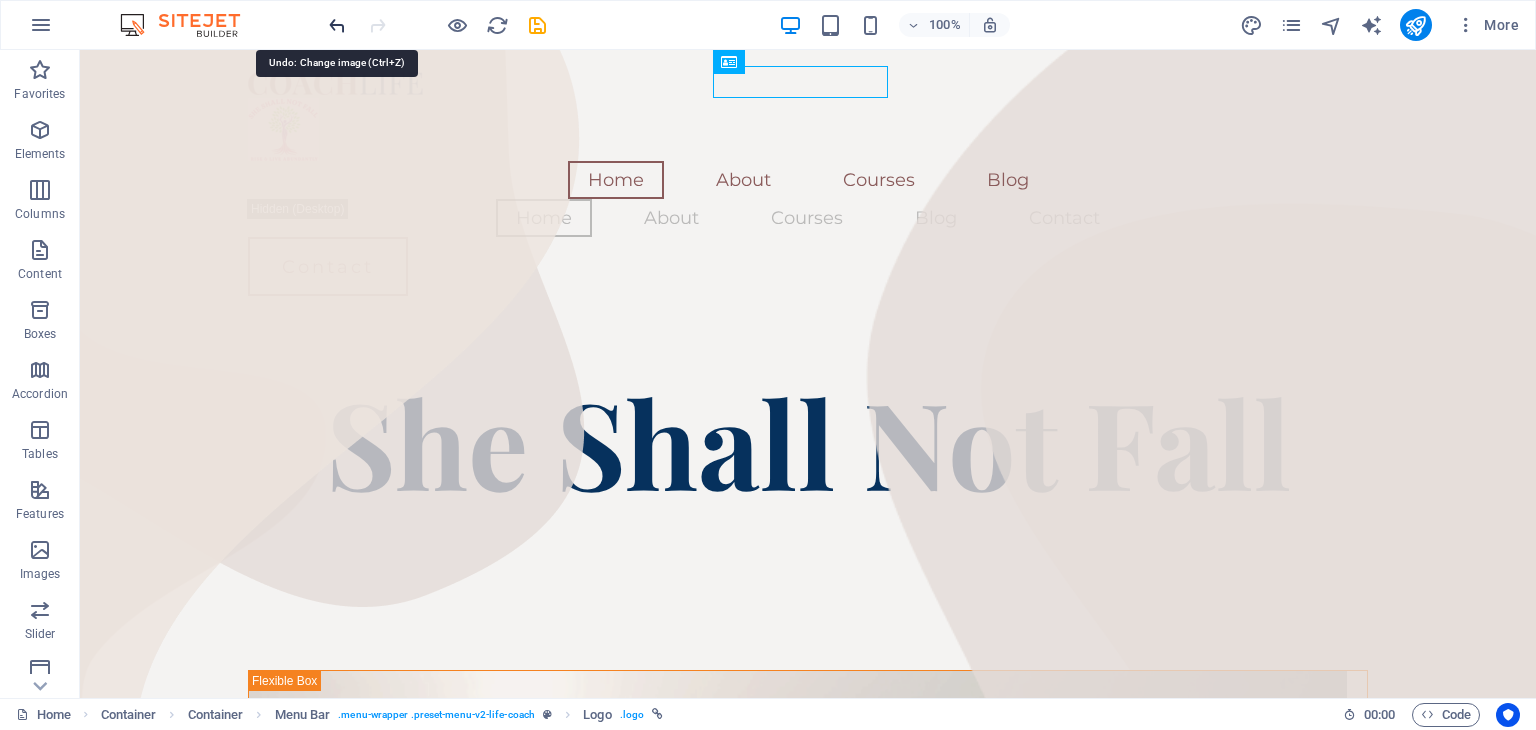 click at bounding box center [337, 25] 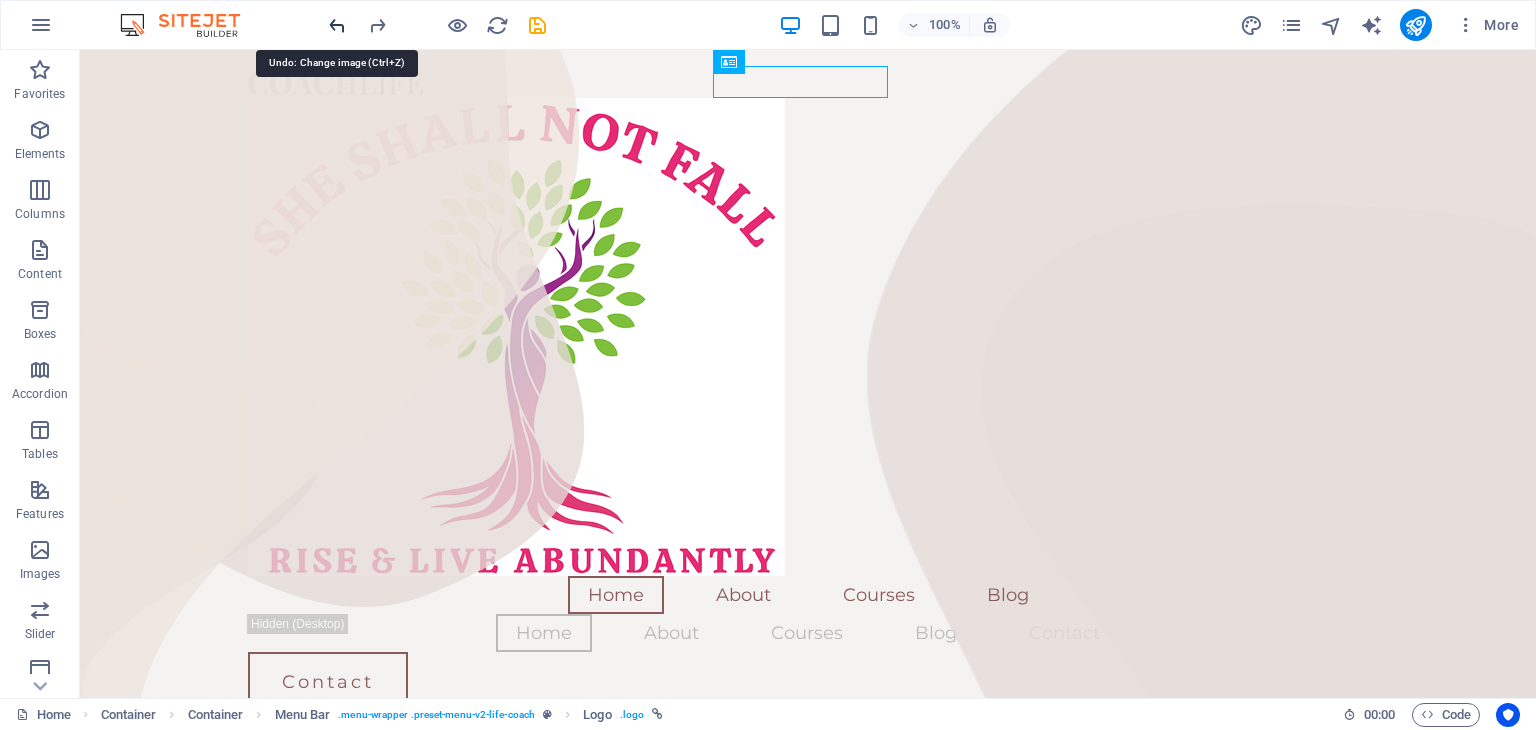 click at bounding box center [337, 25] 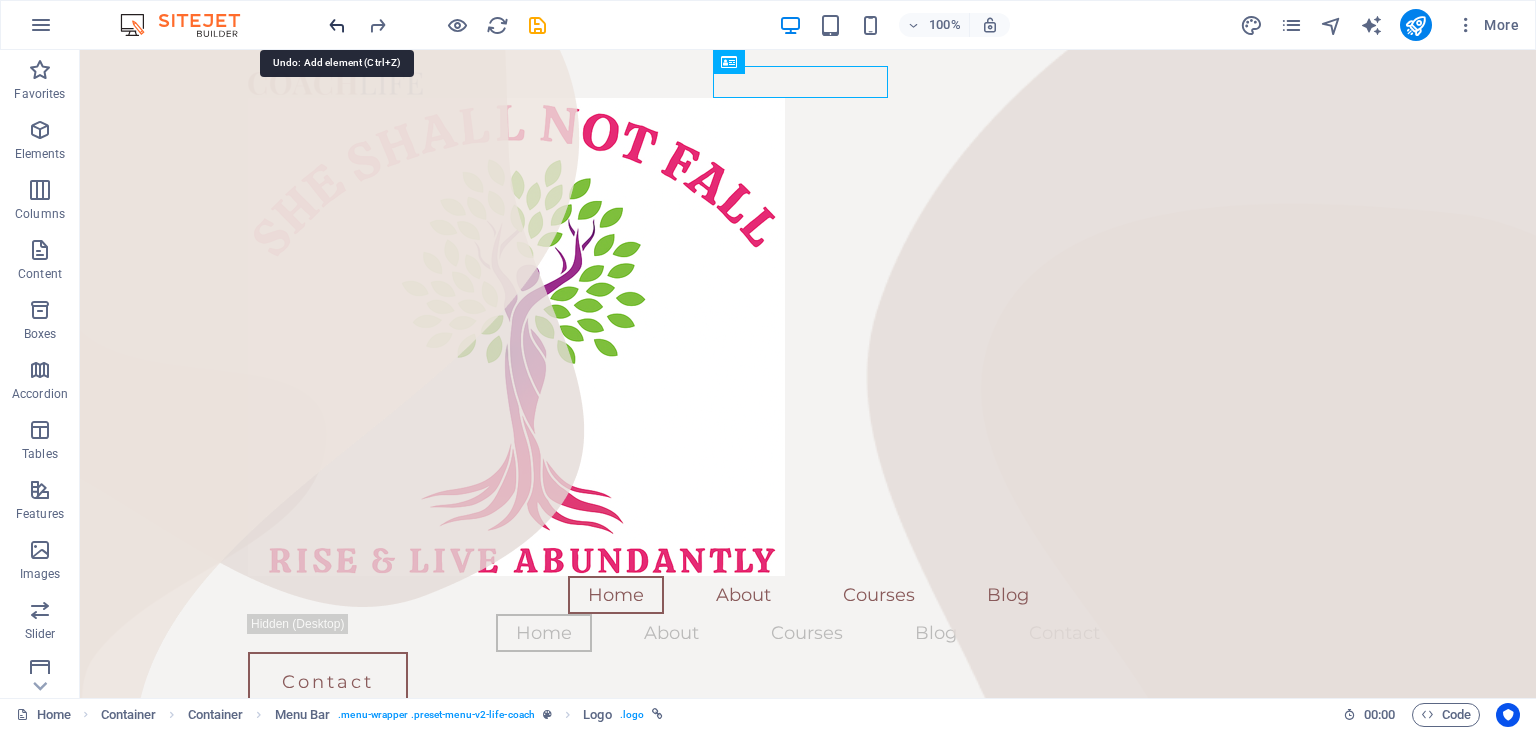 click at bounding box center (337, 25) 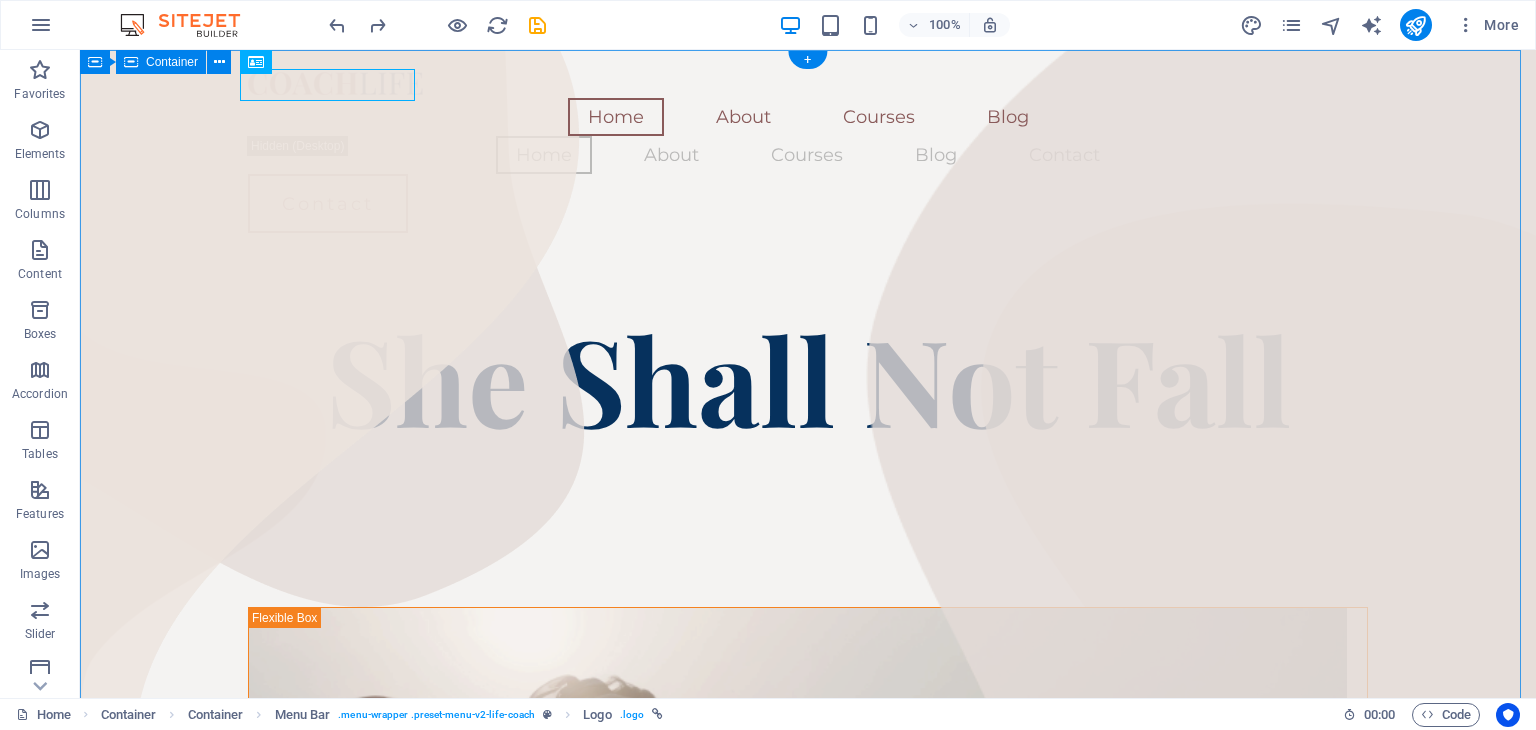click on "Home About Courses Blog Home About Courses Blog Contact Contact She Shall Not Fall Coach Headline There are many variations of passages of Lorem Ipsum available, but the majority have suffered alteration in some form, by injected humour, or randomised words which don't look even slightly believable." at bounding box center (808, 2049) 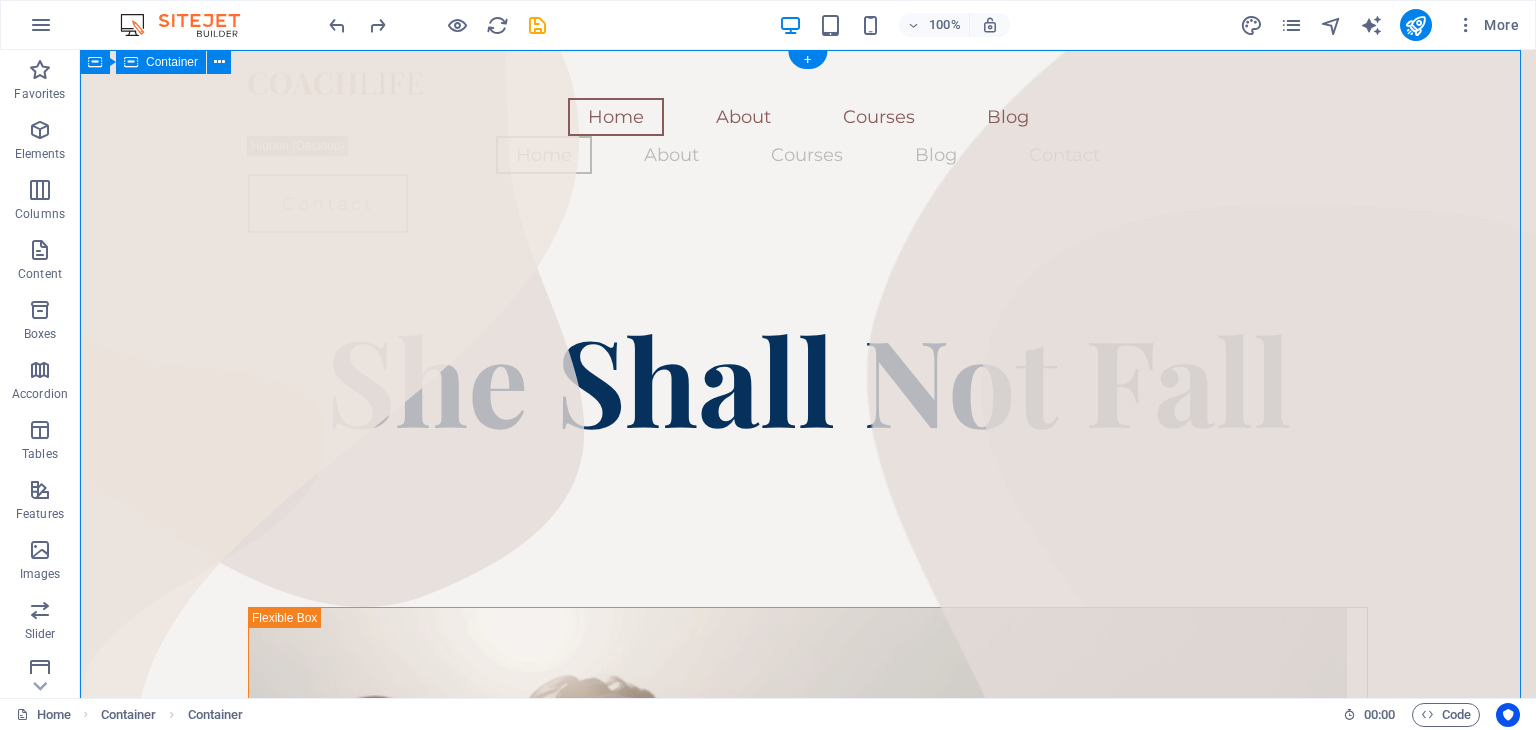 click on "Home About Courses Blog Home About Courses Blog Contact Contact She Shall Not Fall Coach Headline There are many variations of passages of Lorem Ipsum available, but the majority have suffered alteration in some form, by injected humour, or randomised words which don't look even slightly believable." at bounding box center (808, 2049) 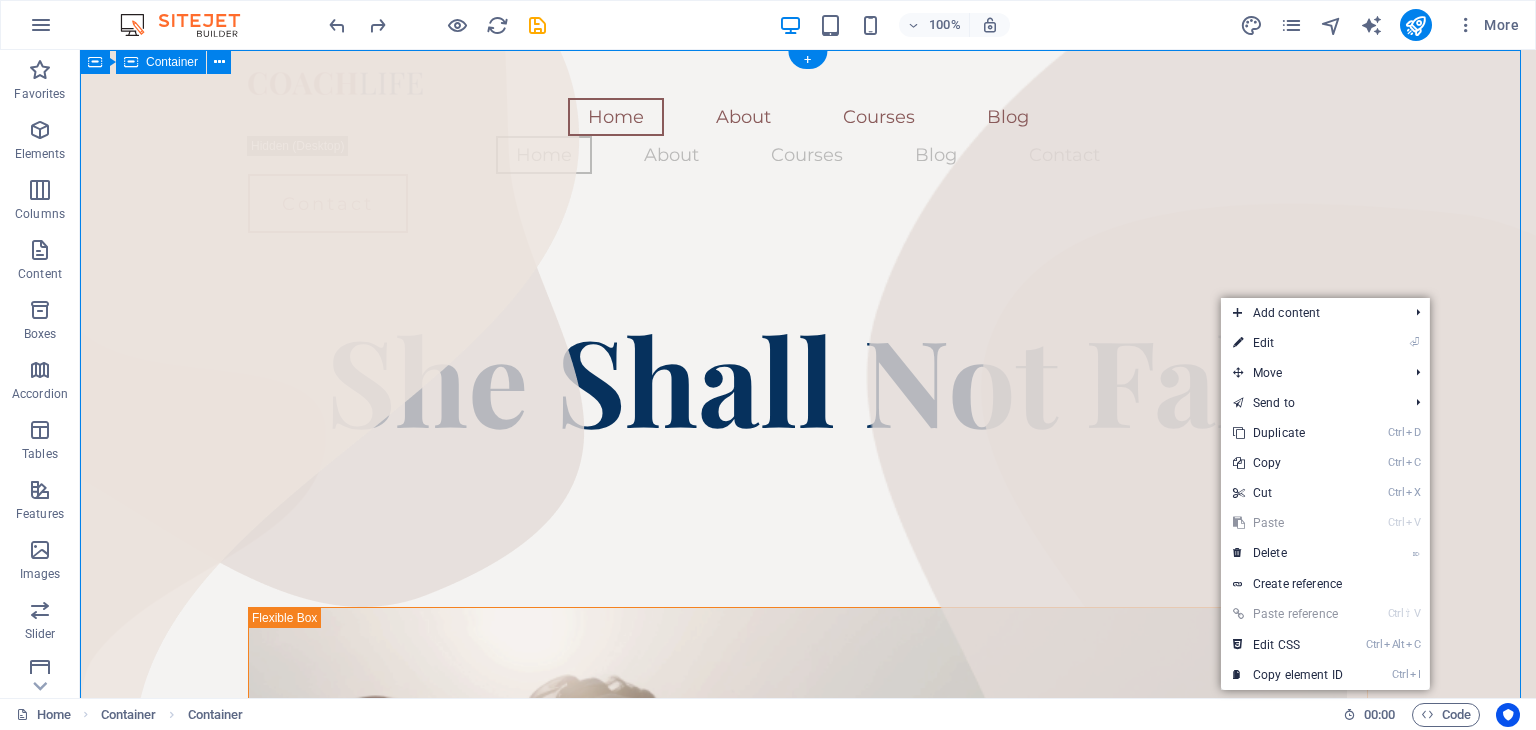 click on "Home About Courses Blog Home About Courses Blog Contact Contact She Shall Not Fall Coach Headline There are many variations of passages of Lorem Ipsum available, but the majority have suffered alteration in some form, by injected humour, or randomised words which don't look even slightly believable." at bounding box center [808, 2049] 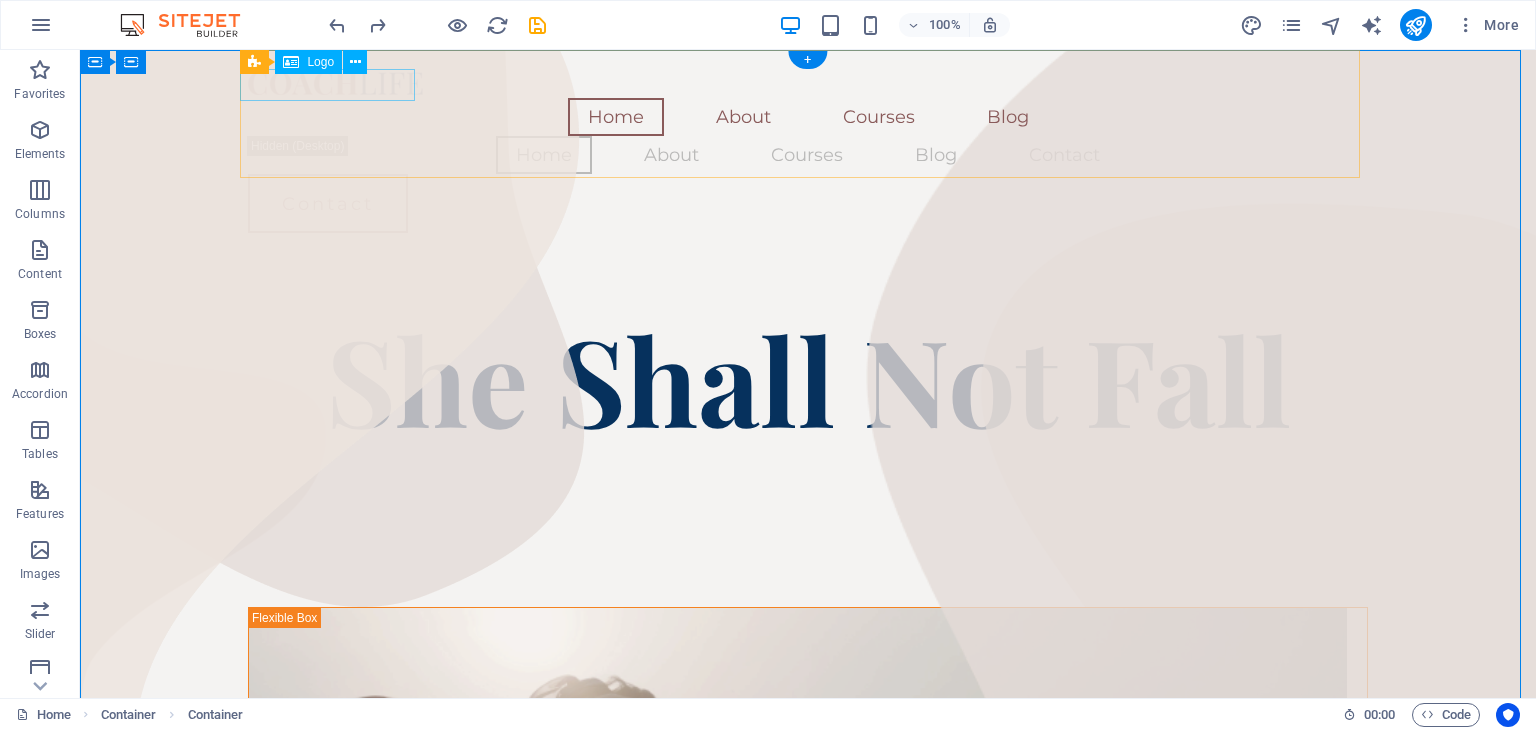 click at bounding box center [808, 82] 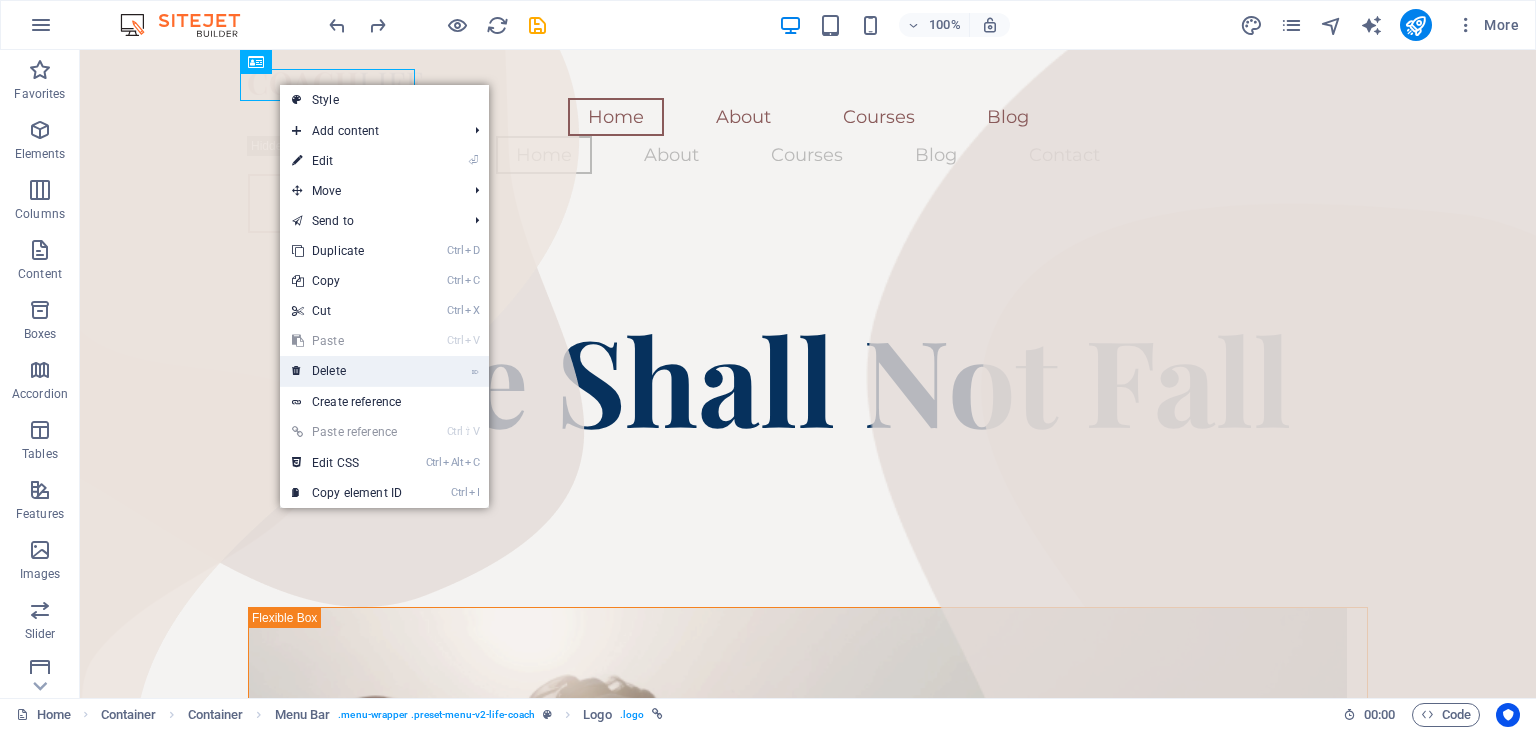 click on "⌦  Delete" at bounding box center [347, 371] 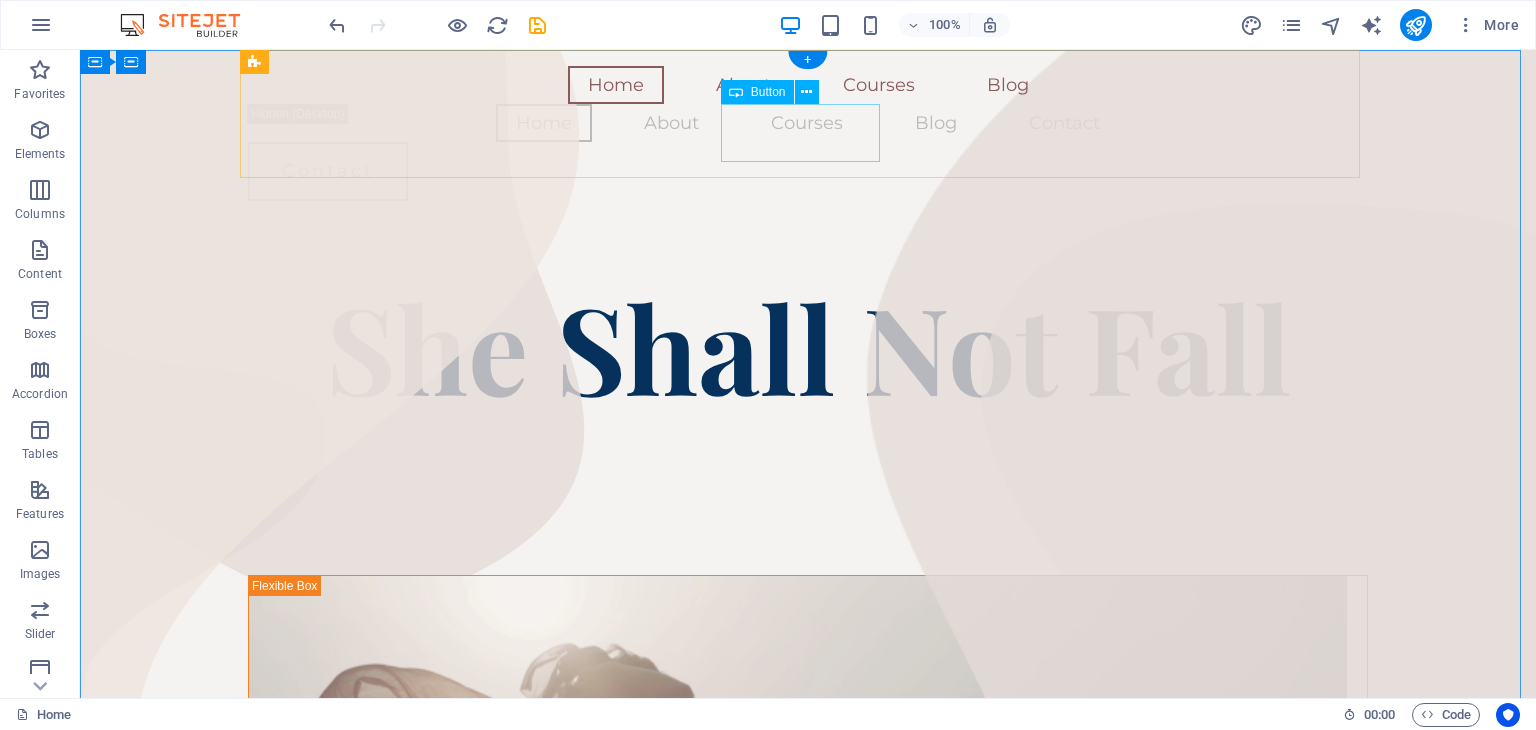 click on "Contact" at bounding box center [808, 171] 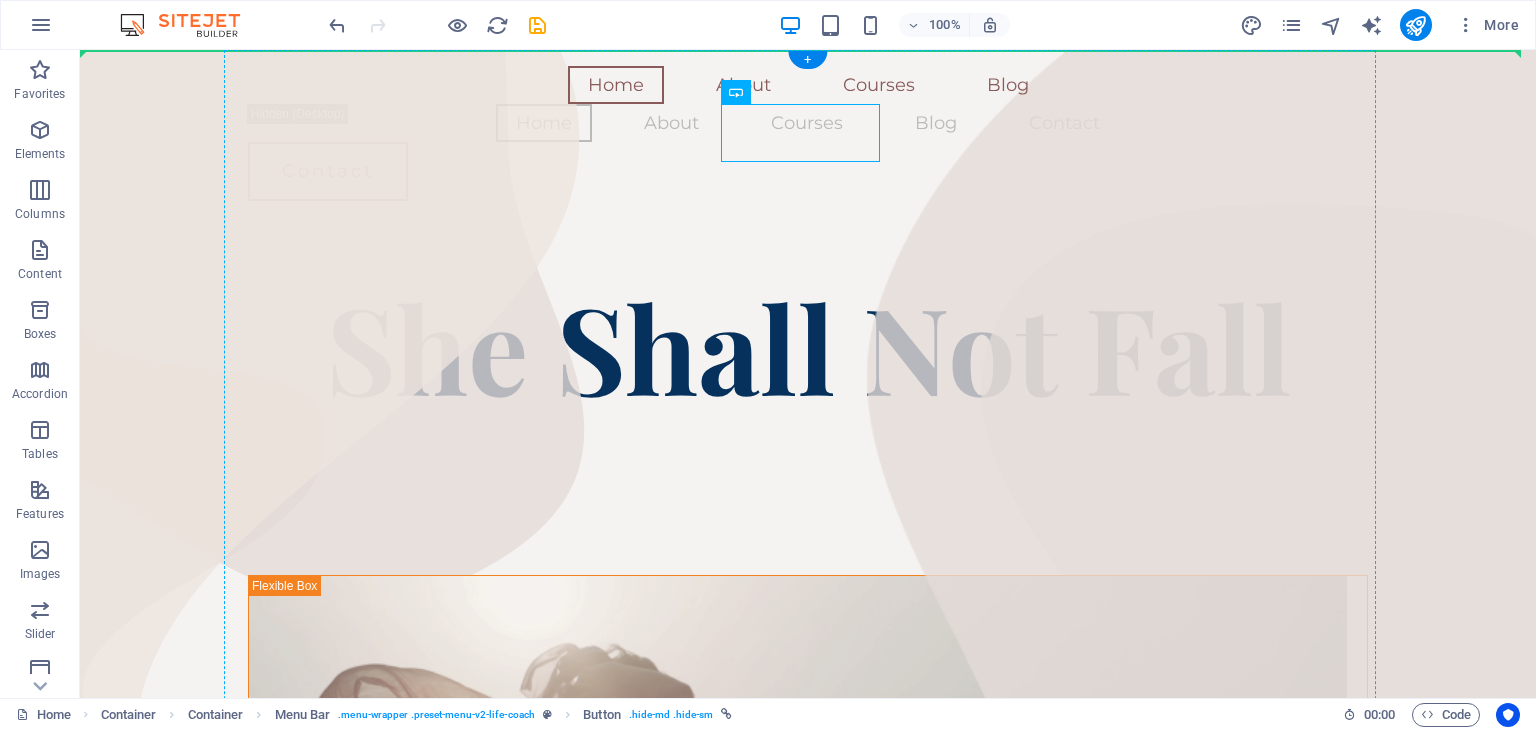 drag, startPoint x: 768, startPoint y: 136, endPoint x: 769, endPoint y: 168, distance: 32.01562 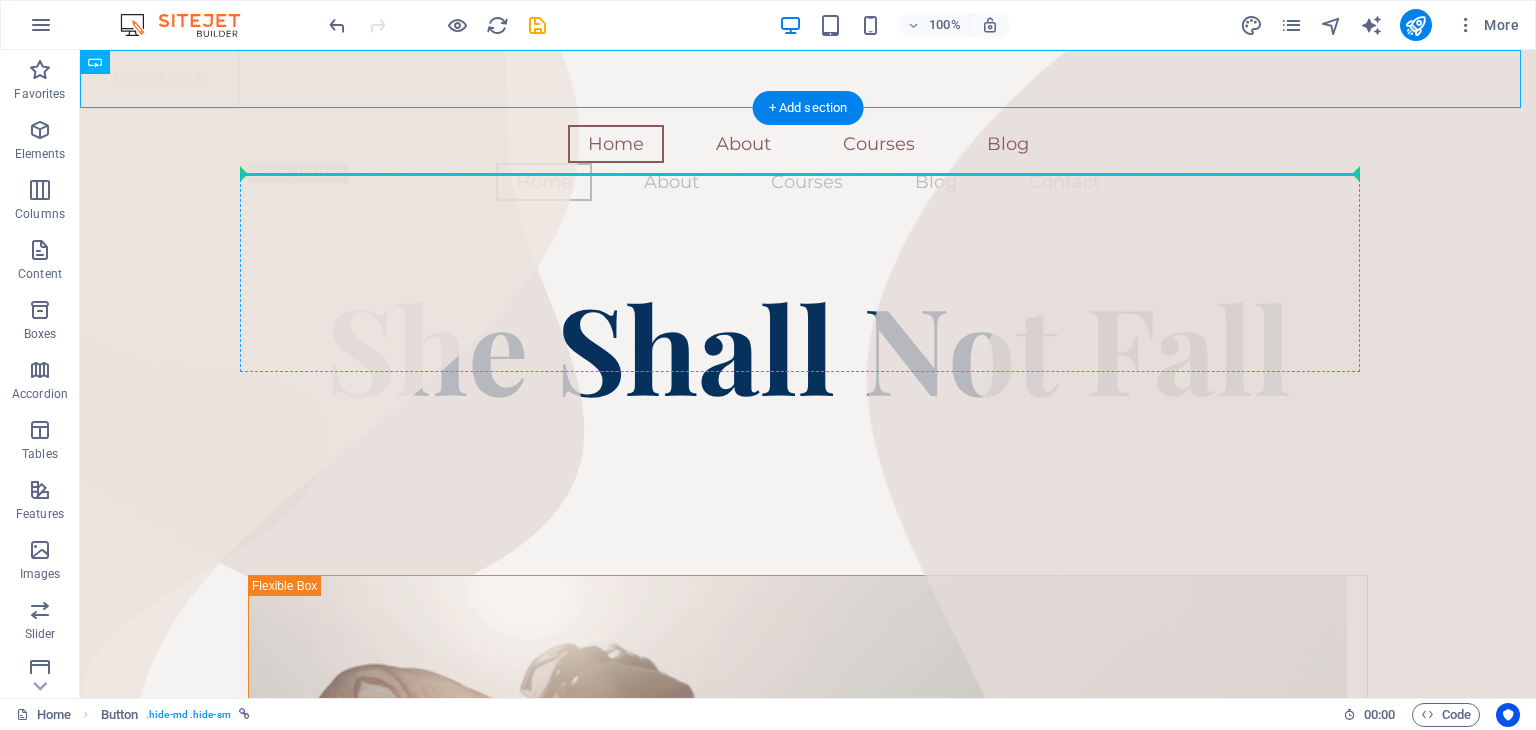 drag, startPoint x: 172, startPoint y: 82, endPoint x: 792, endPoint y: 204, distance: 631.8892 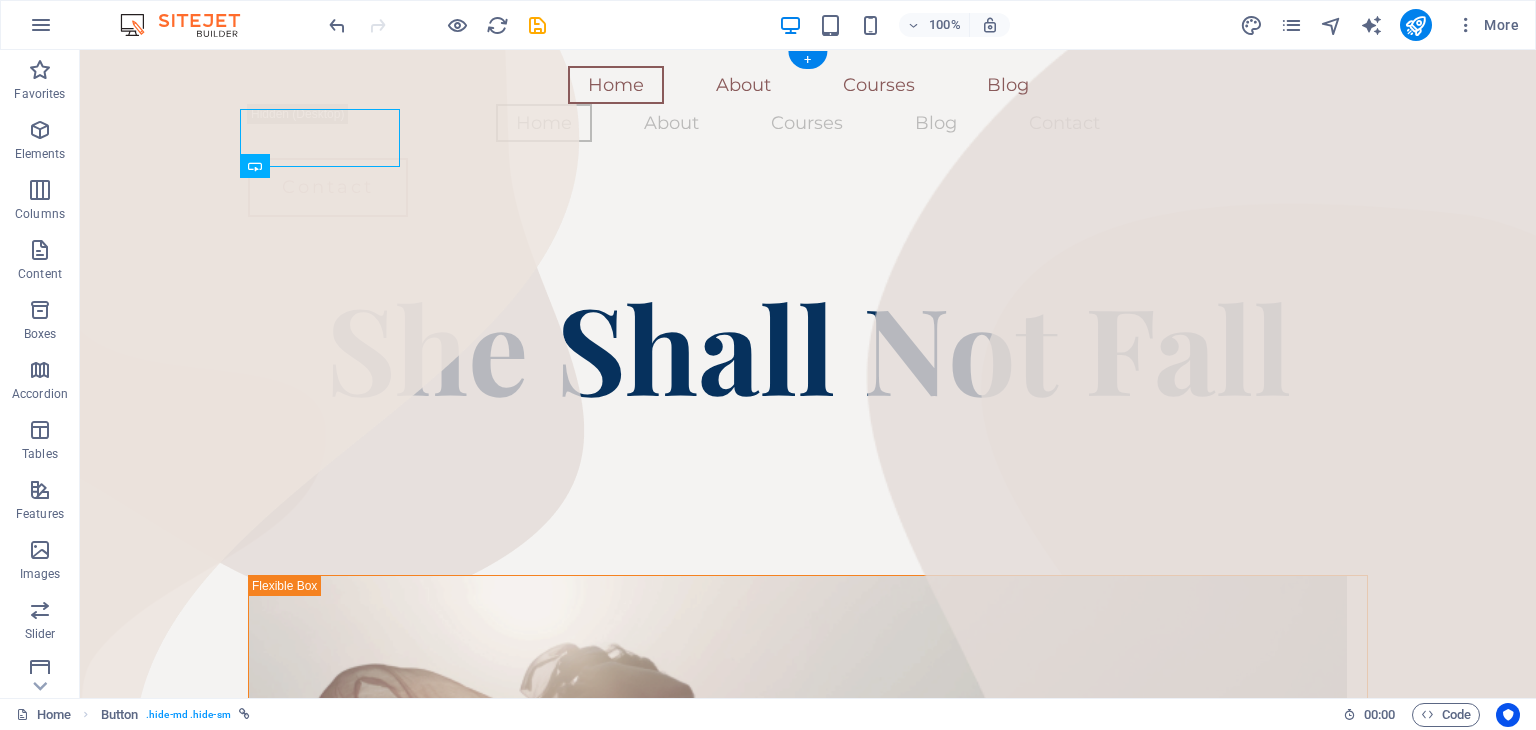 scroll, scrollTop: 11, scrollLeft: 0, axis: vertical 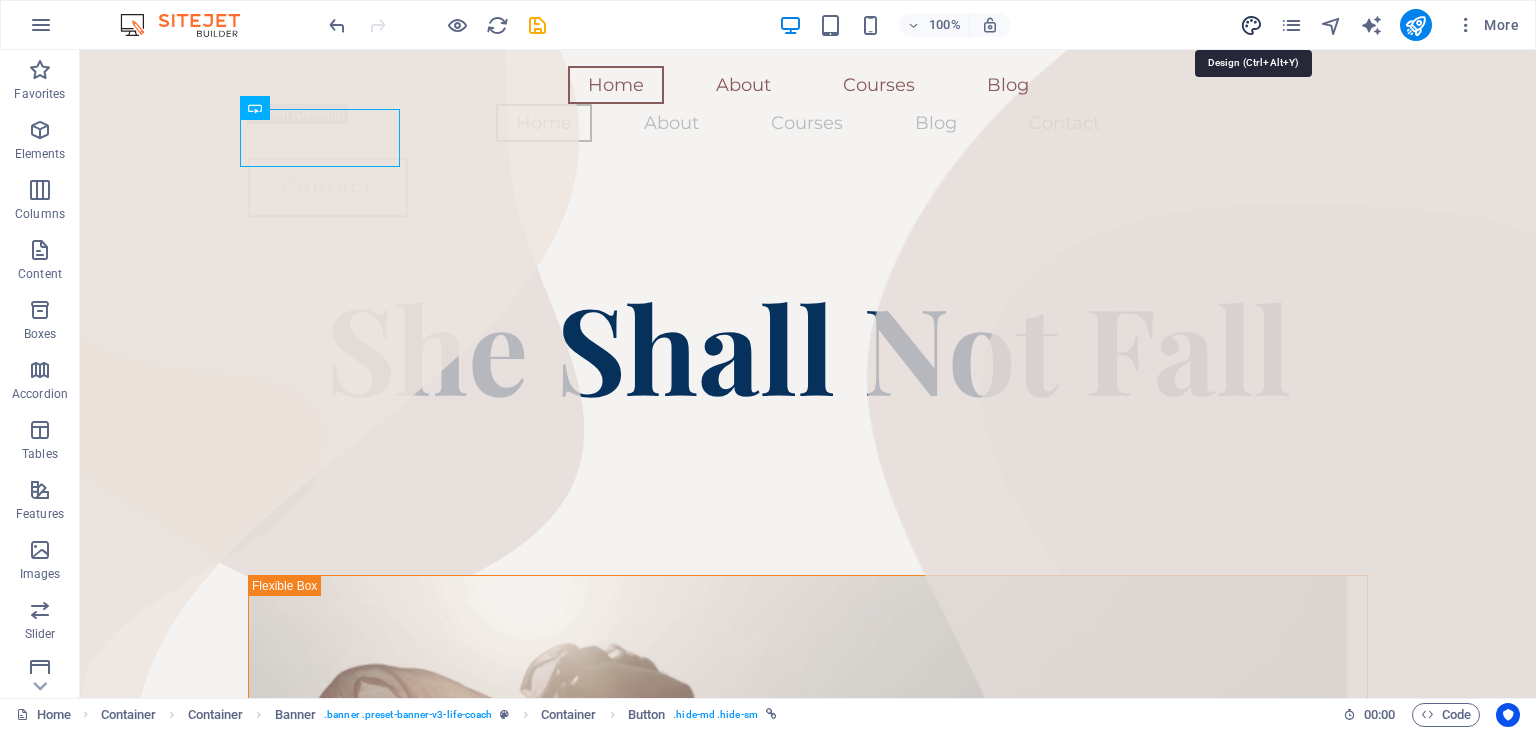 click at bounding box center [1251, 25] 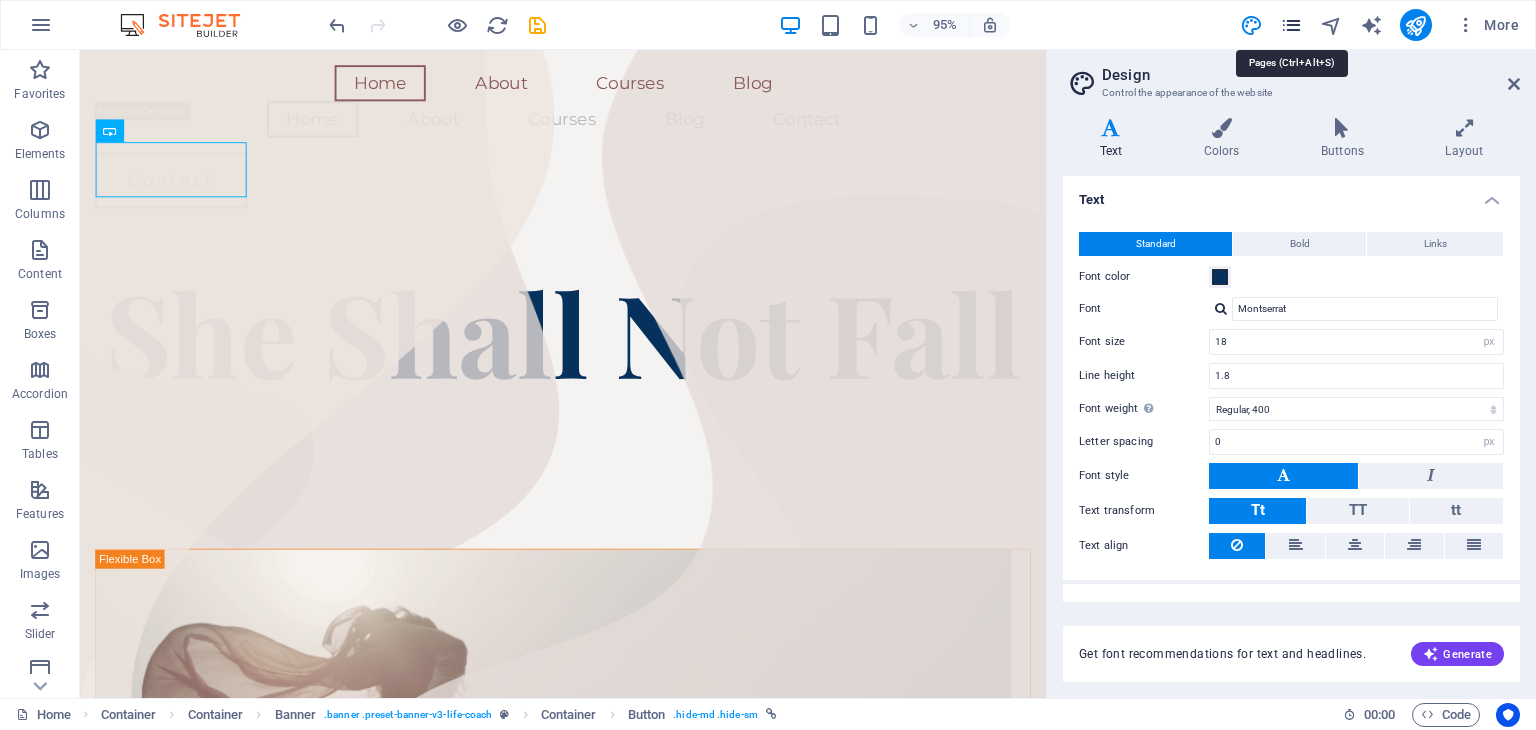 click at bounding box center [1291, 25] 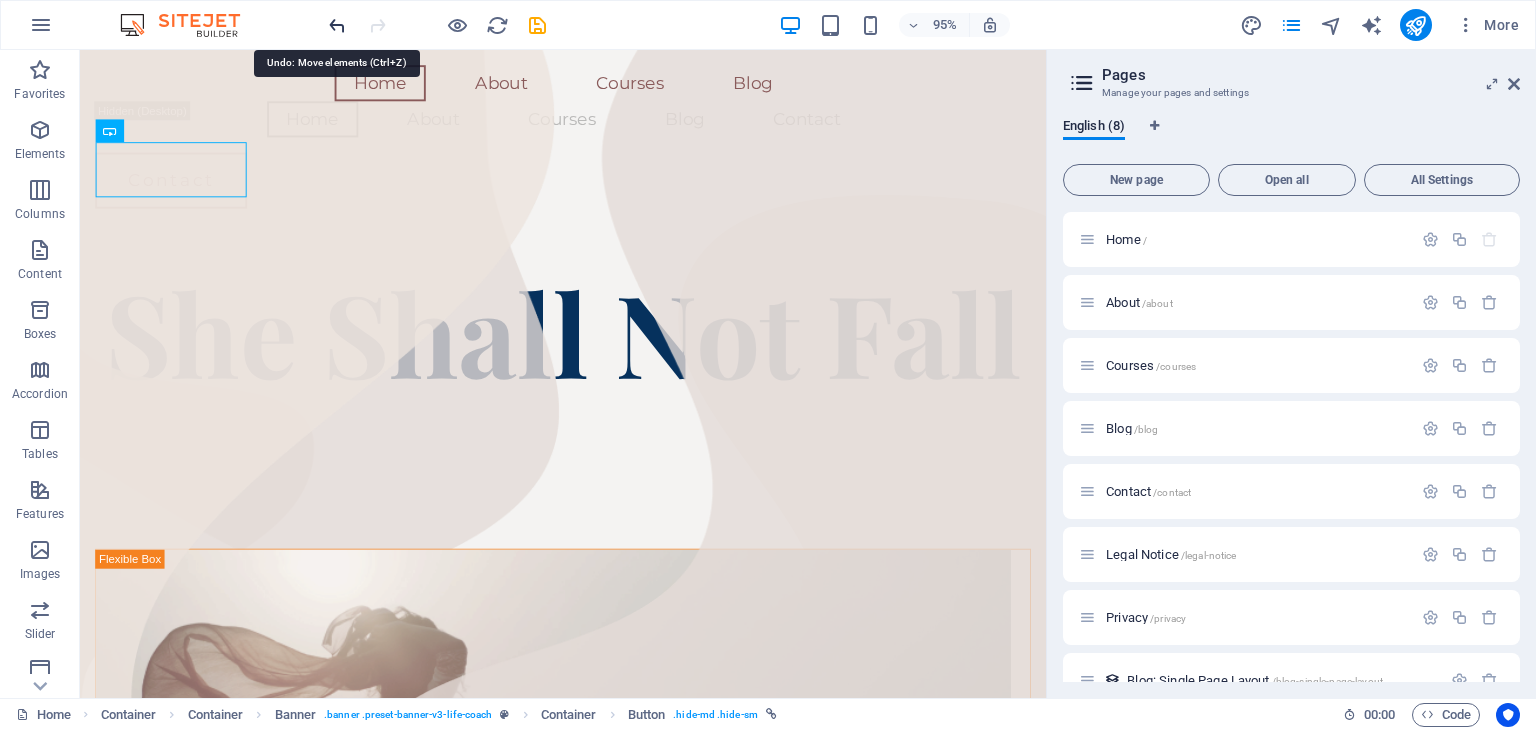 click at bounding box center [337, 25] 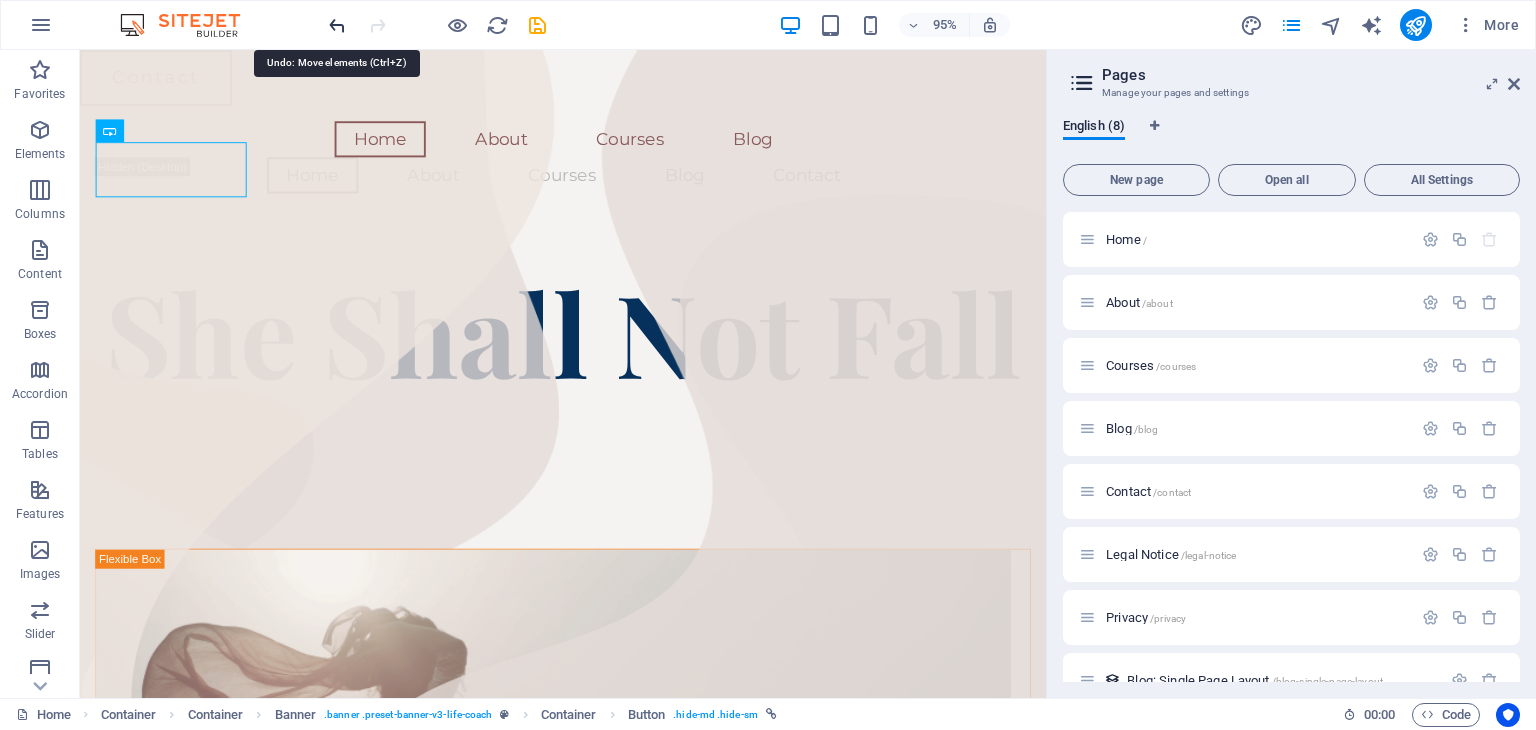 scroll, scrollTop: 4, scrollLeft: 0, axis: vertical 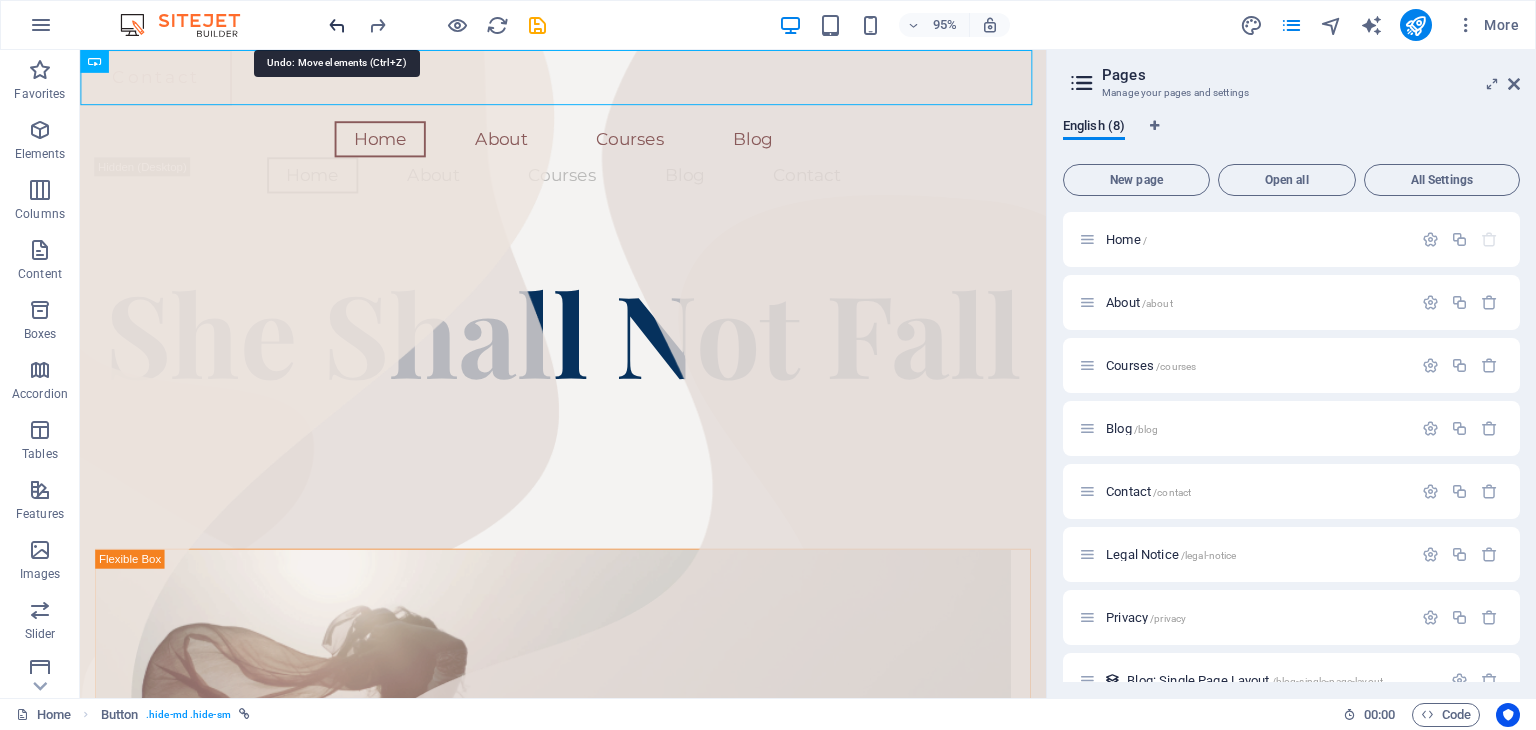 click at bounding box center [337, 25] 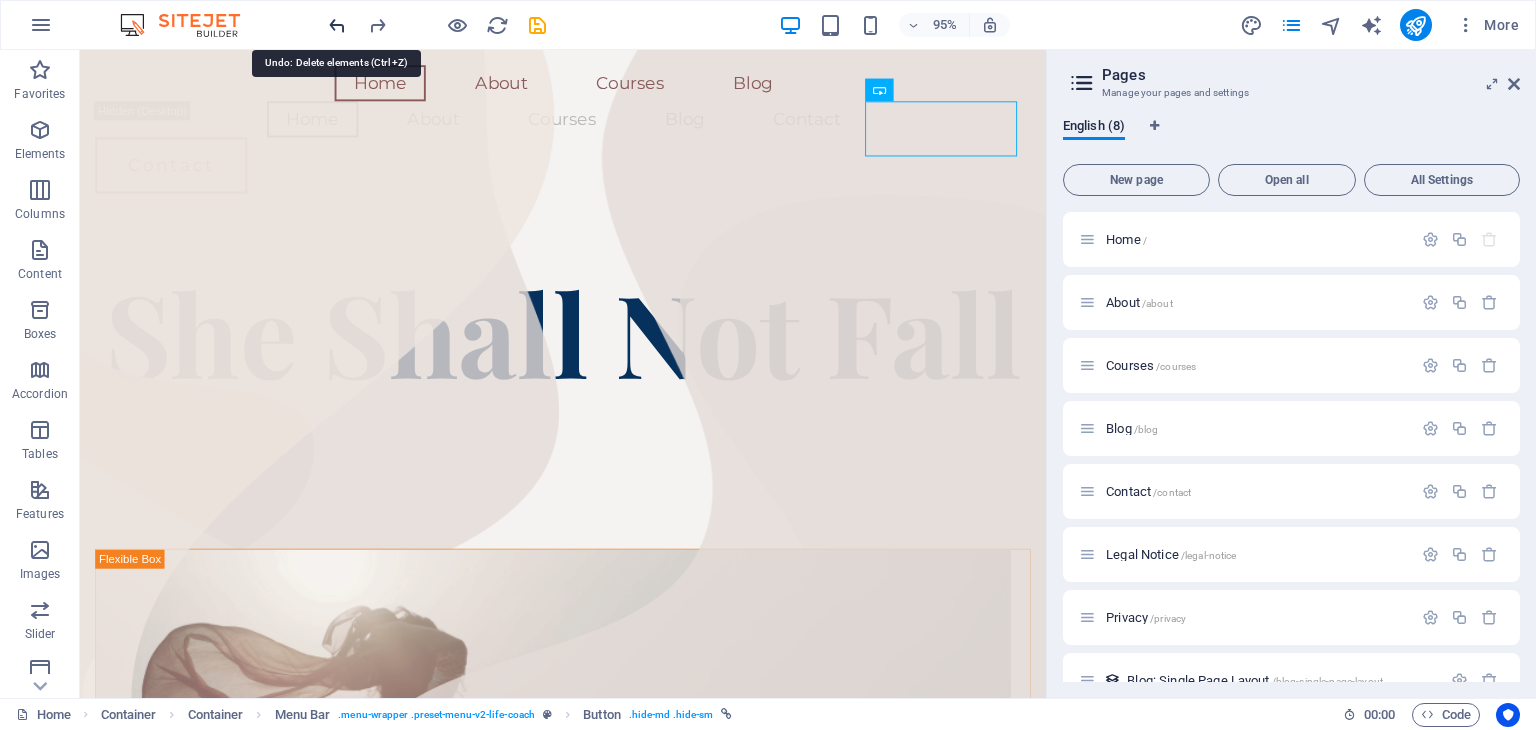 click at bounding box center [337, 25] 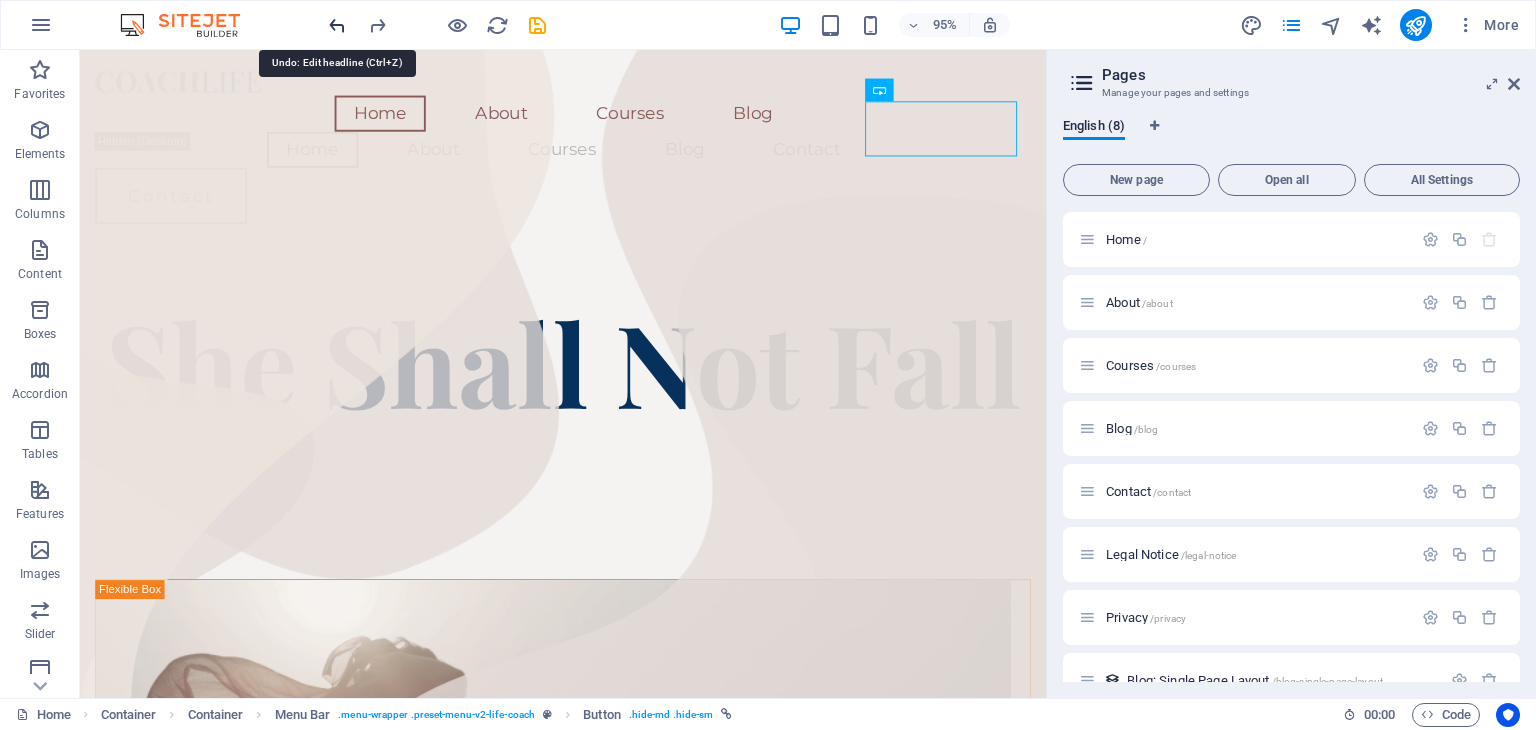 click at bounding box center (337, 25) 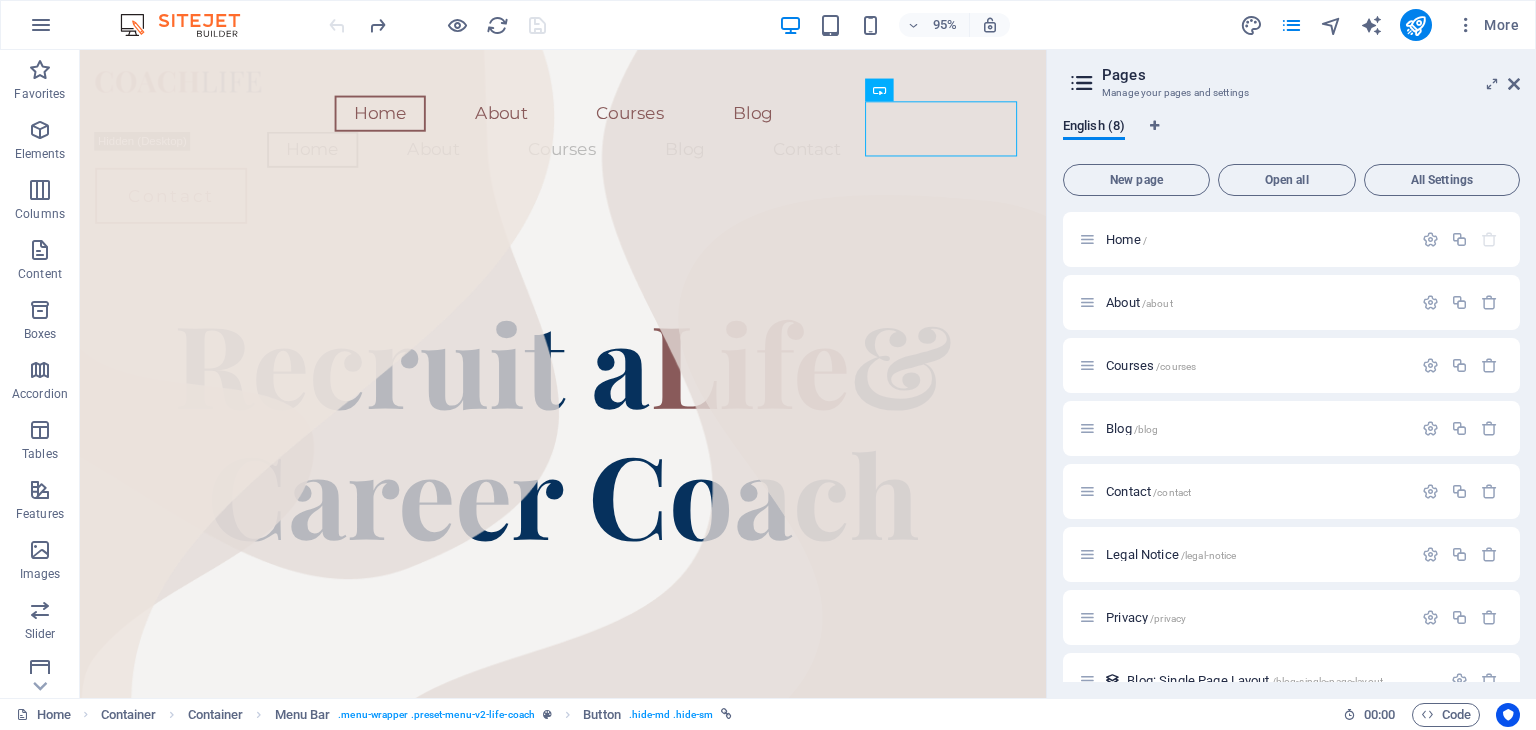drag, startPoint x: 1516, startPoint y: 68, endPoint x: 1527, endPoint y: 164, distance: 96.62815 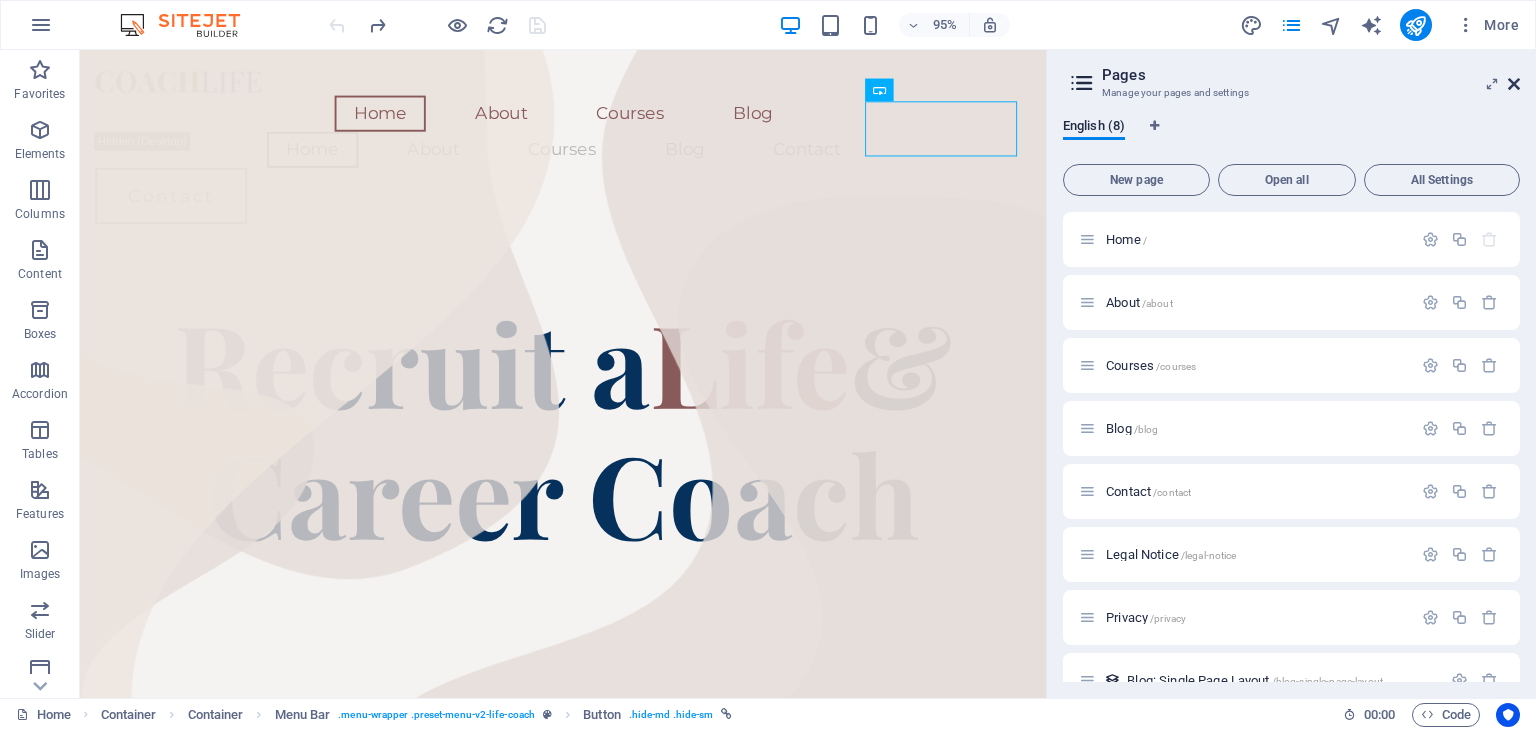 drag, startPoint x: 1511, startPoint y: 86, endPoint x: 1432, endPoint y: 32, distance: 95.692215 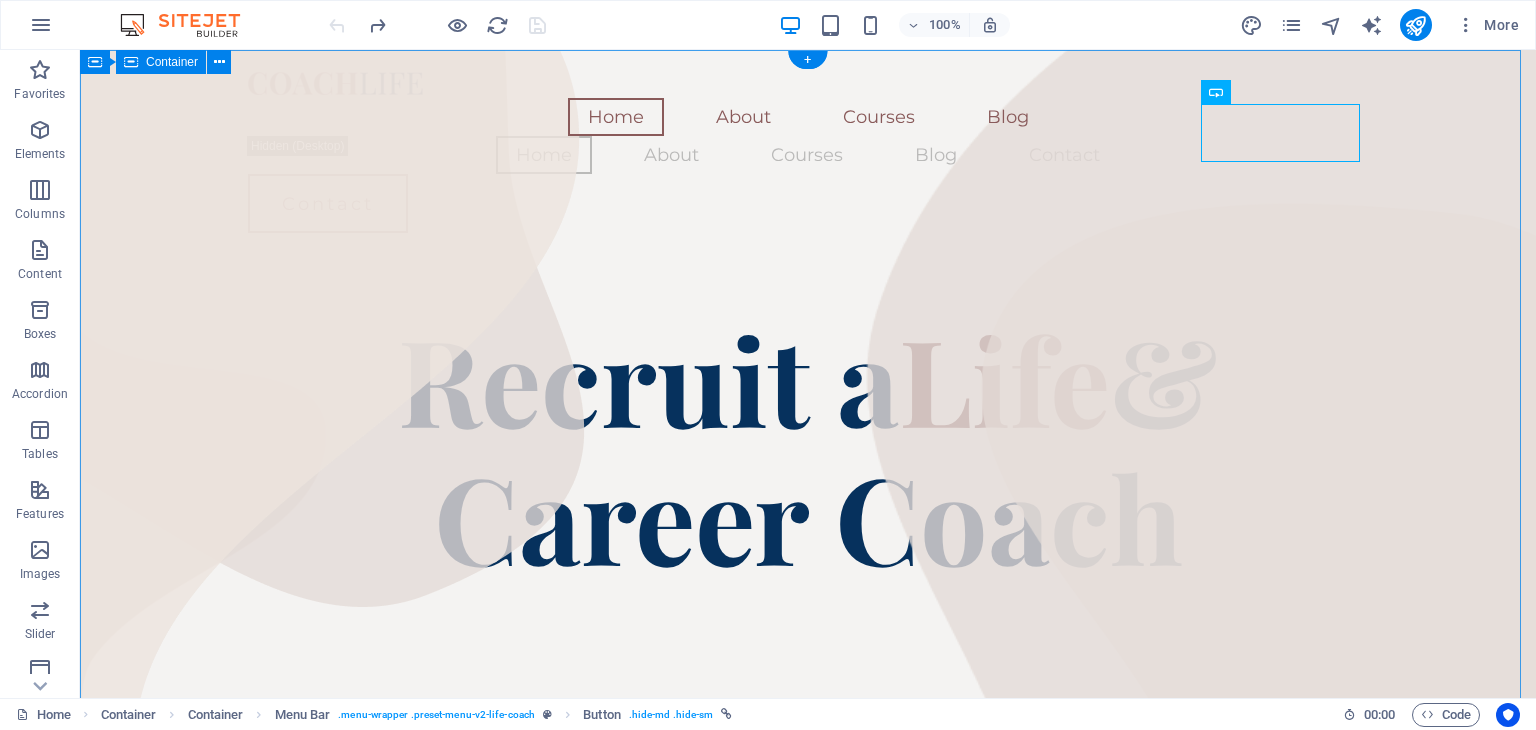 click on "Home About Courses Blog Home About Courses Blog Contact Contact Recruit a  Life  & Career Coach Coach Headline There are many variations of passages of Lorem Ipsum available, but the majority have suffered alteration in some form, by injected humour, or randomised words which don't look even slightly believable." at bounding box center (808, 2118) 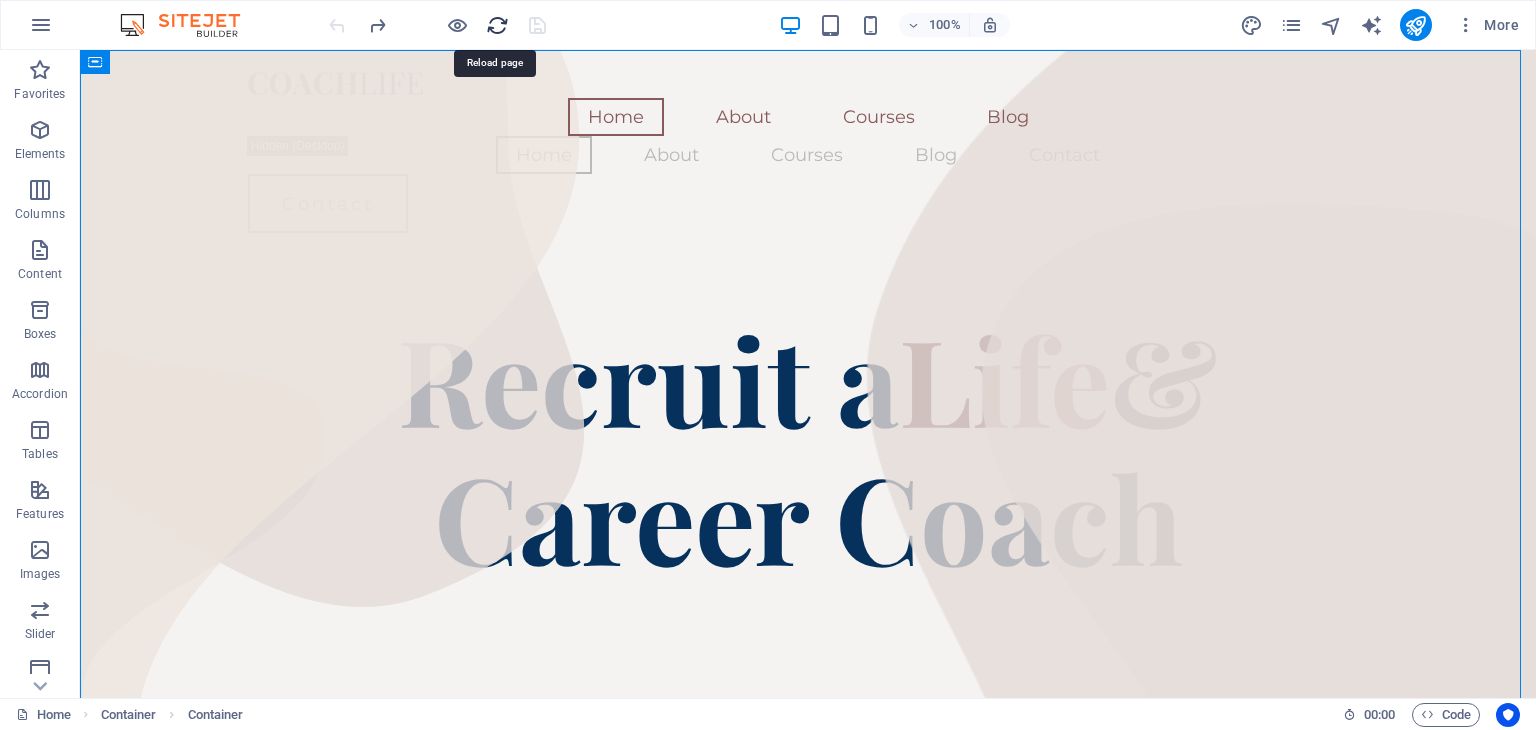 click at bounding box center (497, 25) 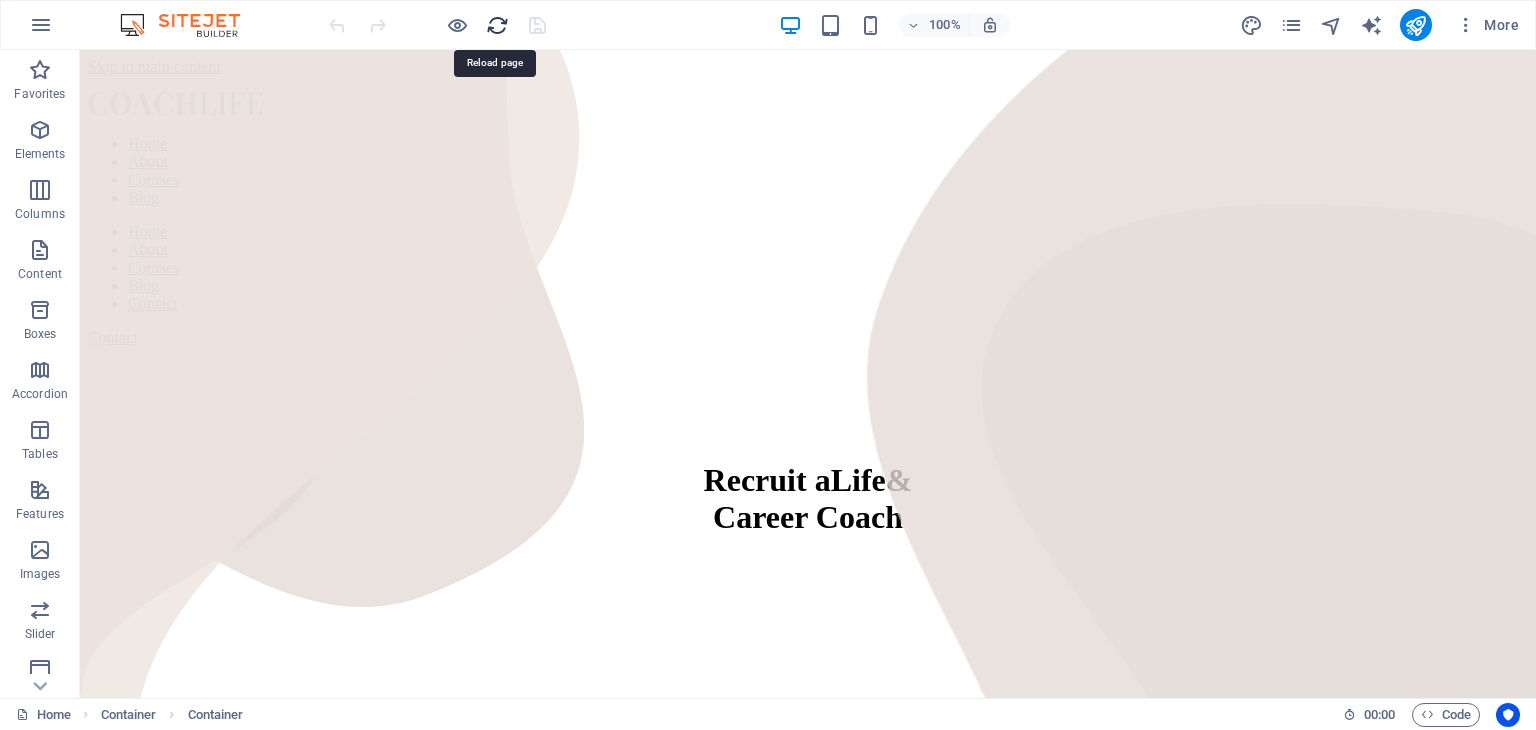 scroll, scrollTop: 0, scrollLeft: 0, axis: both 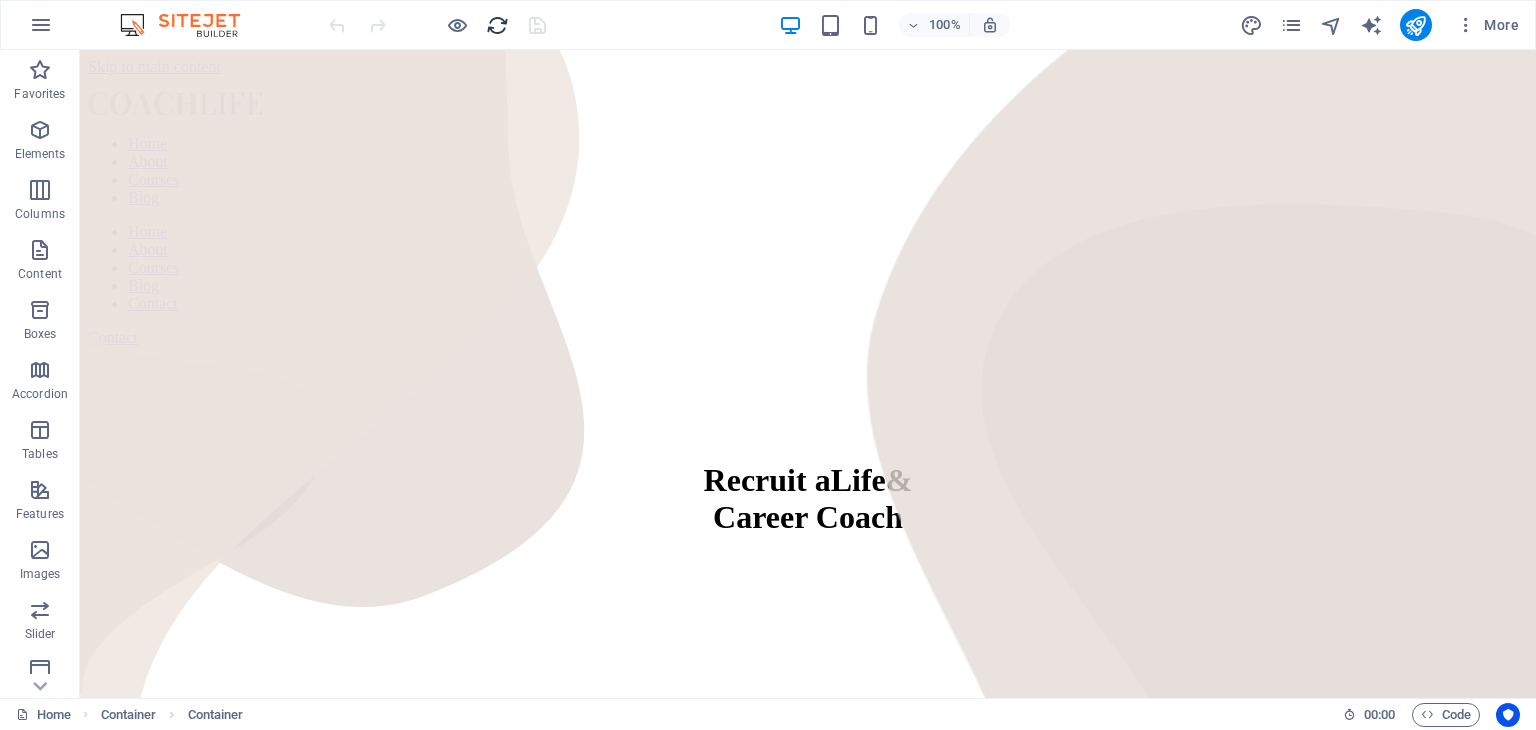 click at bounding box center (497, 25) 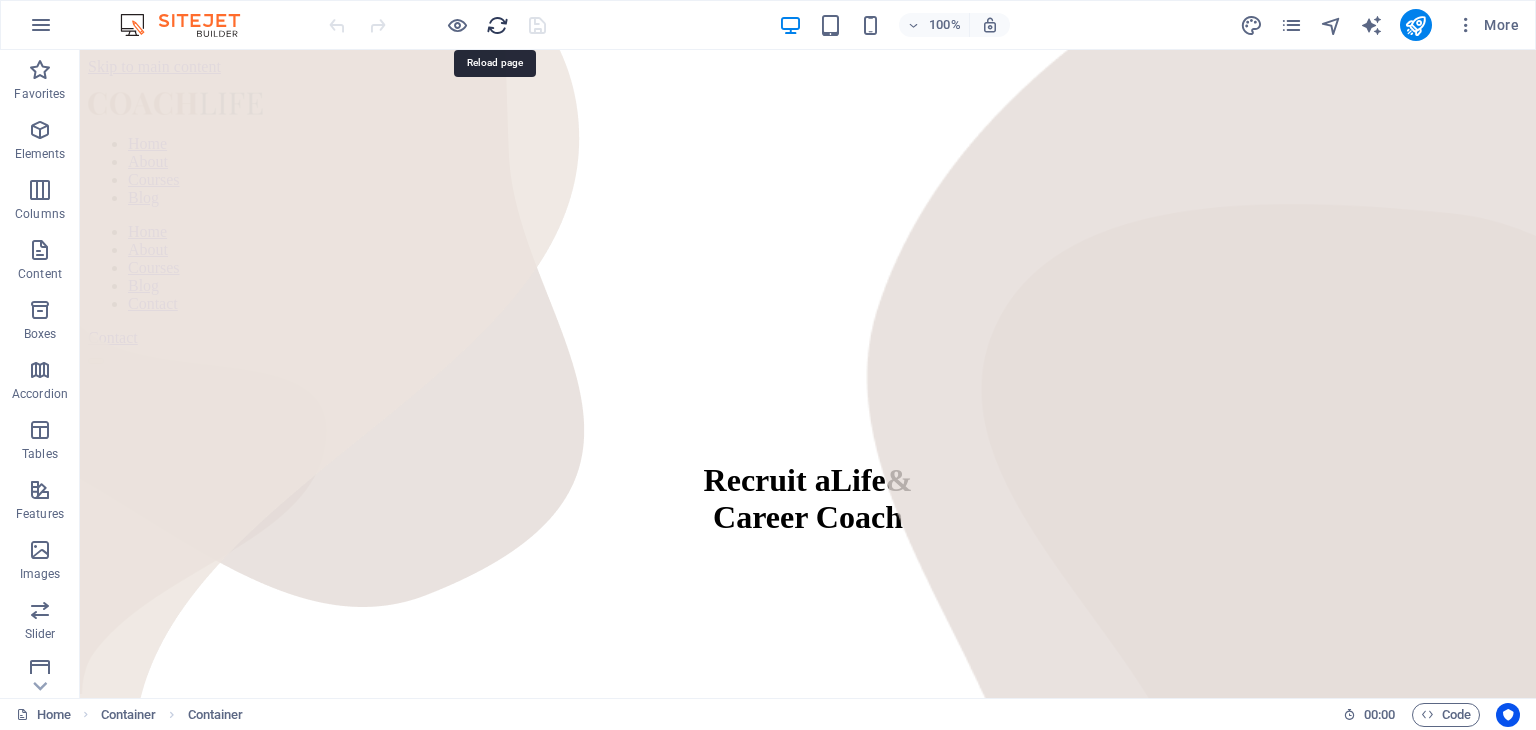 scroll, scrollTop: 0, scrollLeft: 0, axis: both 